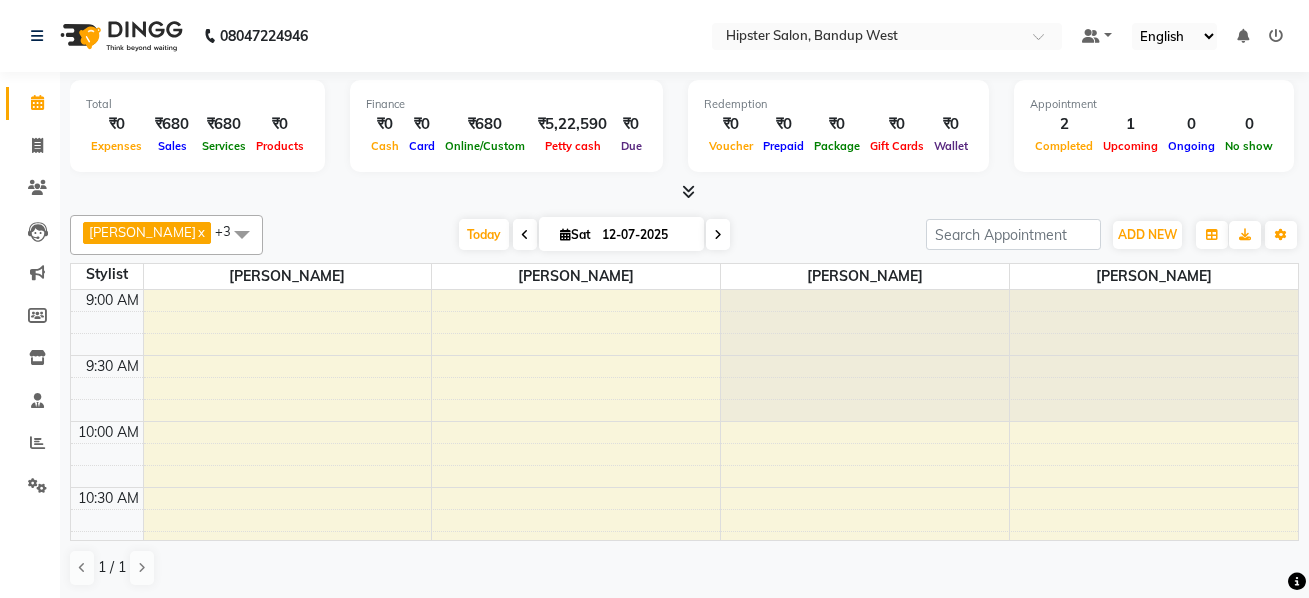 scroll, scrollTop: 0, scrollLeft: 0, axis: both 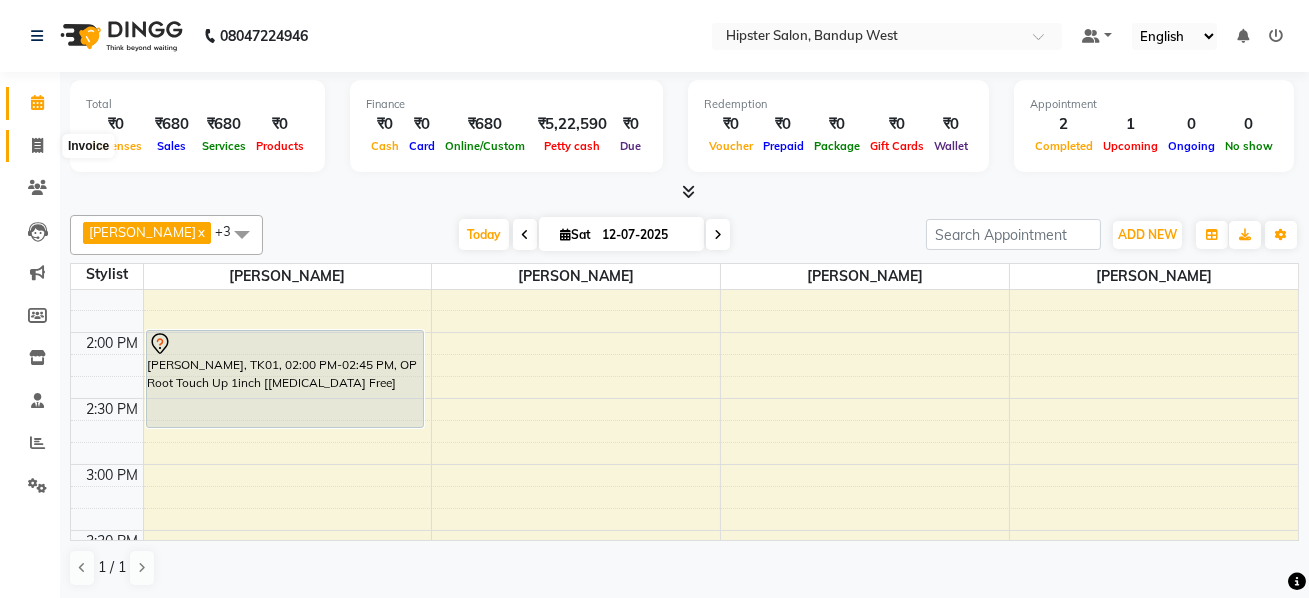 click 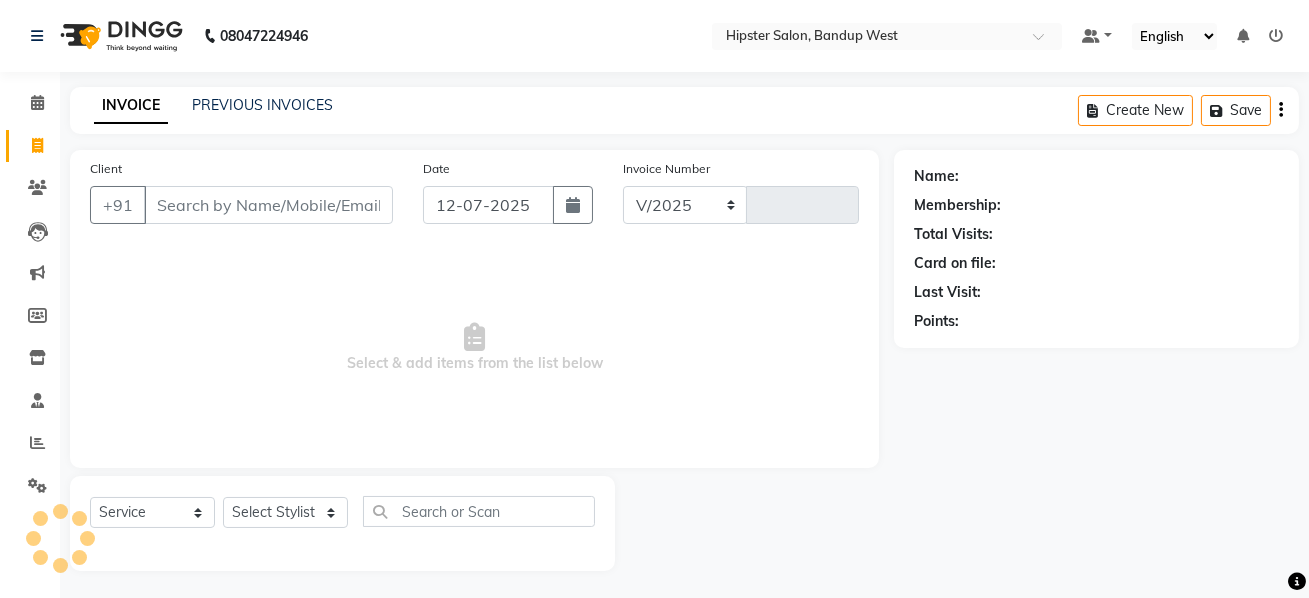 select on "6746" 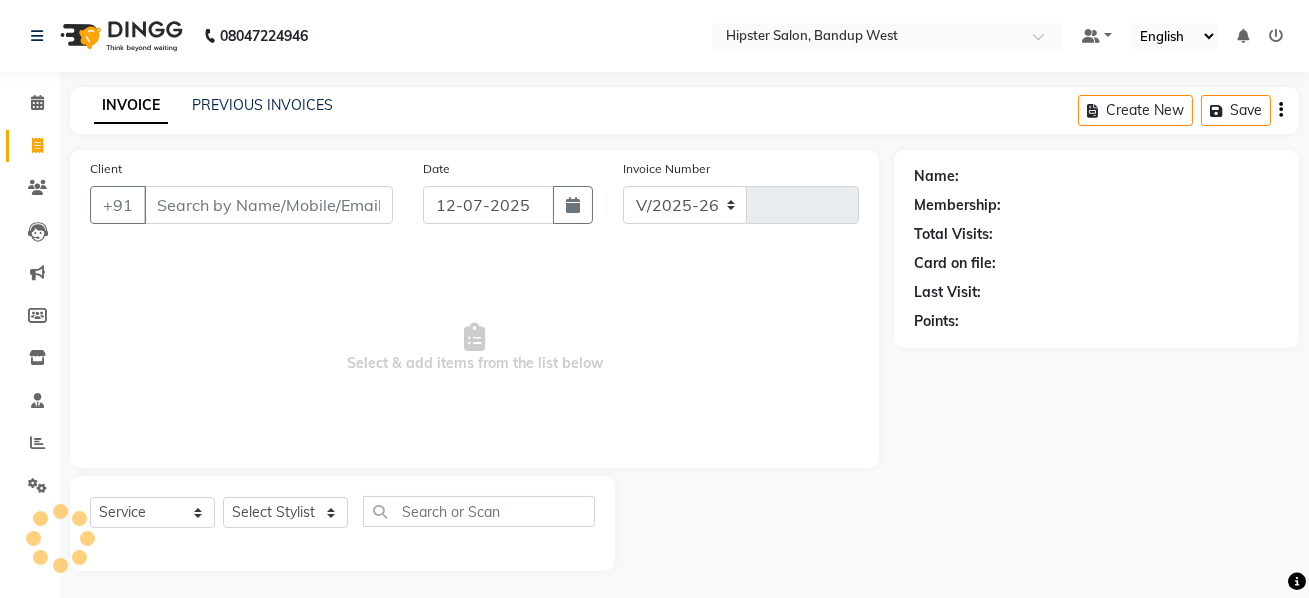 type on "0812" 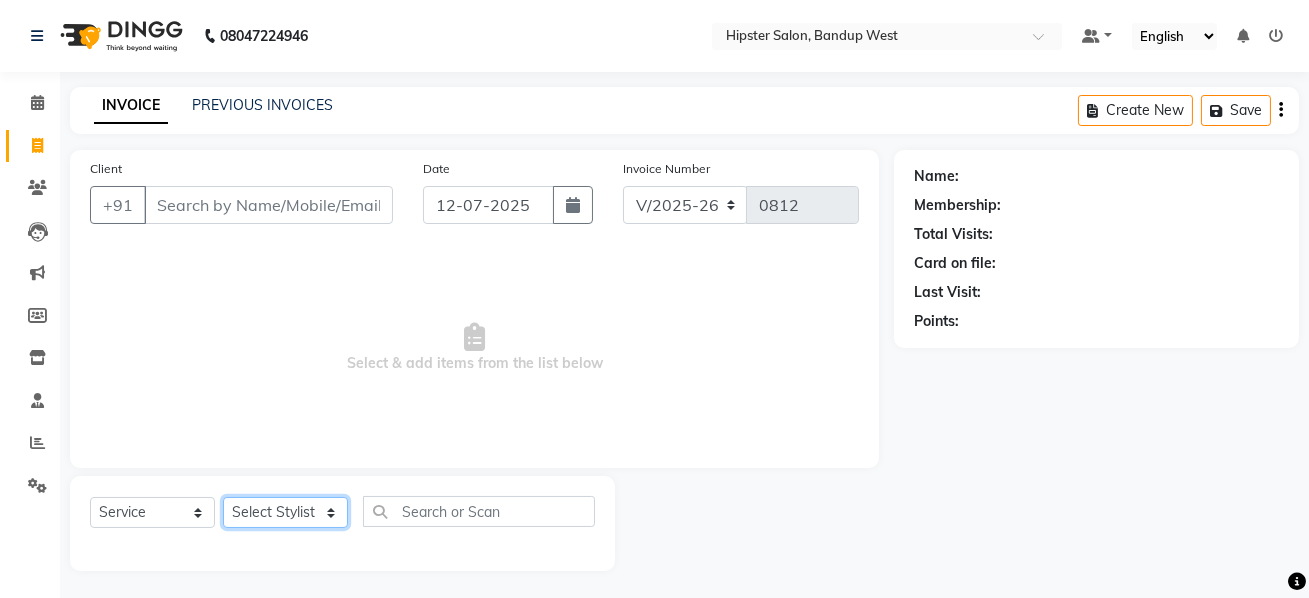 click on "Select Stylist aditya [PERSON_NAME] anup [PERSON_NAME] [PERSON_NAME] lucky [PERSON_NAME] meet [PERSON_NAME] [PERSON_NAME] [PERSON_NAME] [PERSON_NAME] Shweta [PERSON_NAME]" 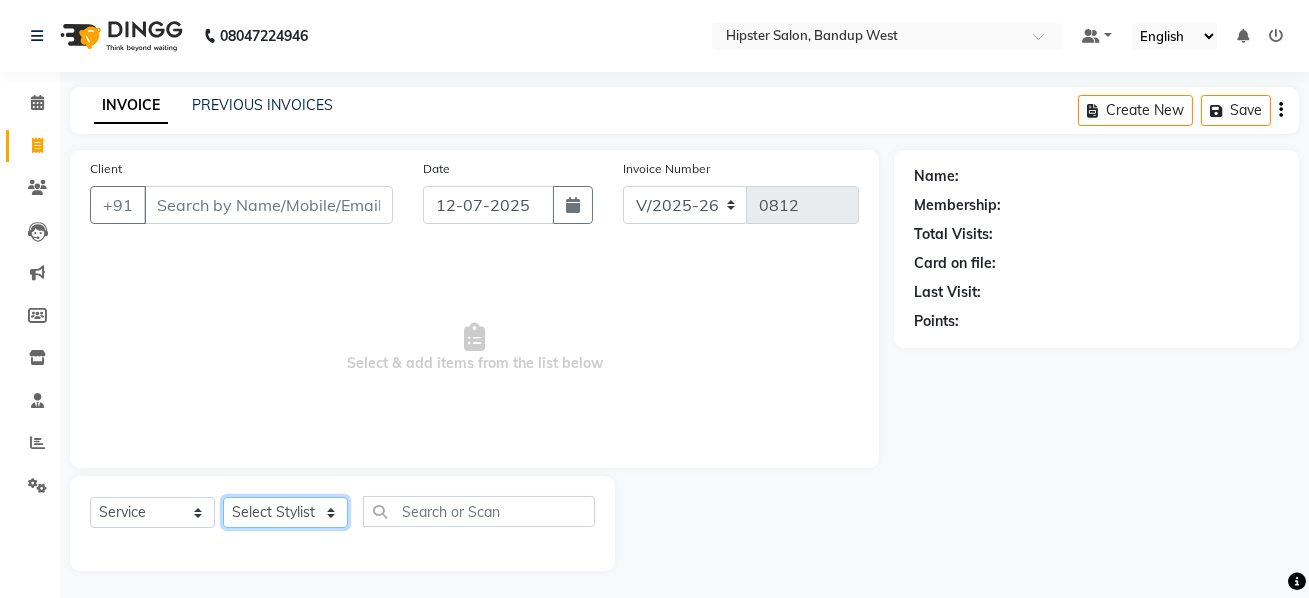 select on "52836" 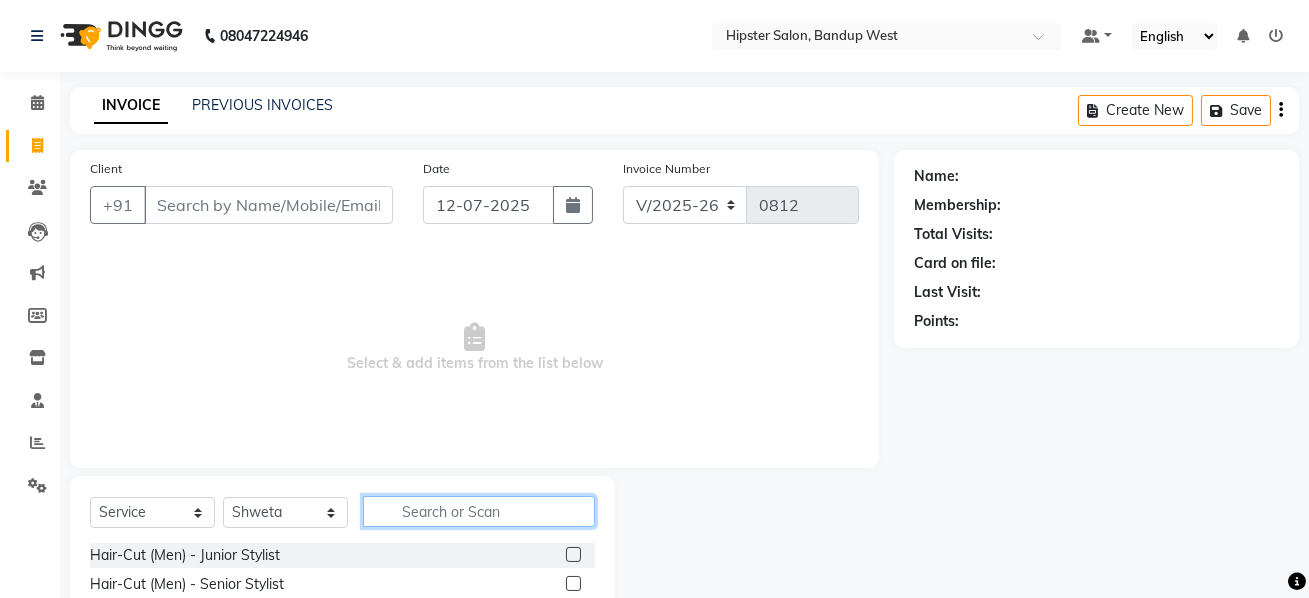 click 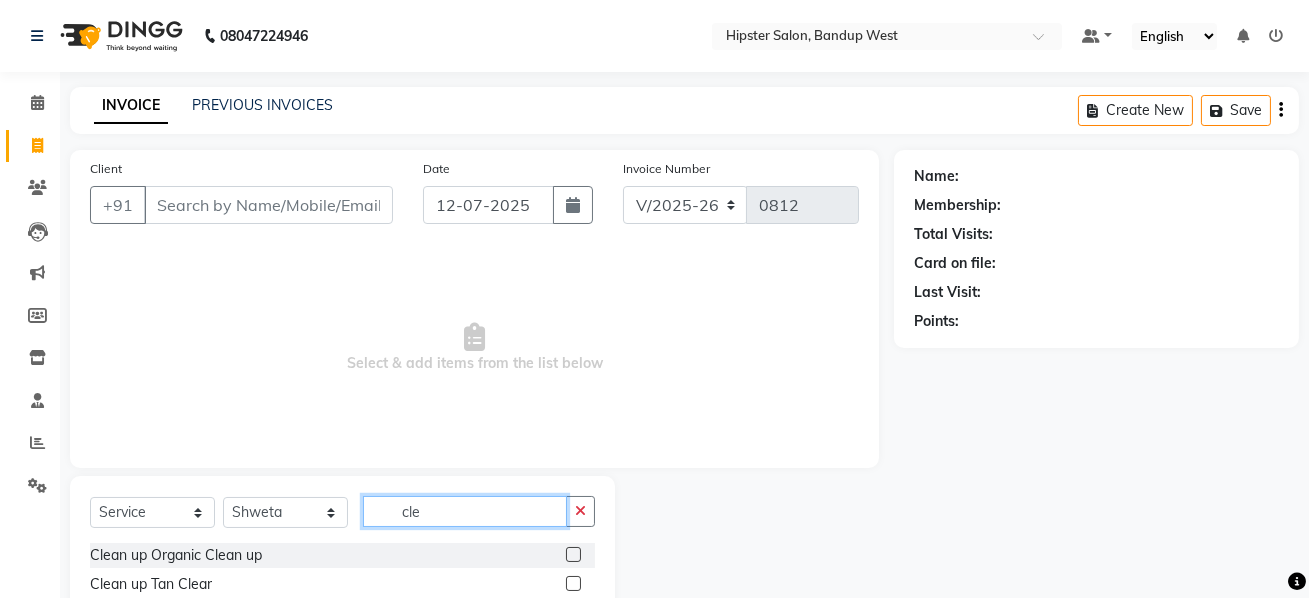 scroll, scrollTop: 148, scrollLeft: 0, axis: vertical 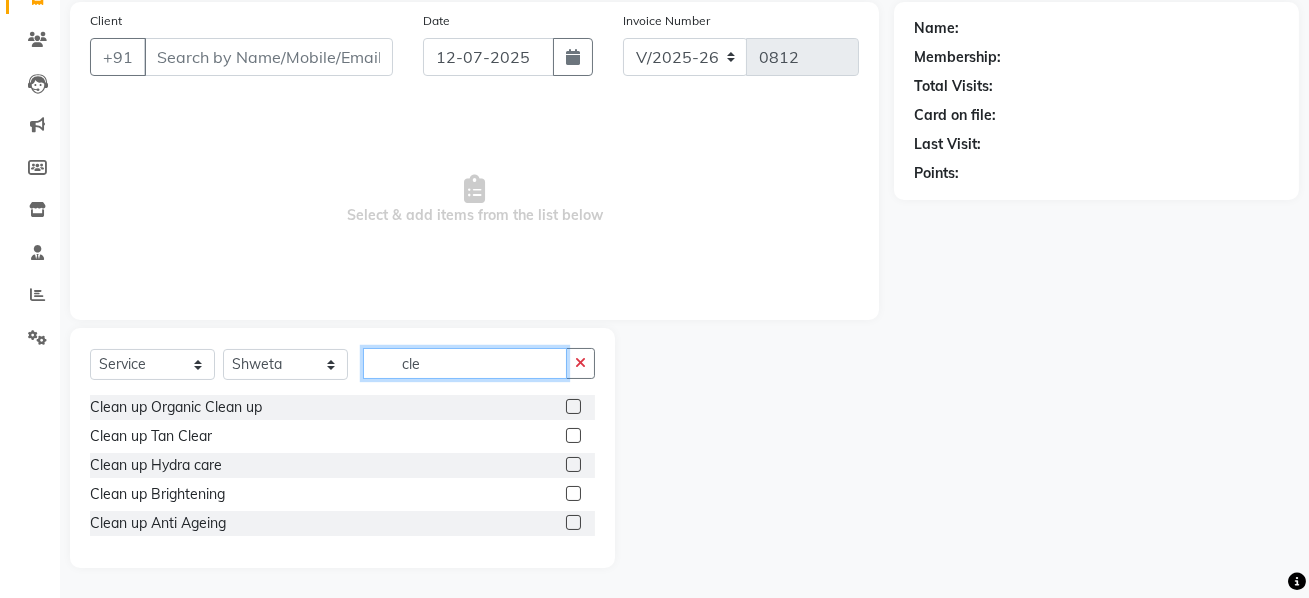 type on "cle" 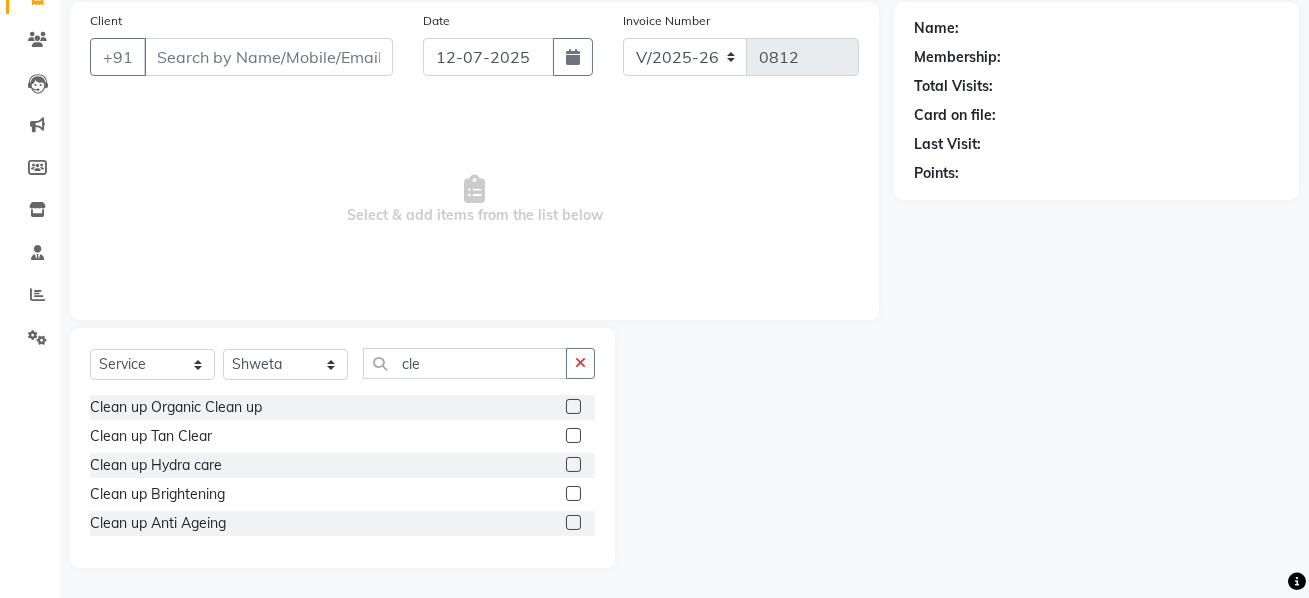 click 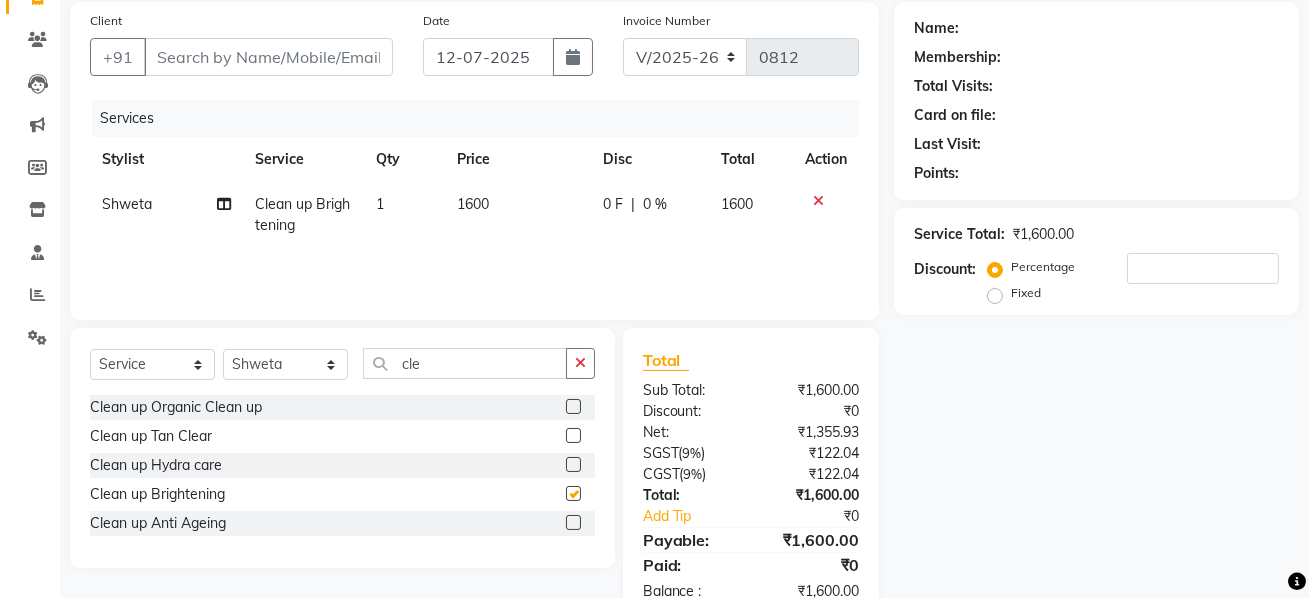 checkbox on "false" 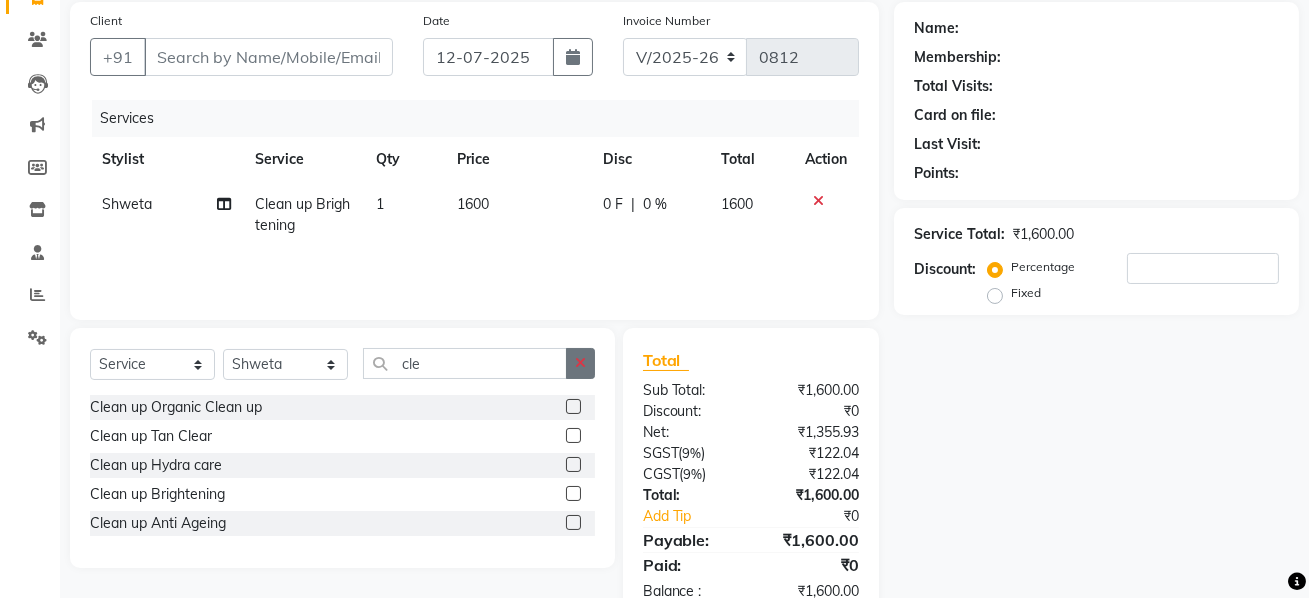 click 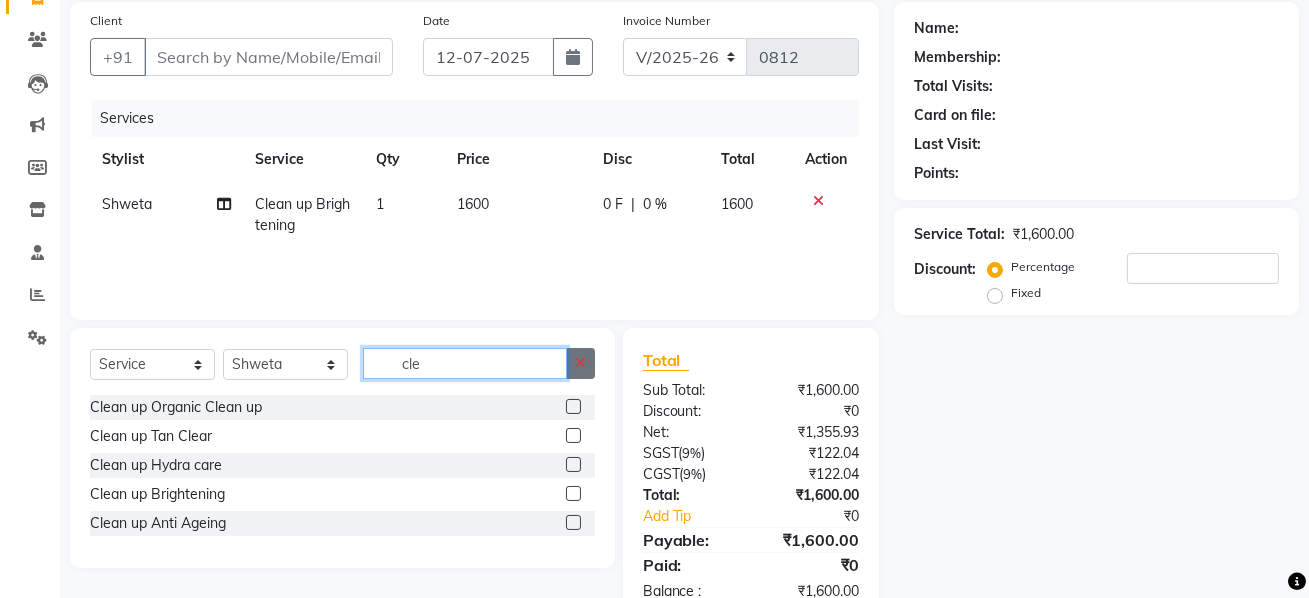 type 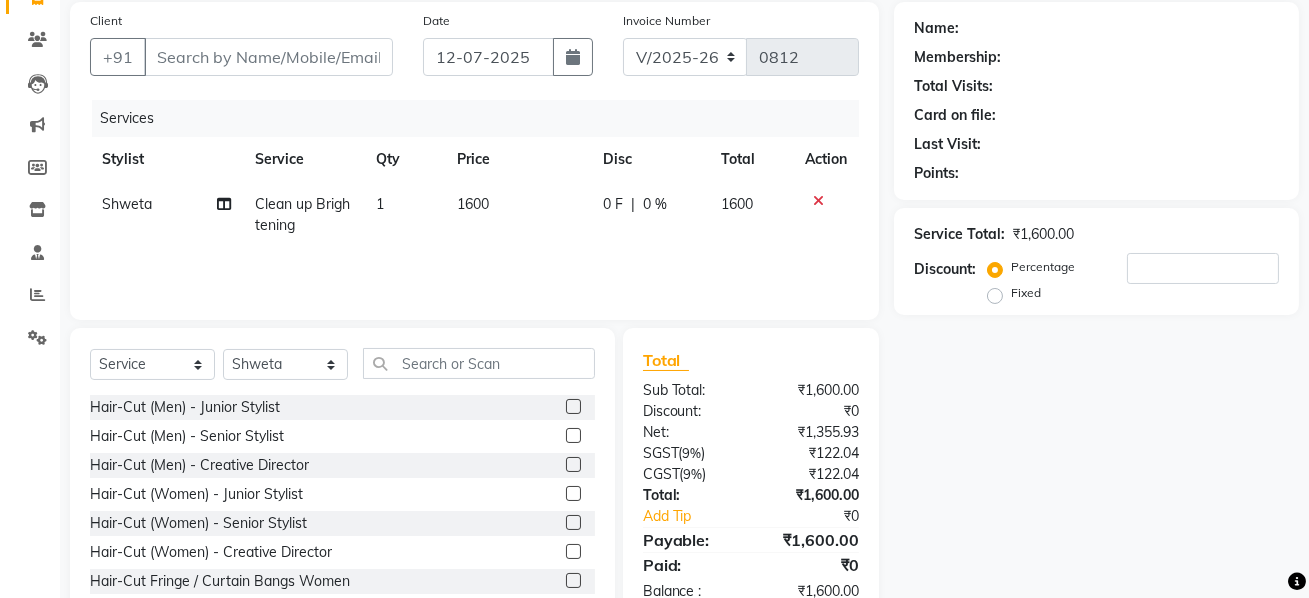 click on "1600" 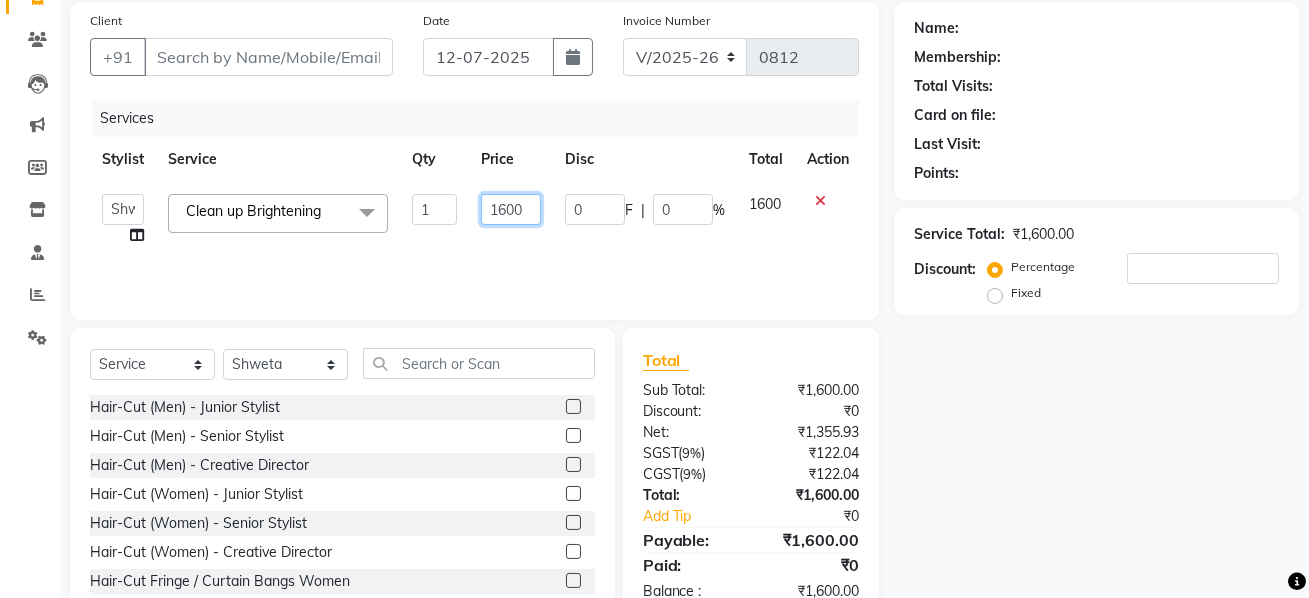 click on "1600" 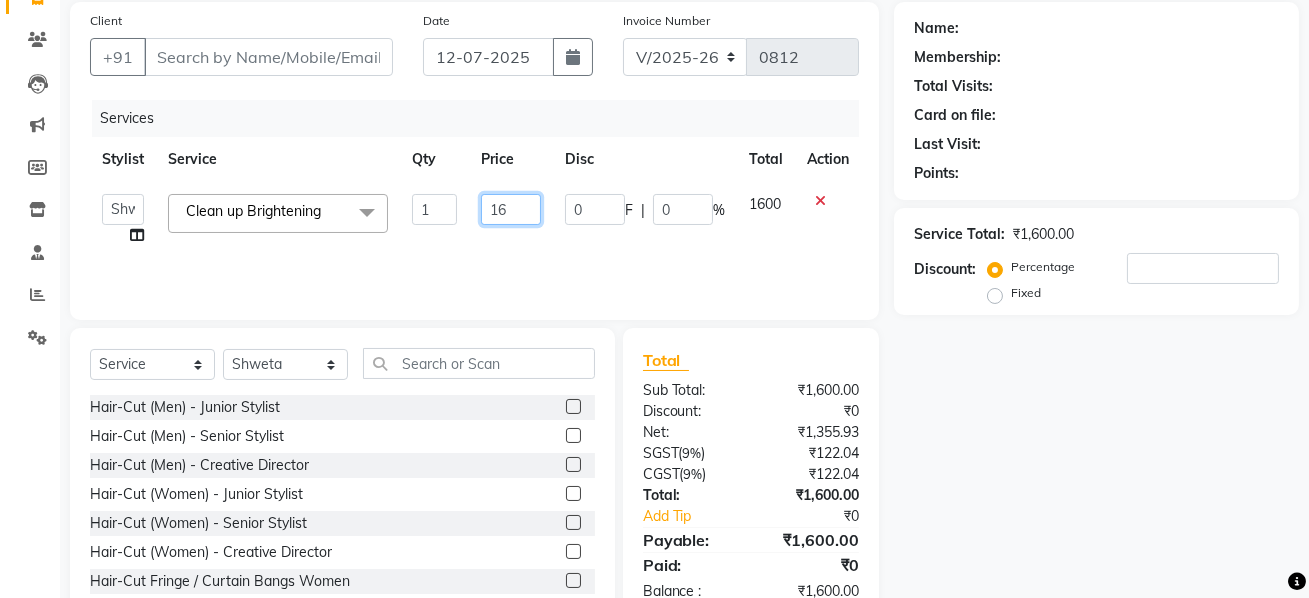 type on "1" 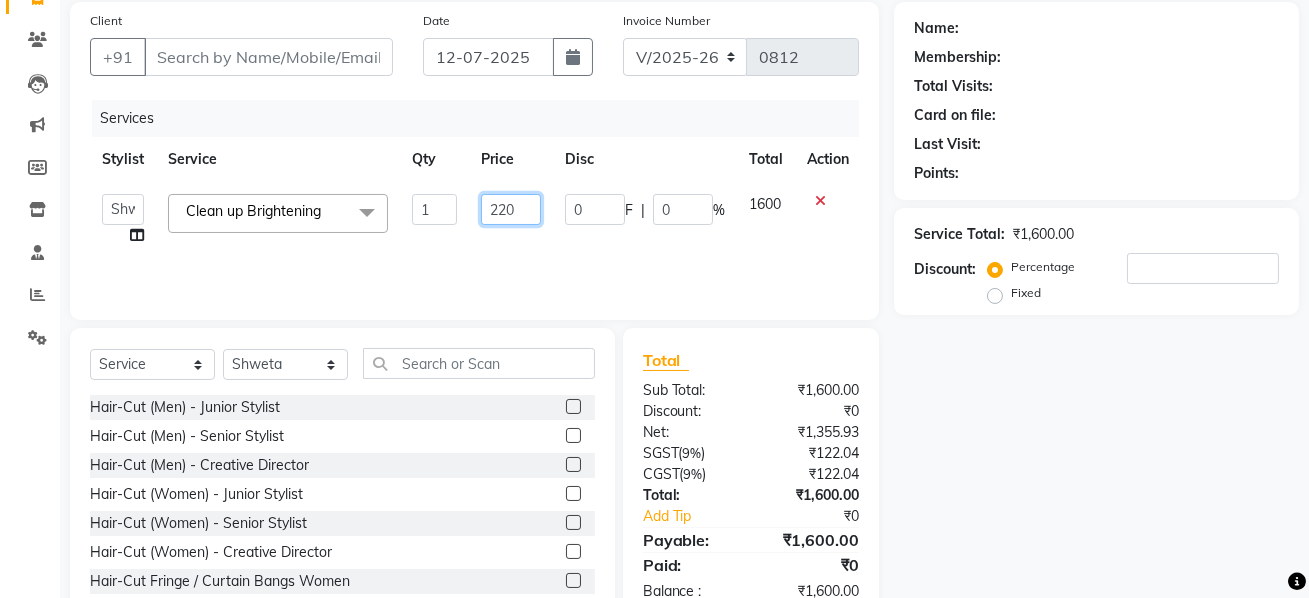 type on "2200" 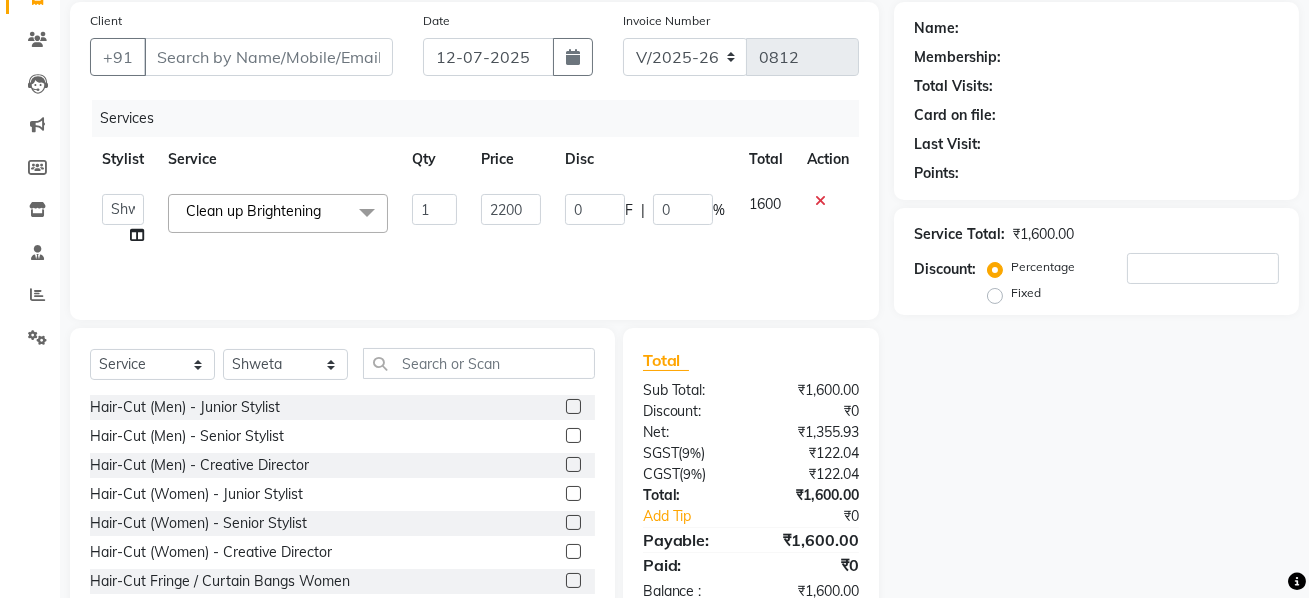 click on "Services Stylist Service Qty Price Disc Total Action  aditya   [PERSON_NAME]   [PERSON_NAME] [PERSON_NAME]   lucky   [PERSON_NAME]   meet   [PERSON_NAME]   [PERSON_NAME]   [PERSON_NAME]   [PERSON_NAME]   [PERSON_NAME]  Clean up Brightening  x Hair-Cut (Men) - Junior Stylist Hair-Cut (Men) - Senior Stylist Hair-Cut (Men) - Creative Director Hair-Cut (Women) - Junior Stylist Hair-Cut (Women) - Senior Stylist Hair-Cut (Women) - Creative Director Hair-Cut Fringe / Curtain Bangs Women Wash & Blast ([DEMOGRAPHIC_DATA]) Keratin Hair Wash & Blast dry ([DEMOGRAPHIC_DATA]) Wash & Blast dry ([DEMOGRAPHIC_DATA]) L'Oreal Hair Spa [AS] [MEDICAL_DATA] Control Scalp Treatment Olaplex Standalone [AS] Kera- Spa [AS] LUX-Hair Spa [BS] hair spa men olaplex men L'Oreal Power Dose Power Mix Anti [MEDICAL_DATA] Treatment power mix men Rejuvenating Head Massage Coconut Oil [[DEMOGRAPHIC_DATA]] Rejuvenating Head Massage Aroma Oil [[DEMOGRAPHIC_DATA]] Rejuvenating Head Massage Argan Oil [[DEMOGRAPHIC_DATA]] Rejuvenating Head Massage Coconut Oil [[DEMOGRAPHIC_DATA]] Rejuvenating Head Massage Aroma Oil [[DEMOGRAPHIC_DATA]] OP Root Touch Up 1inch OP Balayage" 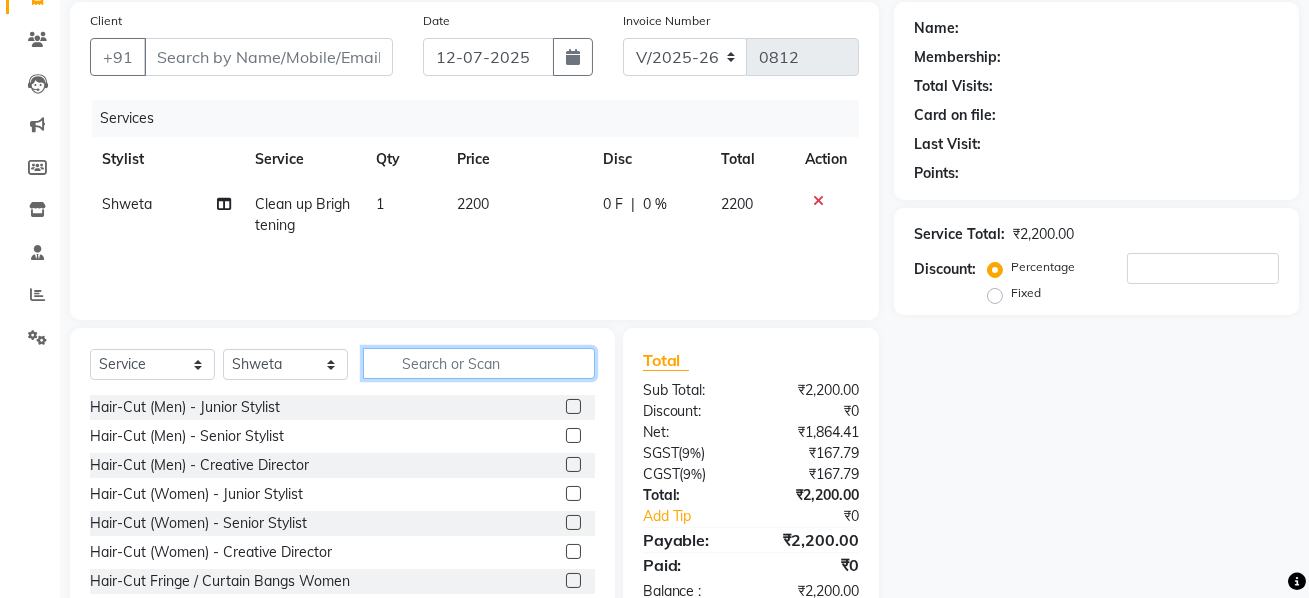 click 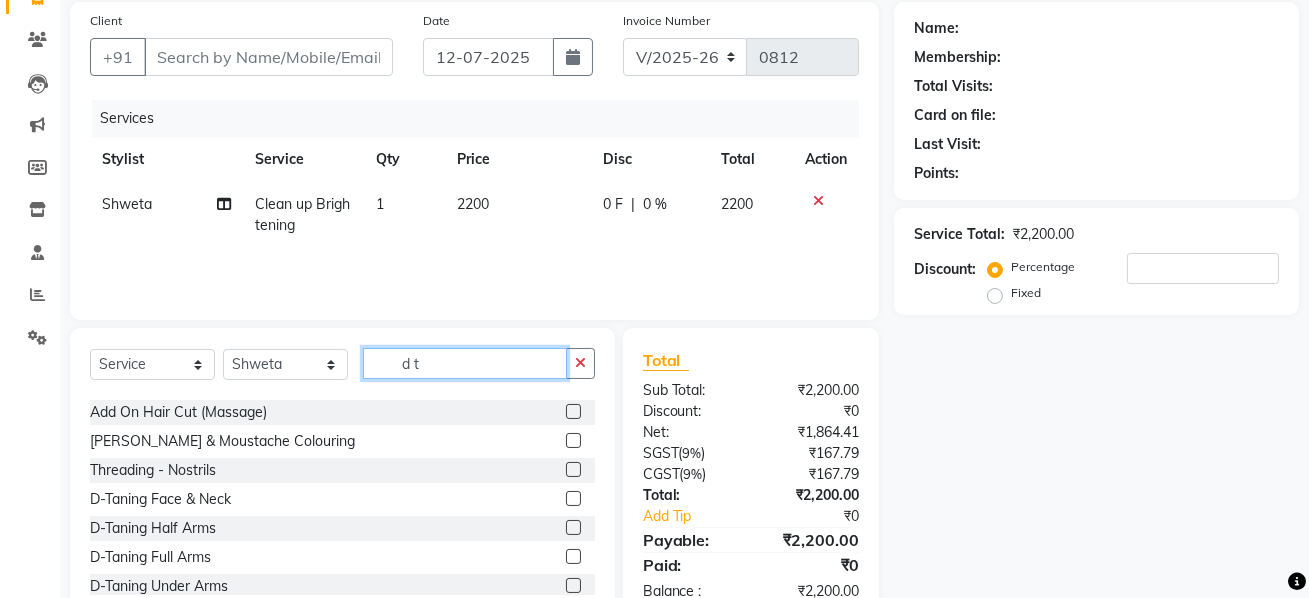 scroll, scrollTop: 189, scrollLeft: 0, axis: vertical 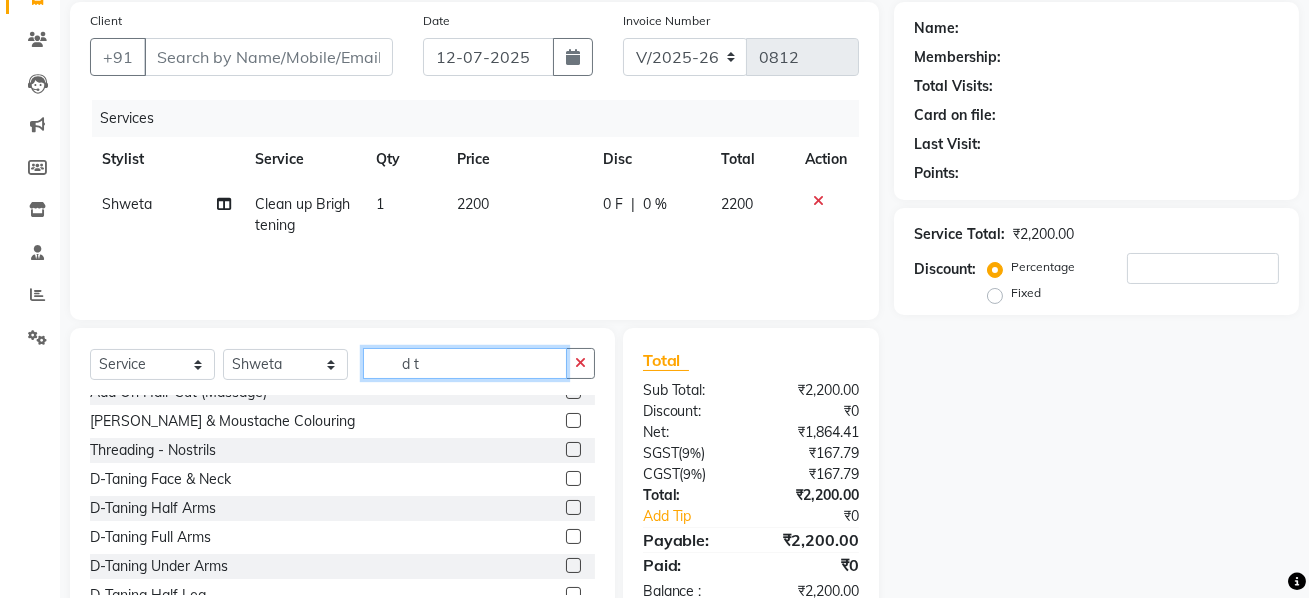 type on "d t" 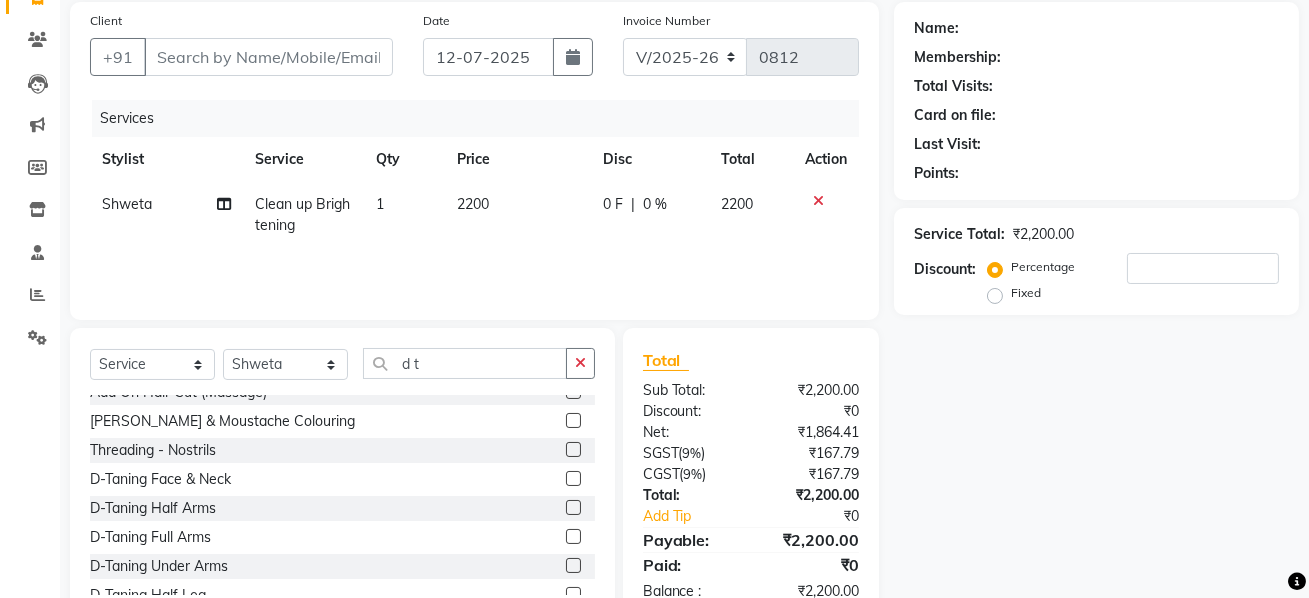 click 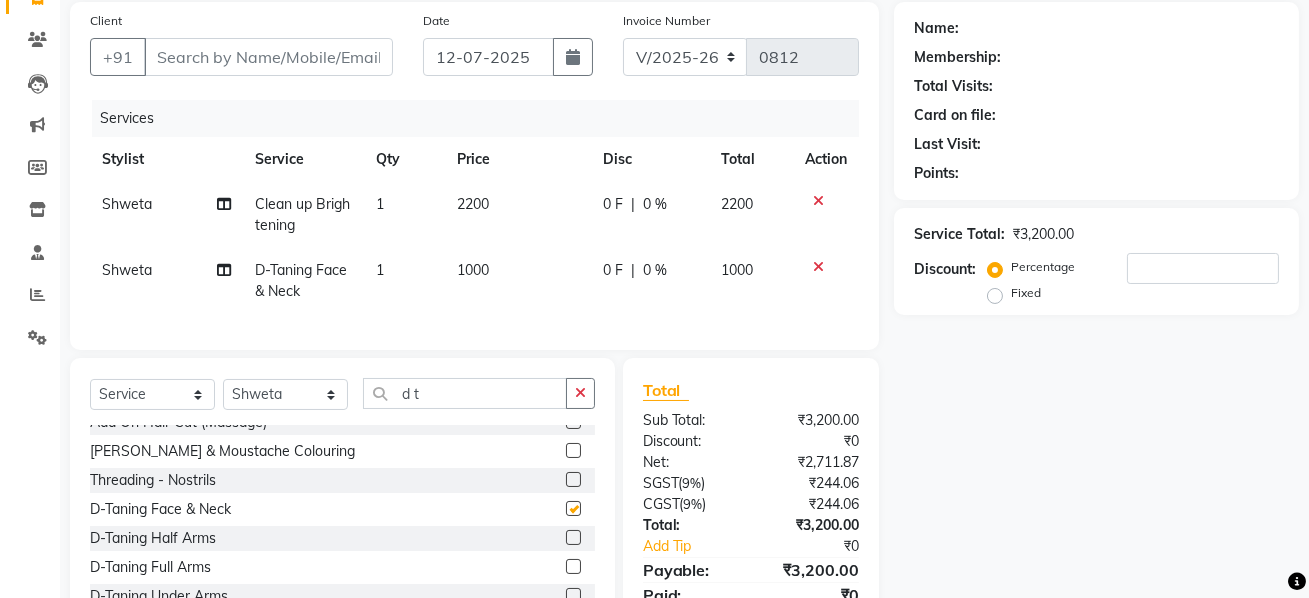 checkbox on "false" 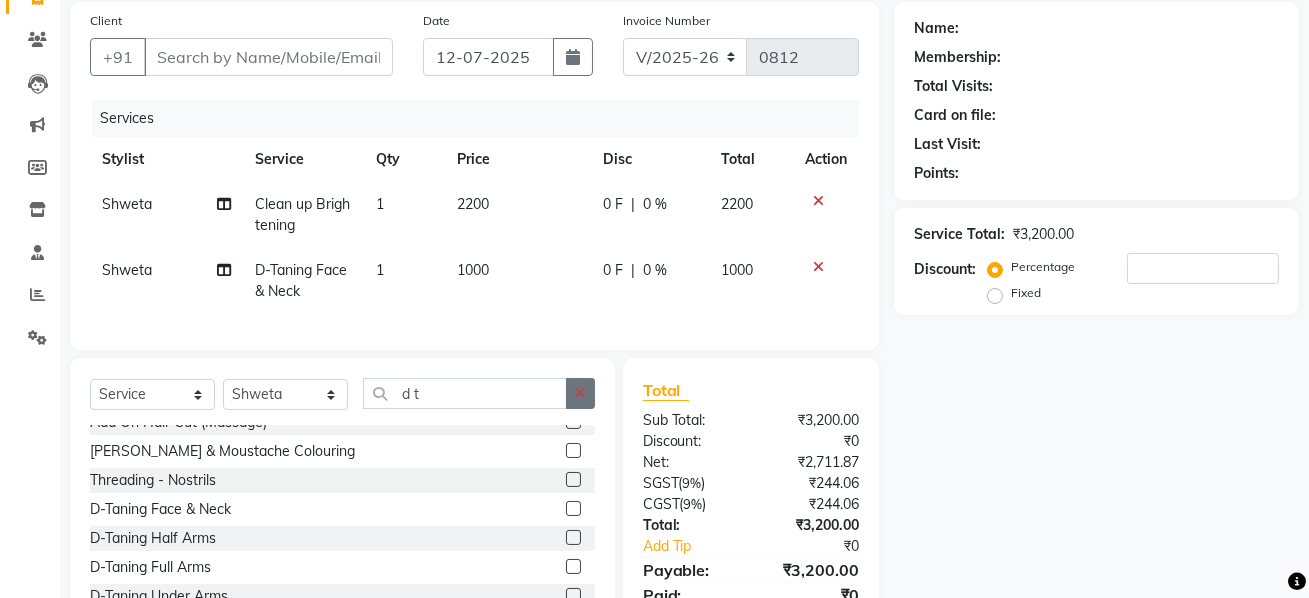 click 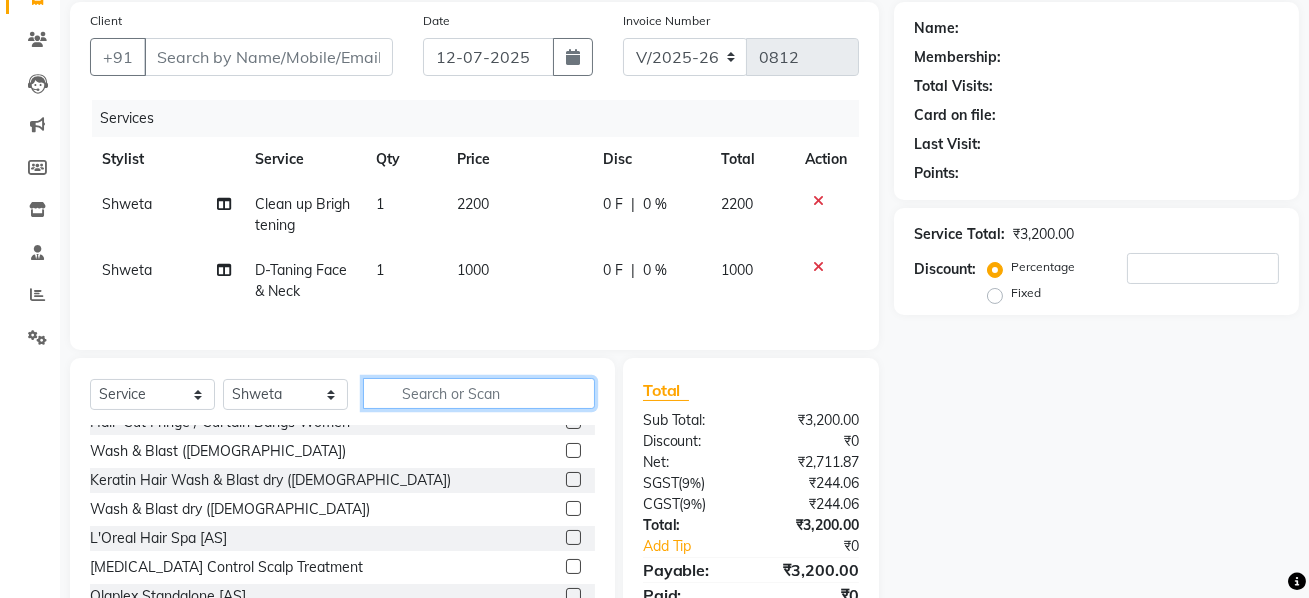 click 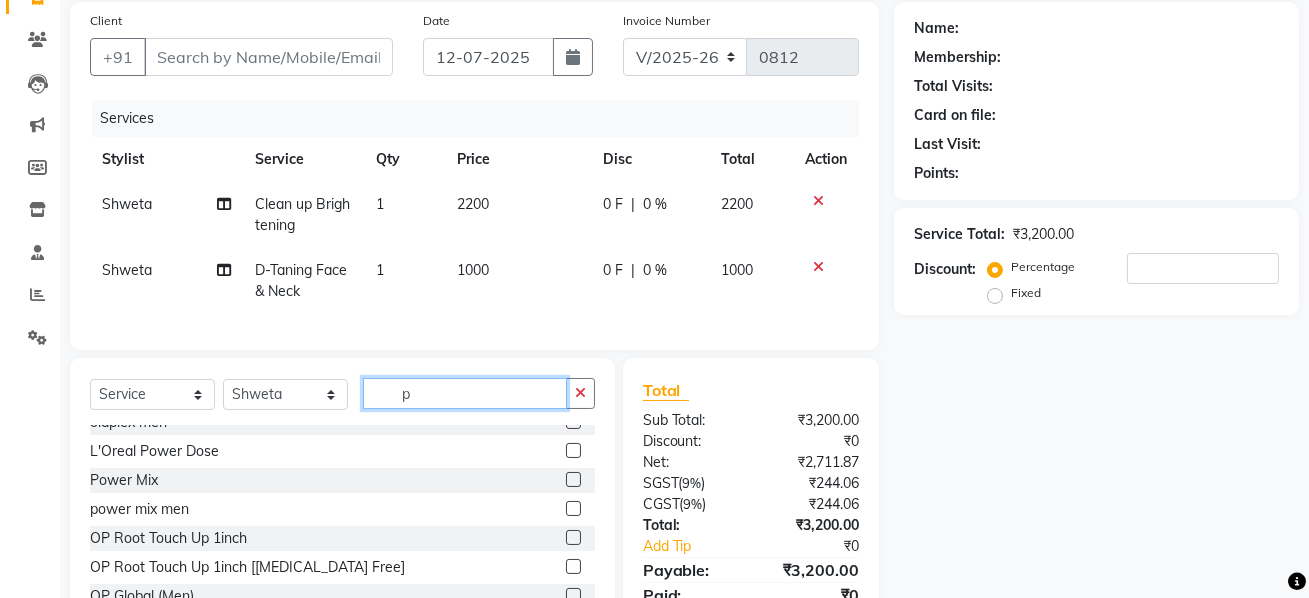 scroll, scrollTop: 0, scrollLeft: 0, axis: both 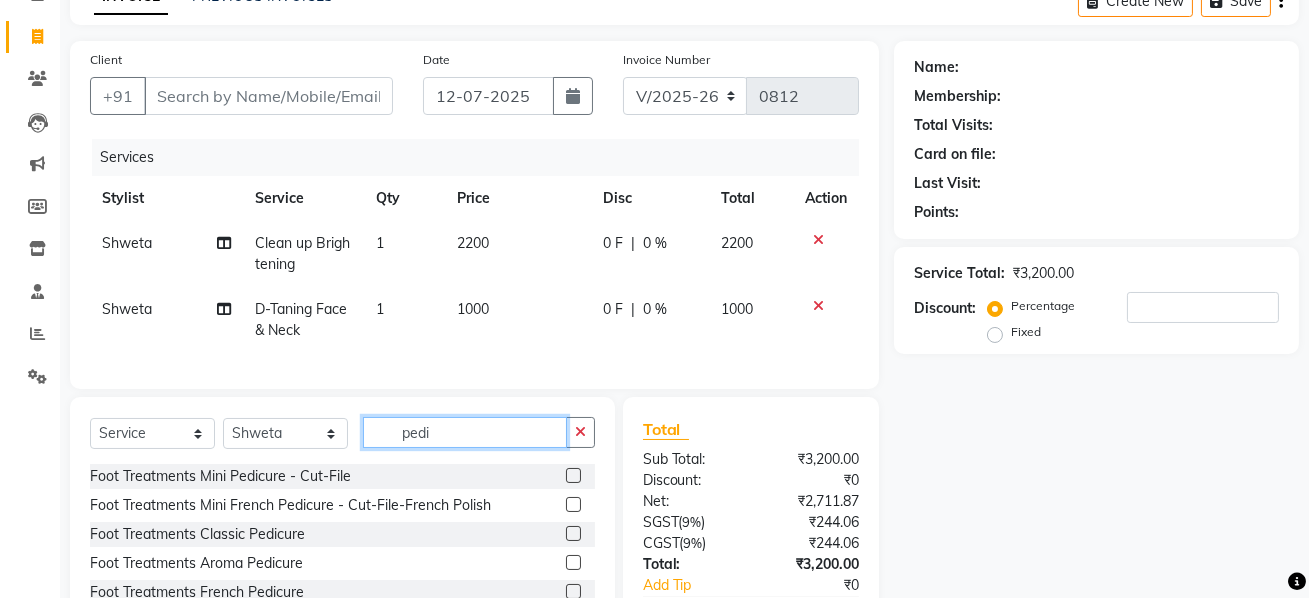 type on "pedi" 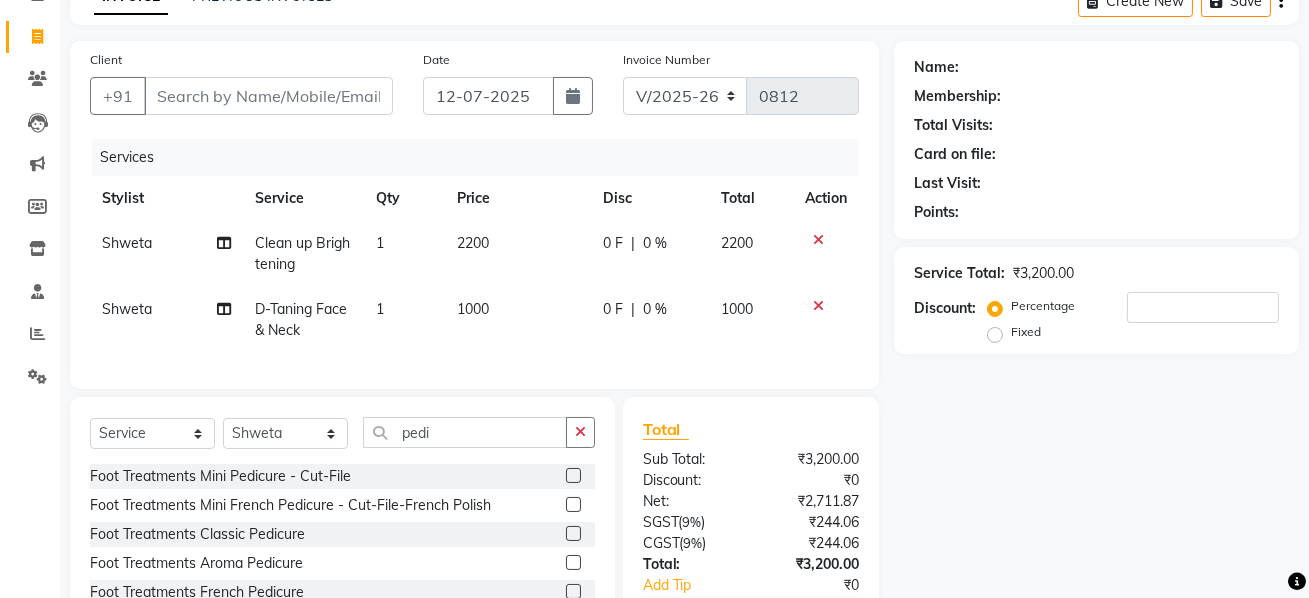 click 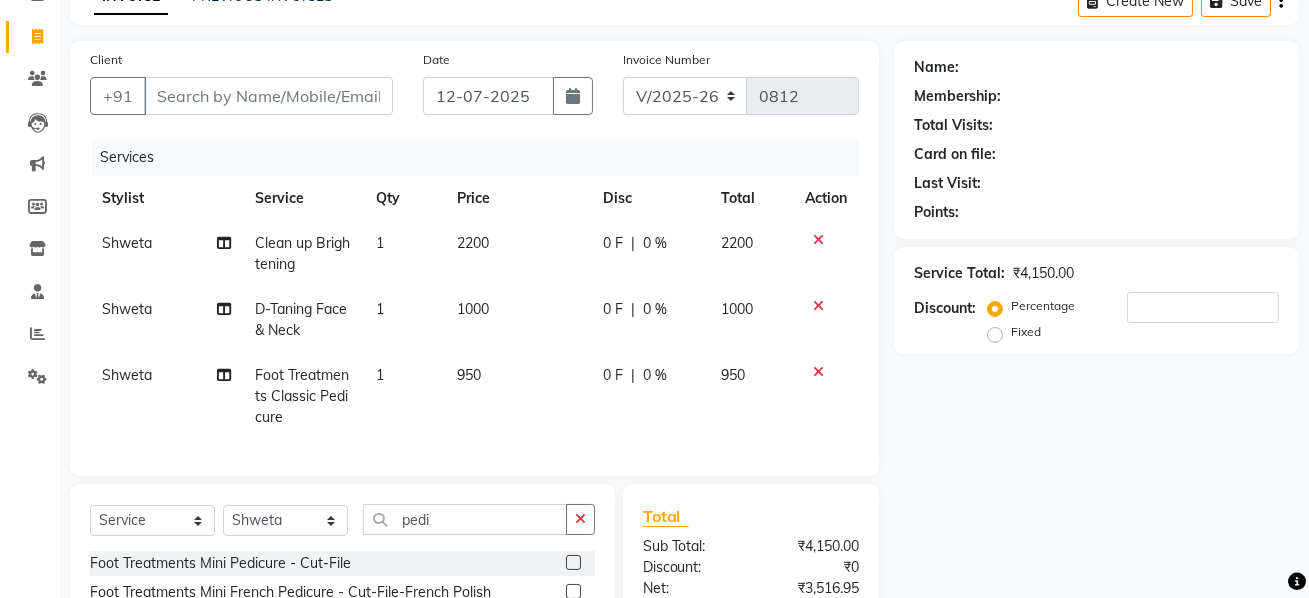 checkbox on "false" 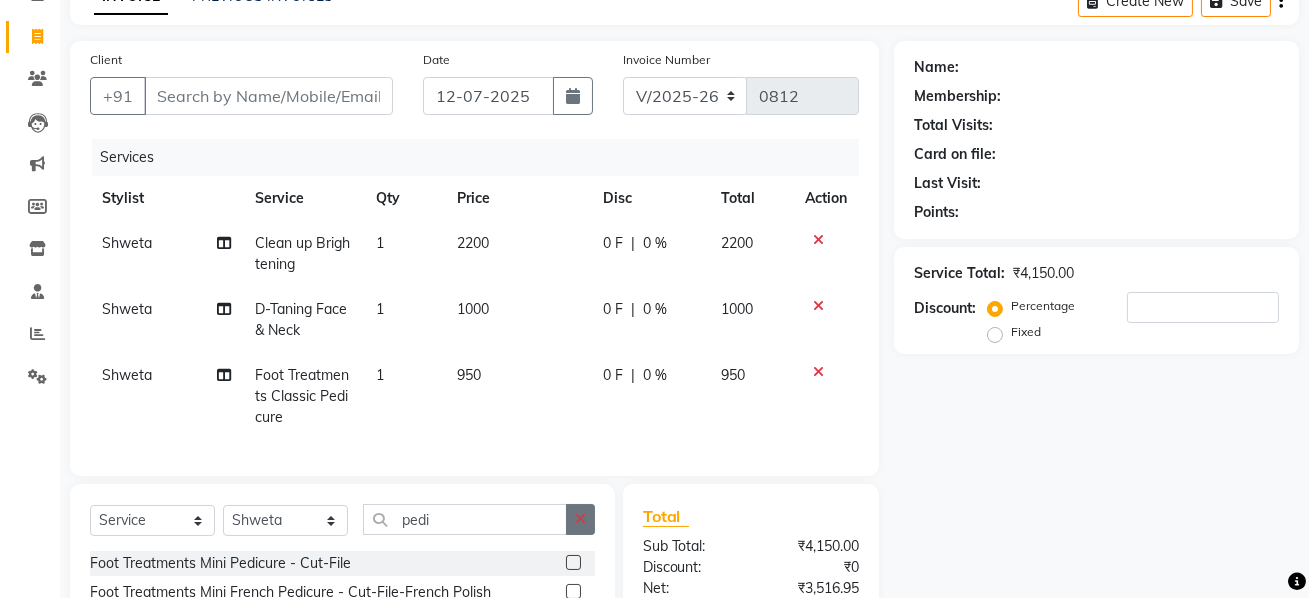 click 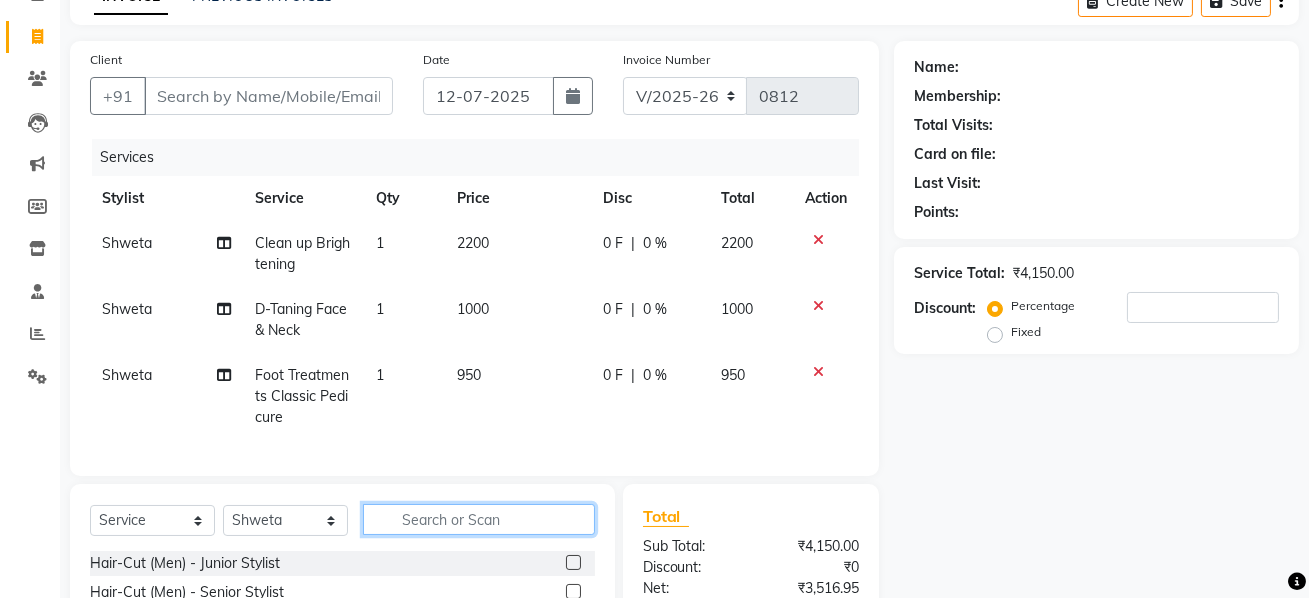 click 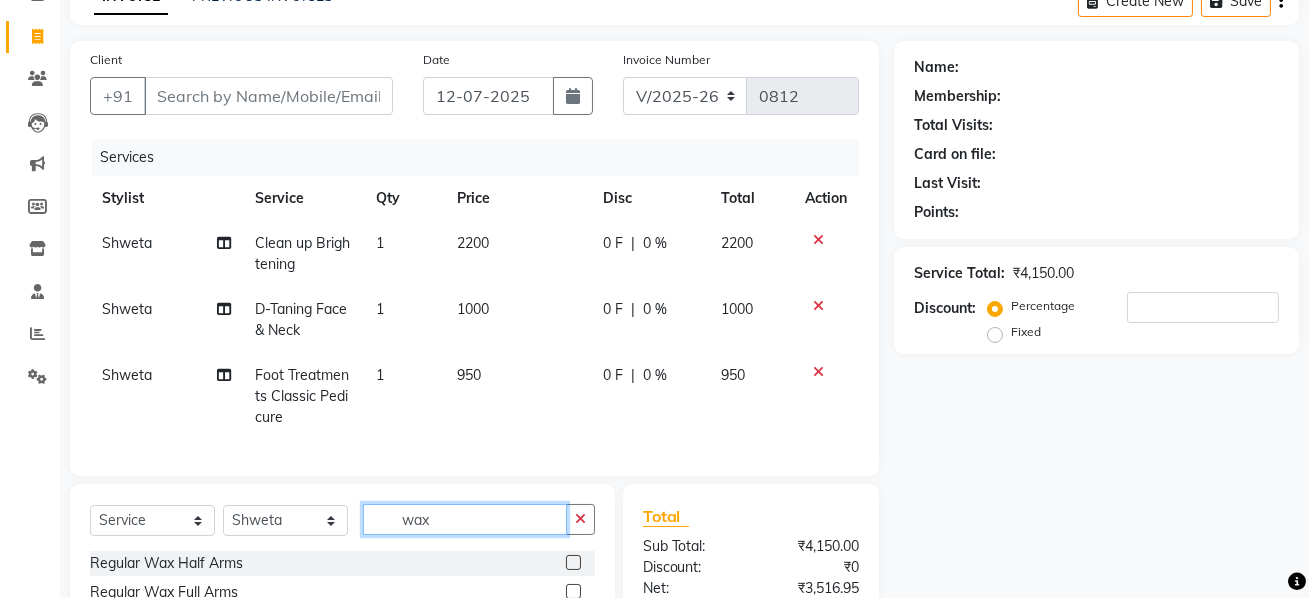 scroll, scrollTop: 320, scrollLeft: 0, axis: vertical 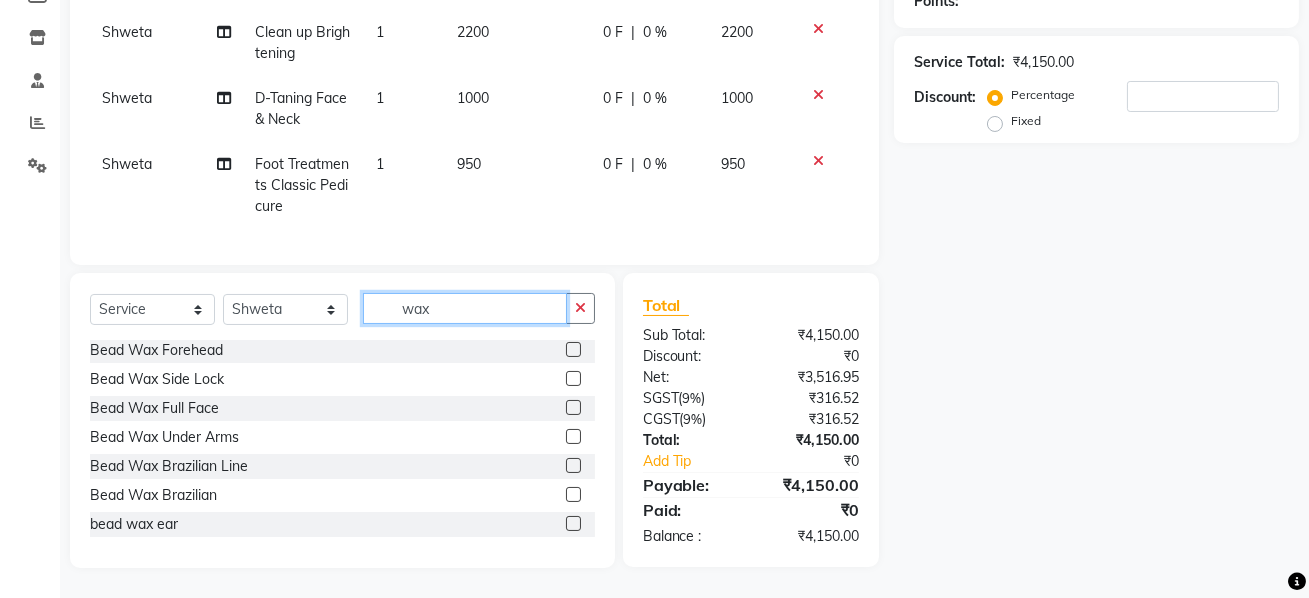 type on "wax" 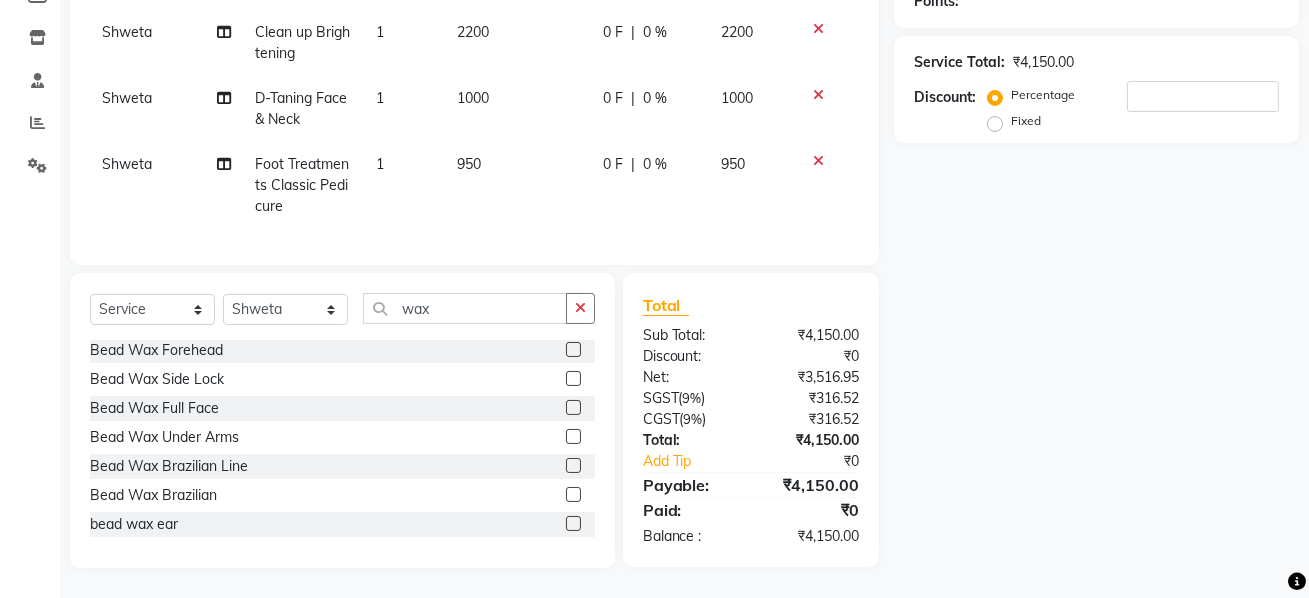 click 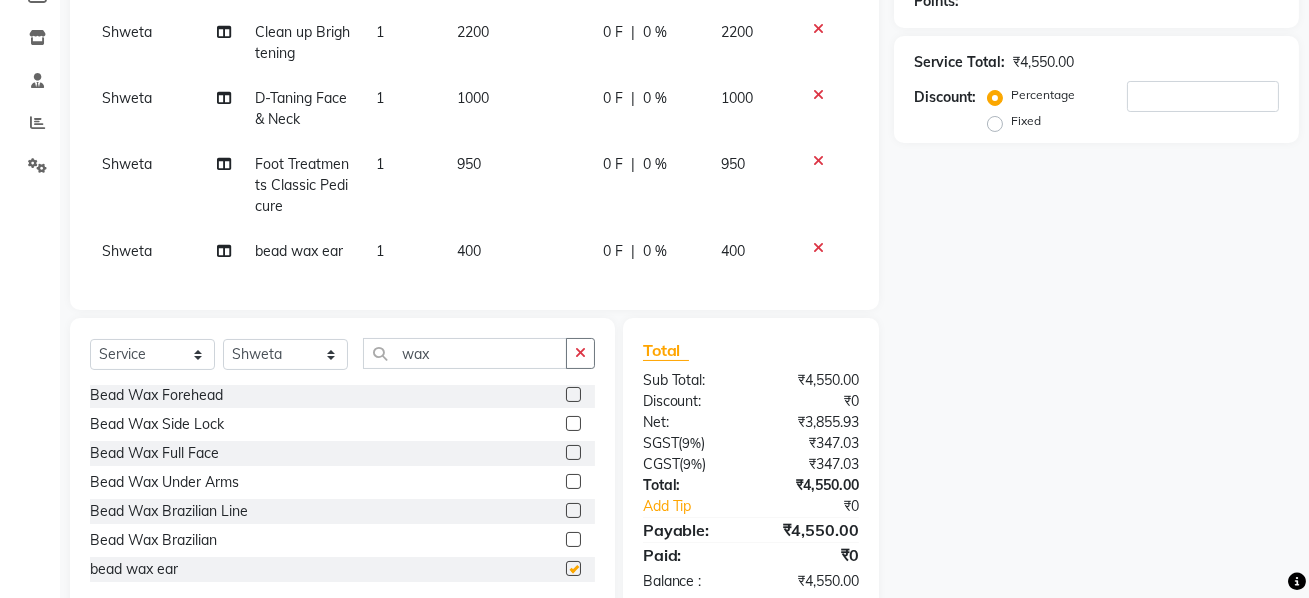 checkbox on "false" 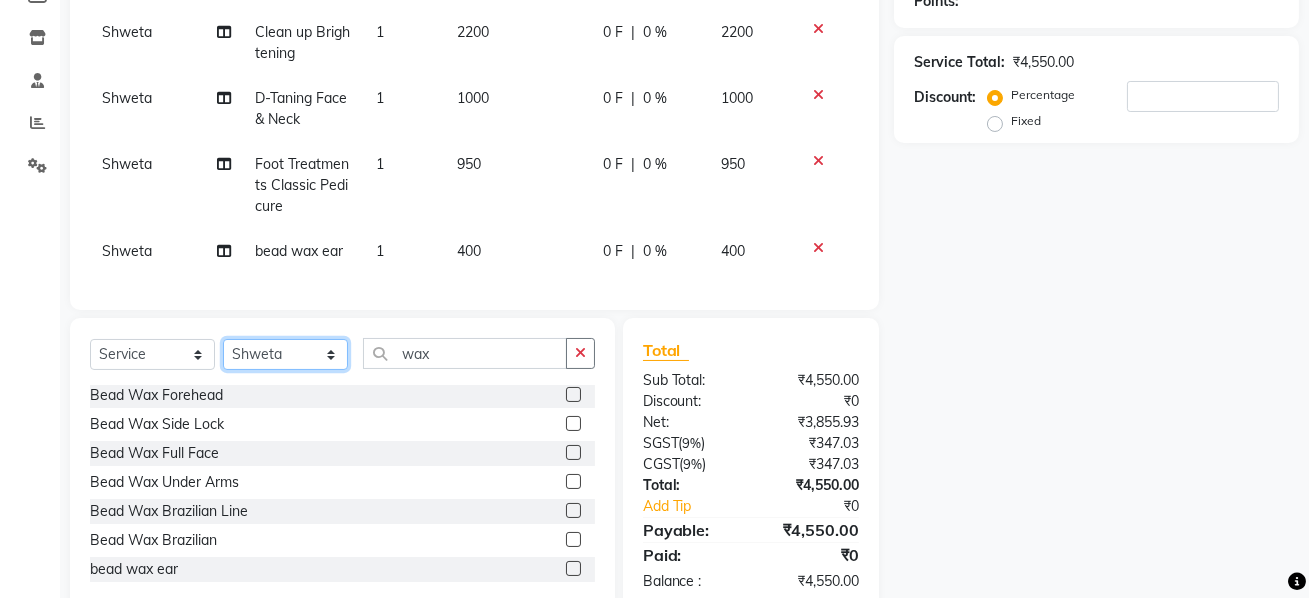 click on "Select Stylist aditya [PERSON_NAME] anup [PERSON_NAME] [PERSON_NAME] lucky [PERSON_NAME] meet [PERSON_NAME] [PERSON_NAME] [PERSON_NAME] [PERSON_NAME] Shweta [PERSON_NAME]" 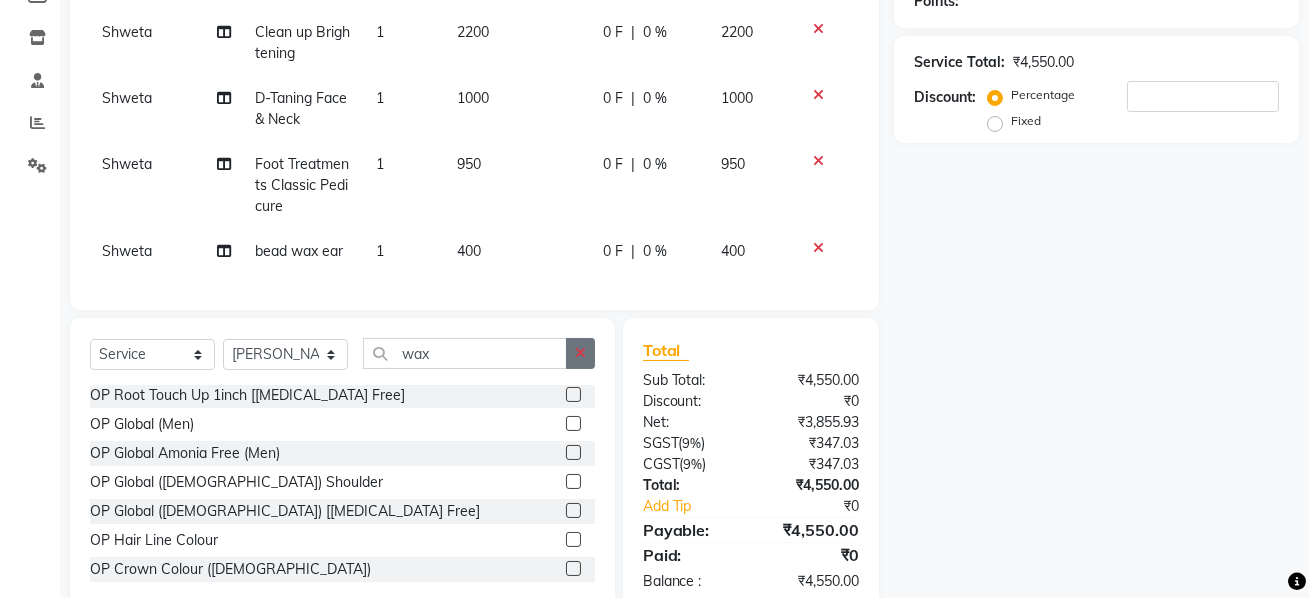 click 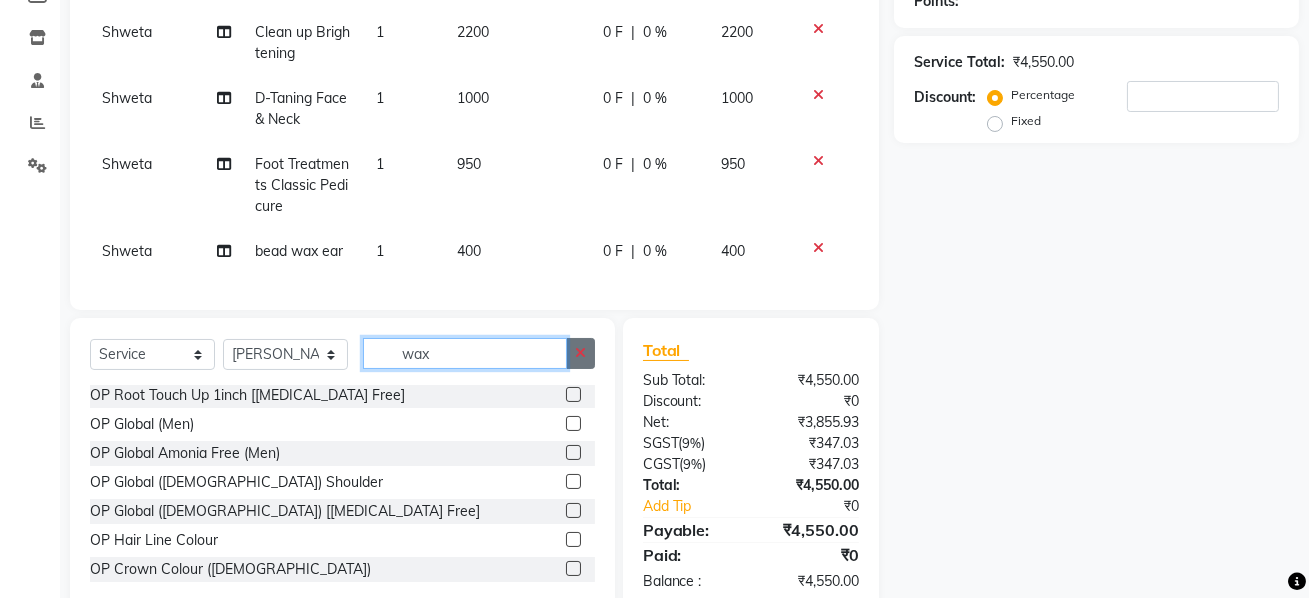 type 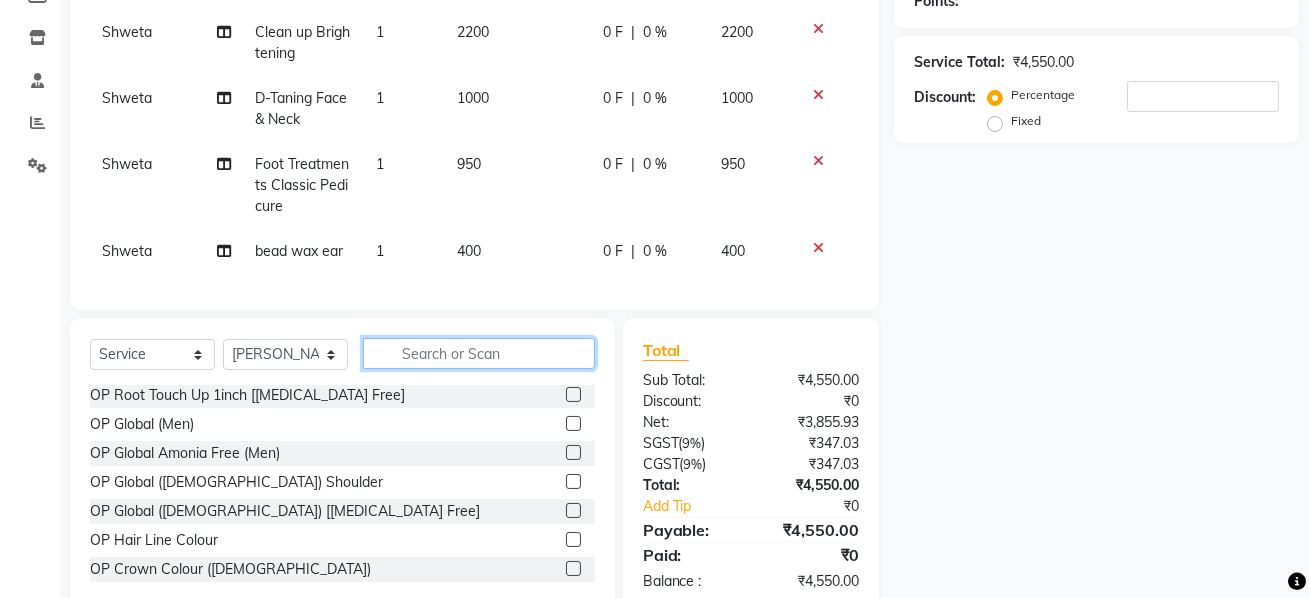 scroll, scrollTop: 0, scrollLeft: 0, axis: both 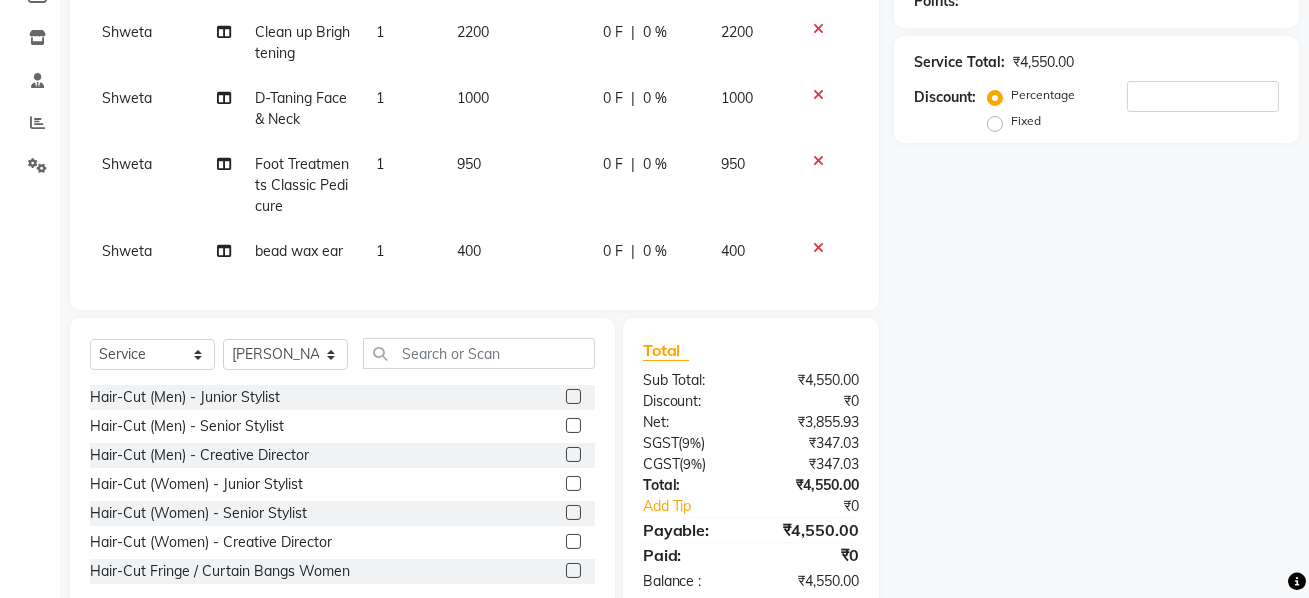 click 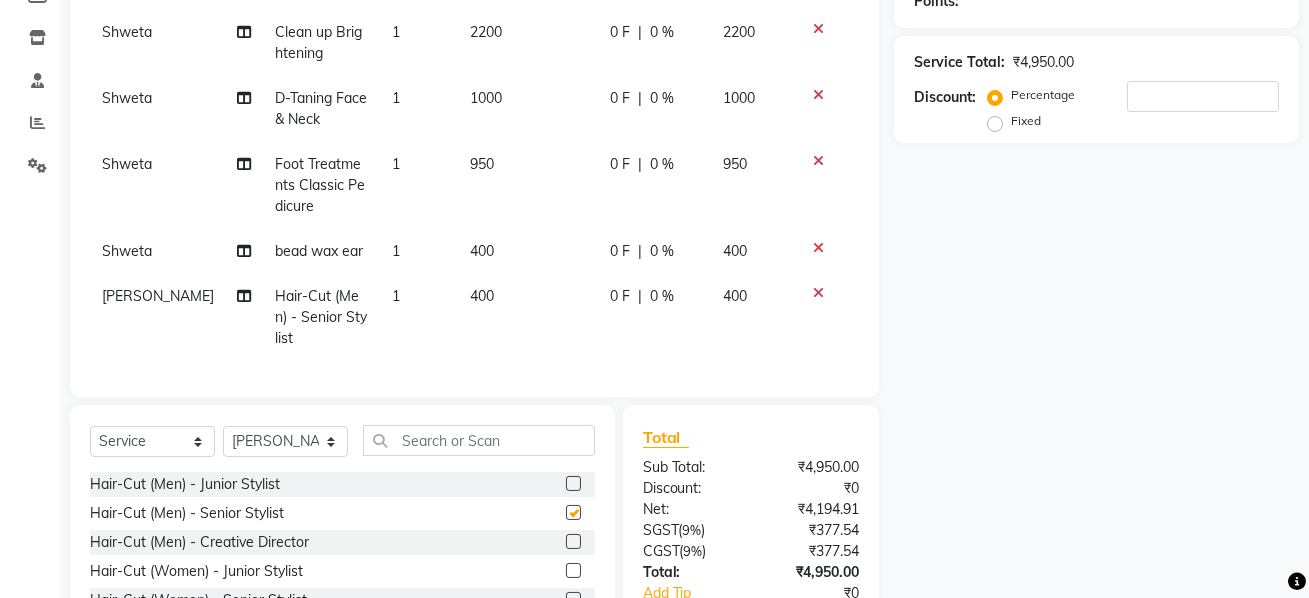 checkbox on "false" 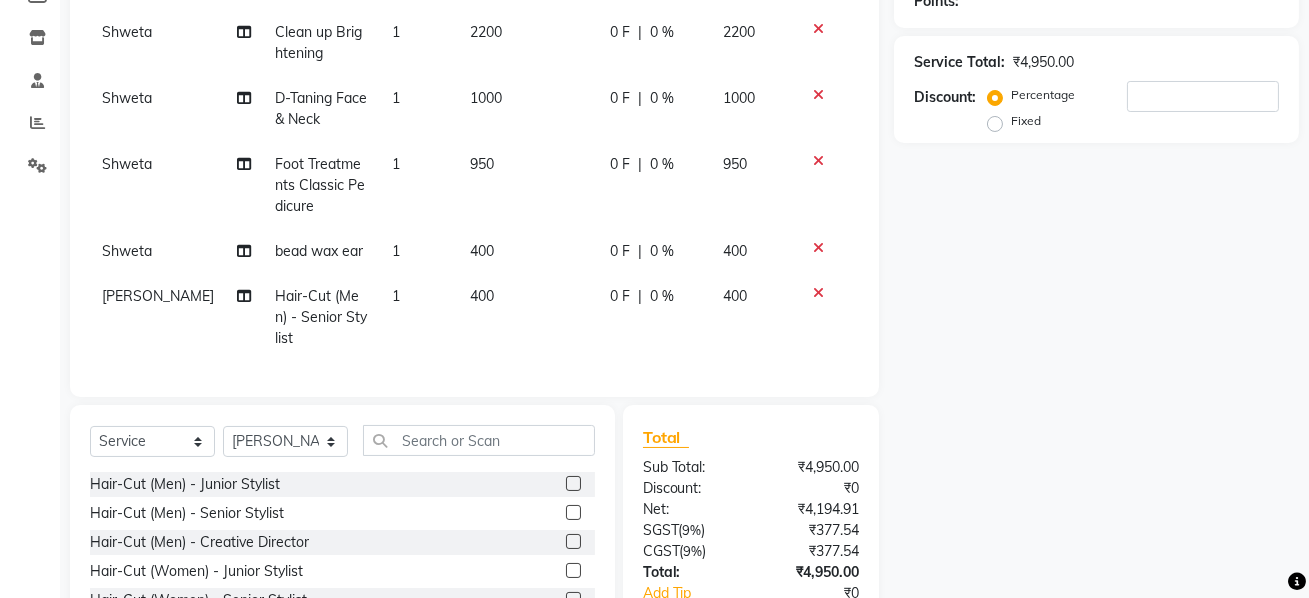 click on "400" 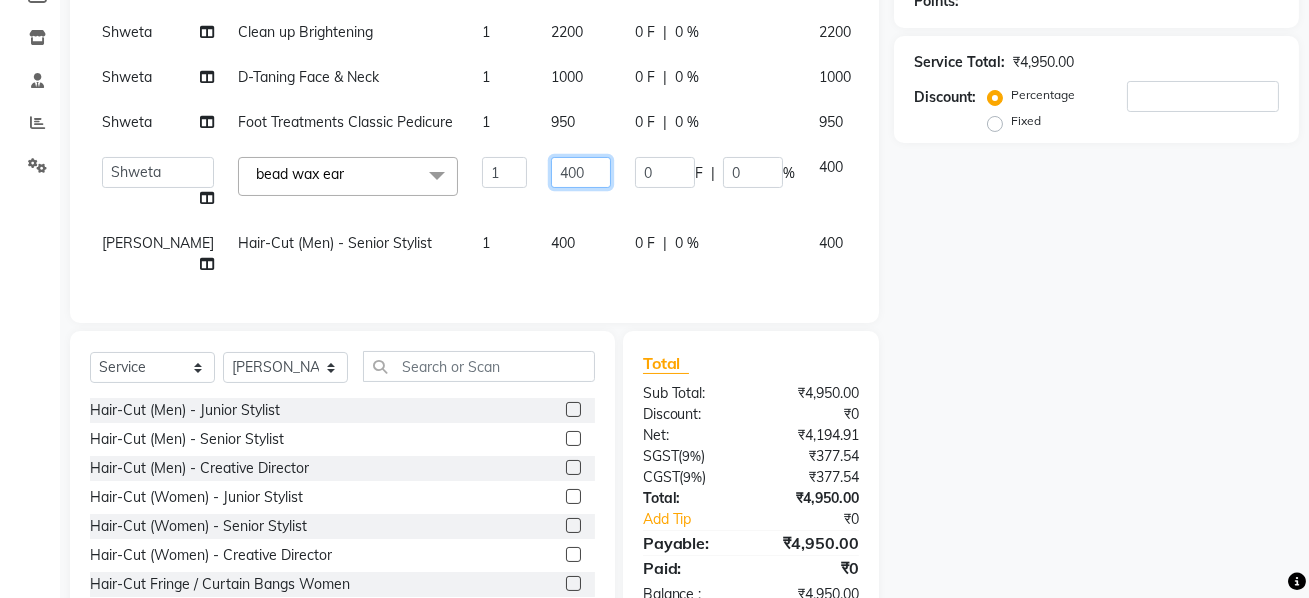 click on "400" 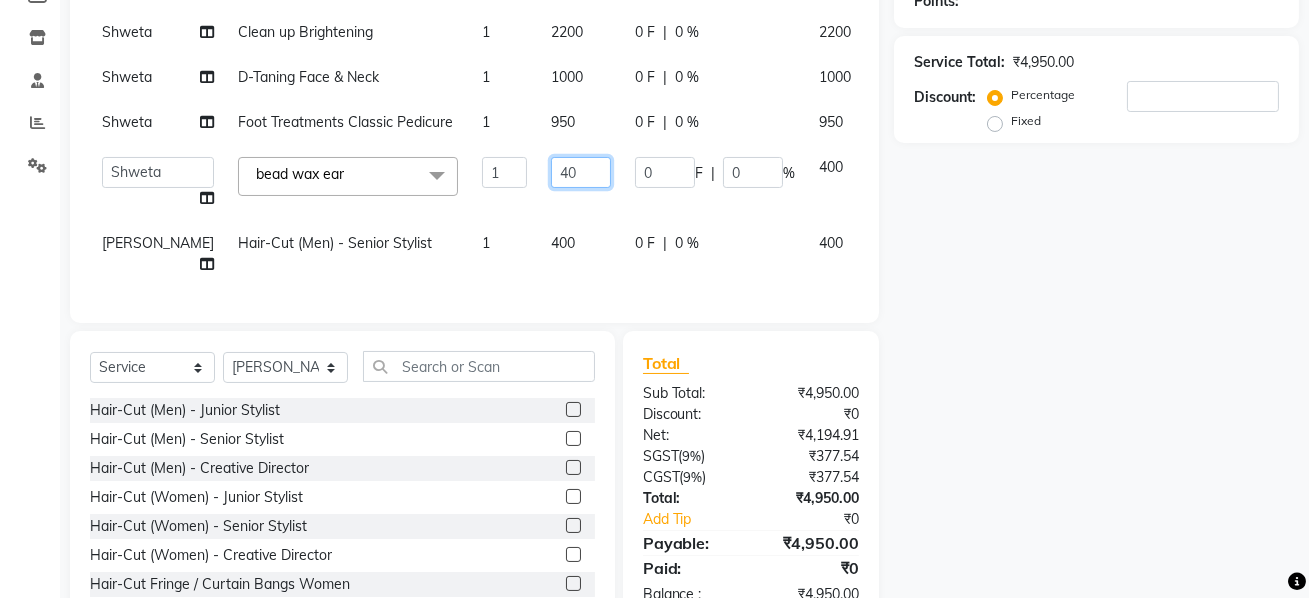 type on "4" 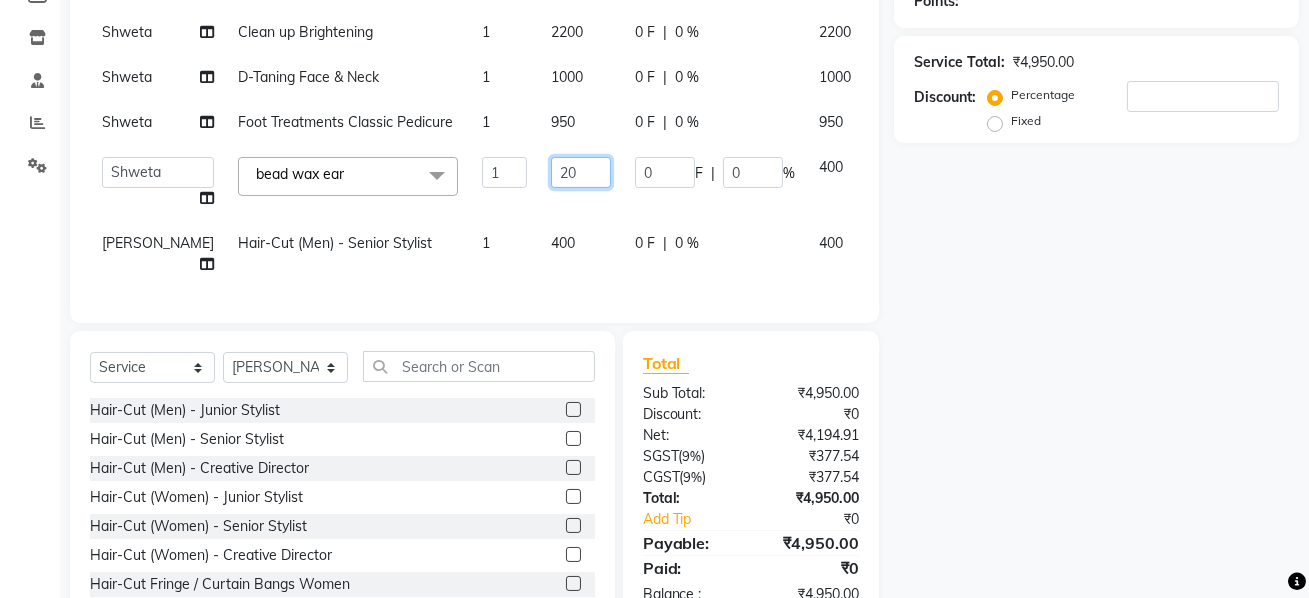 type on "200" 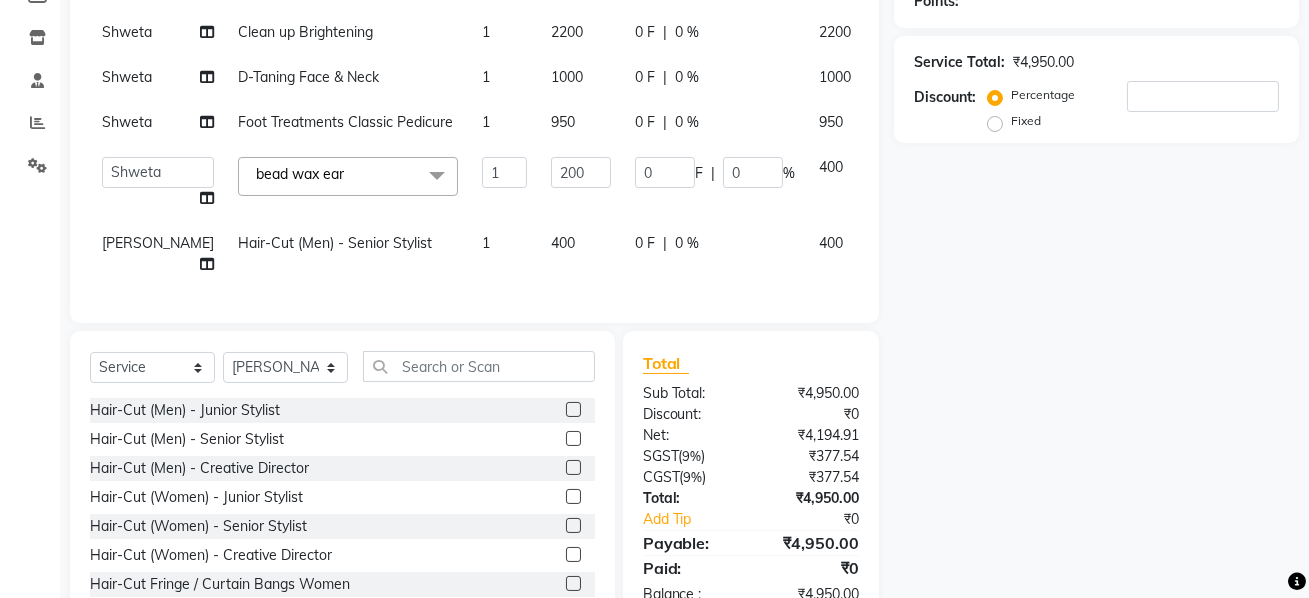 click on "Name: Membership: Total Visits: Card on file: Last Visit:  Points:  Service Total:  ₹4,950.00  Discount:  Percentage   Fixed" 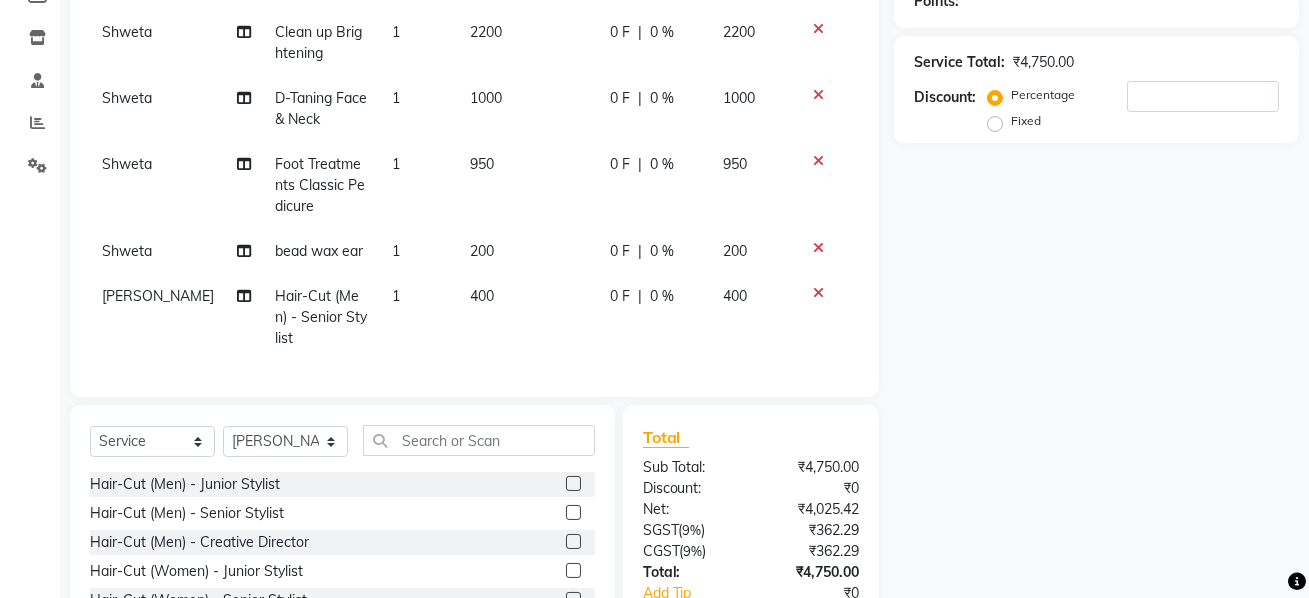 click on "200" 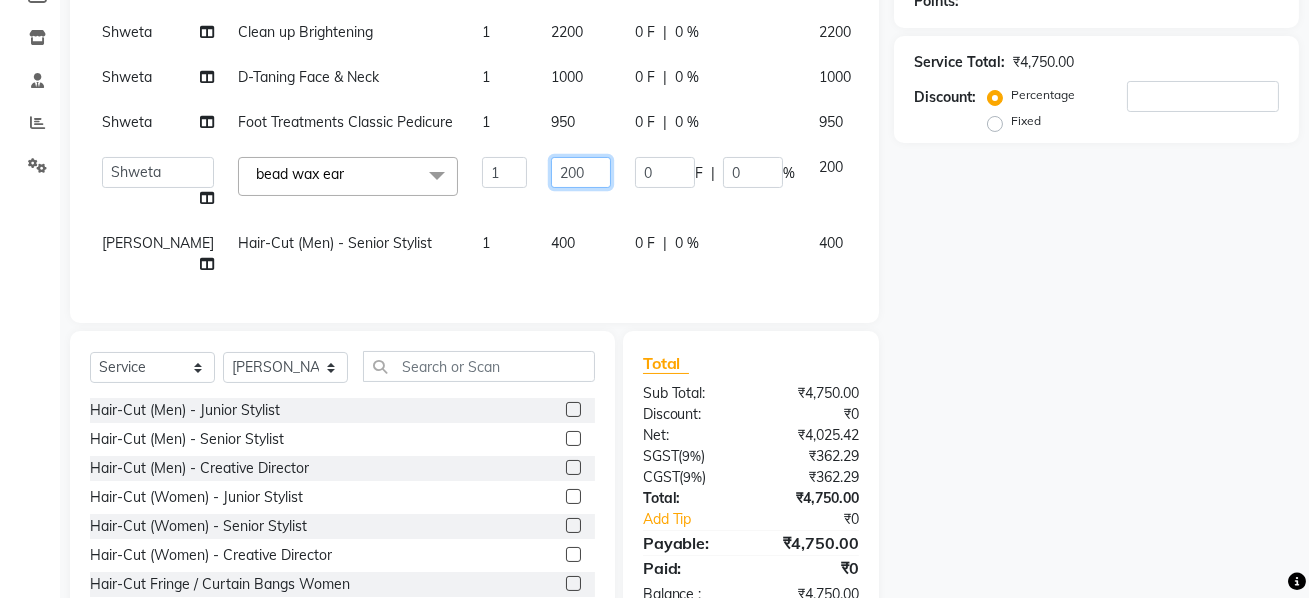 click on "200" 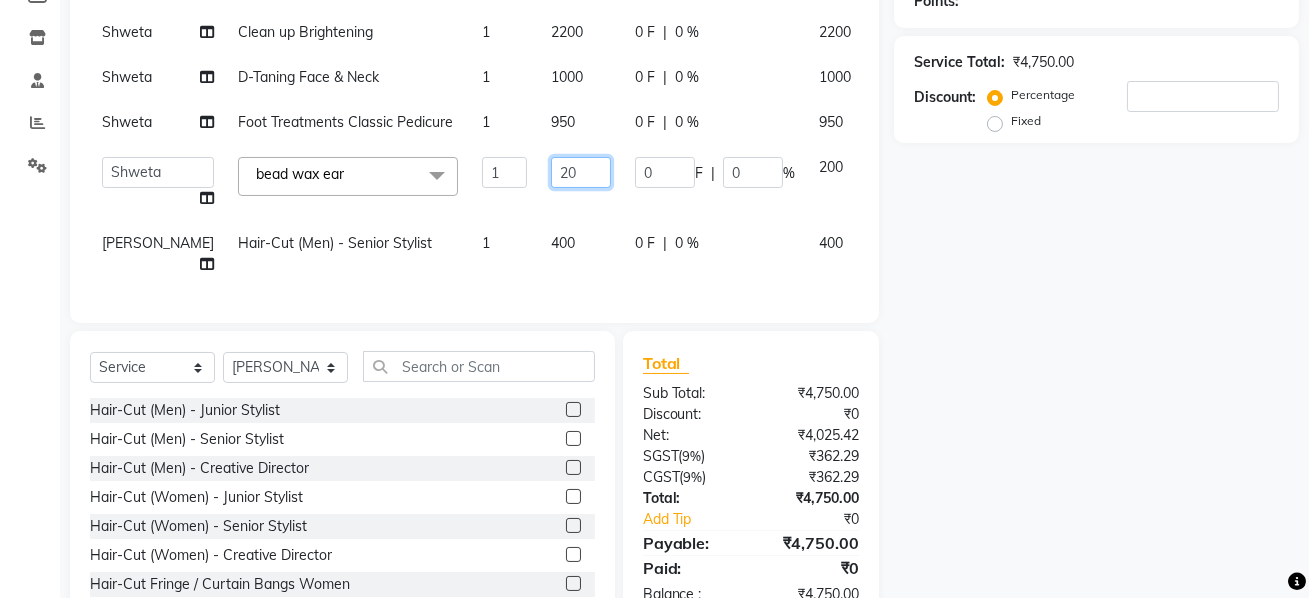 type on "2" 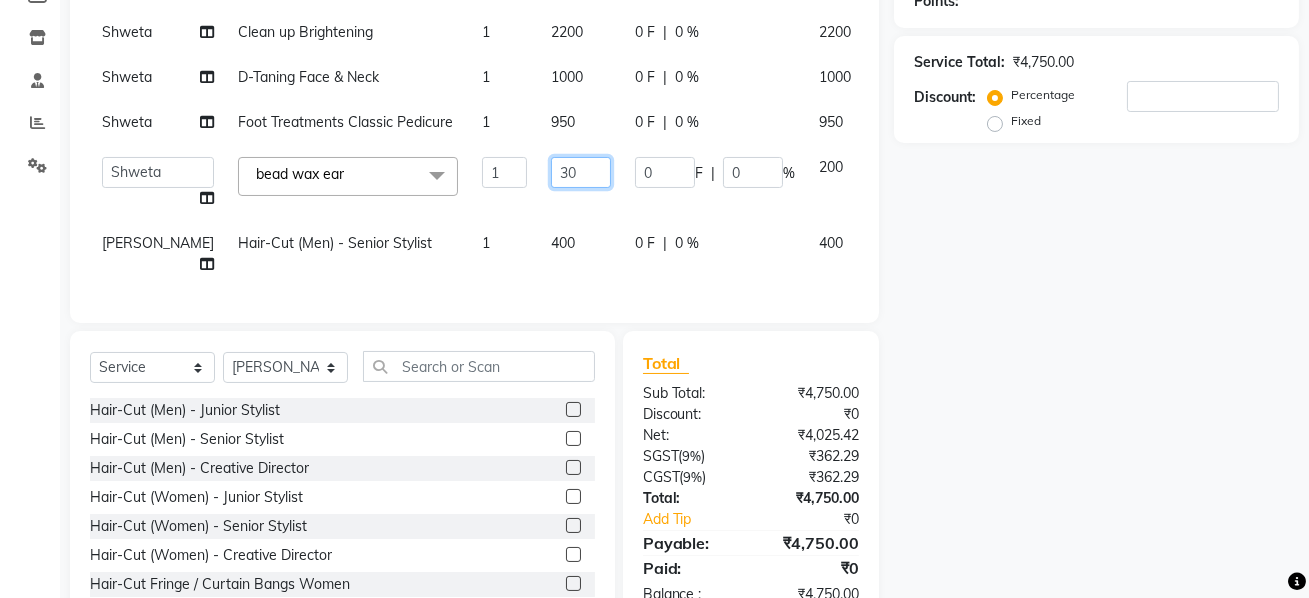 type on "300" 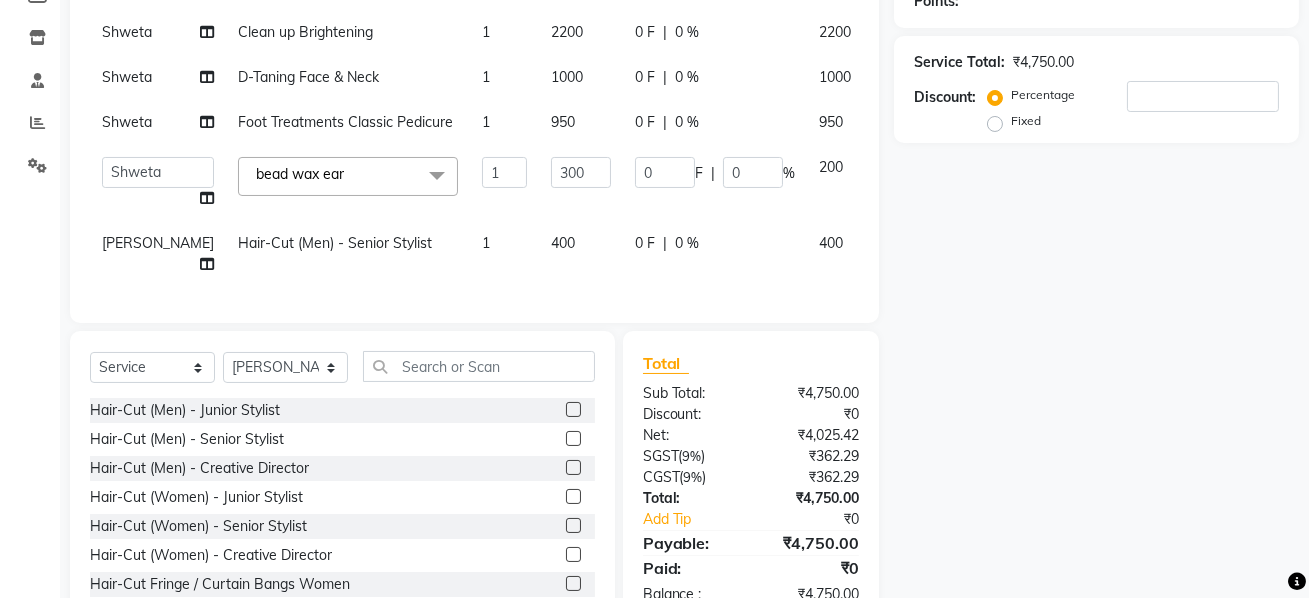click on "Name: Membership: Total Visits: Card on file: Last Visit:  Points:  Service Total:  ₹4,750.00  Discount:  Percentage   Fixed" 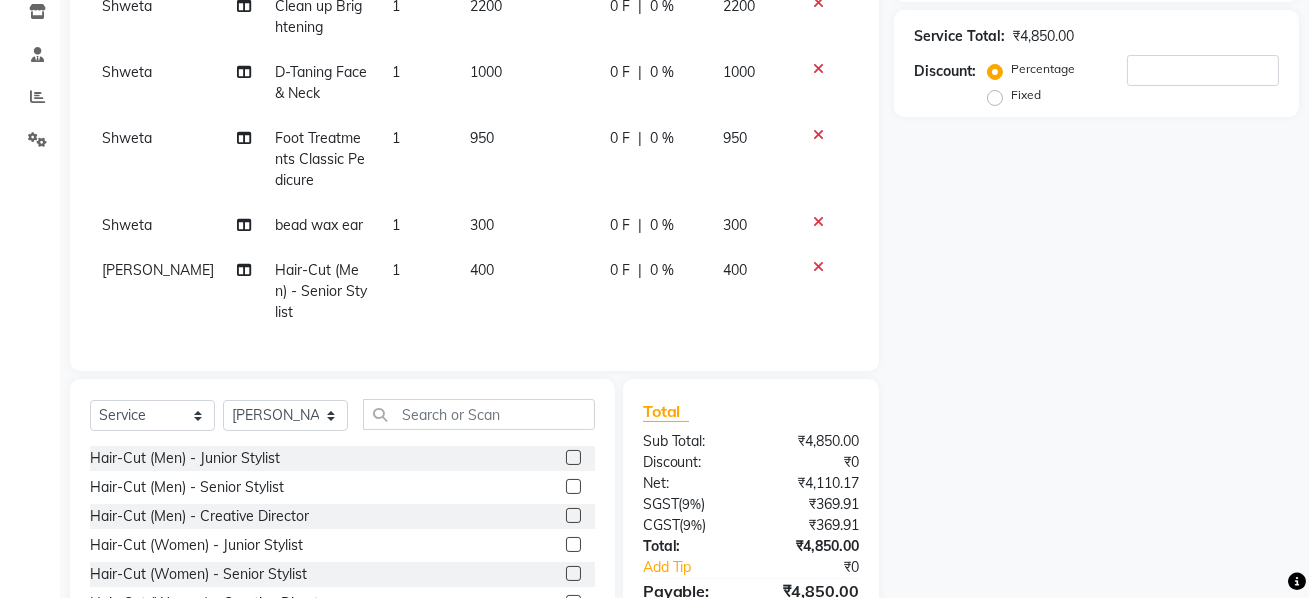 scroll, scrollTop: 0, scrollLeft: 0, axis: both 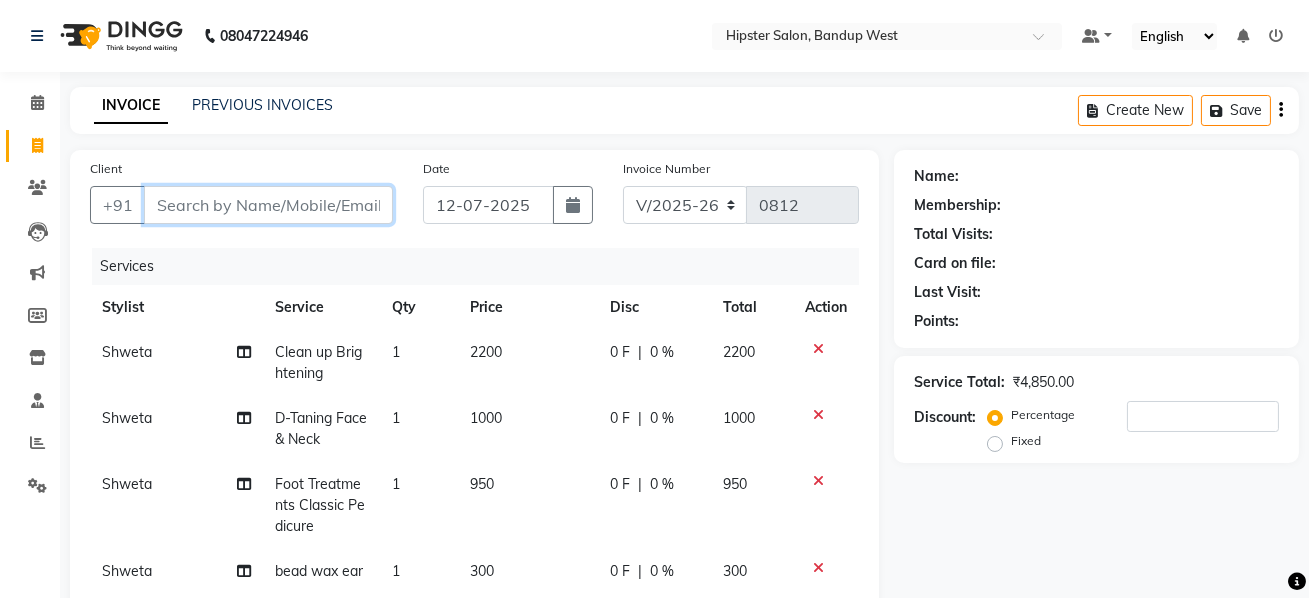 click on "Client" at bounding box center (268, 205) 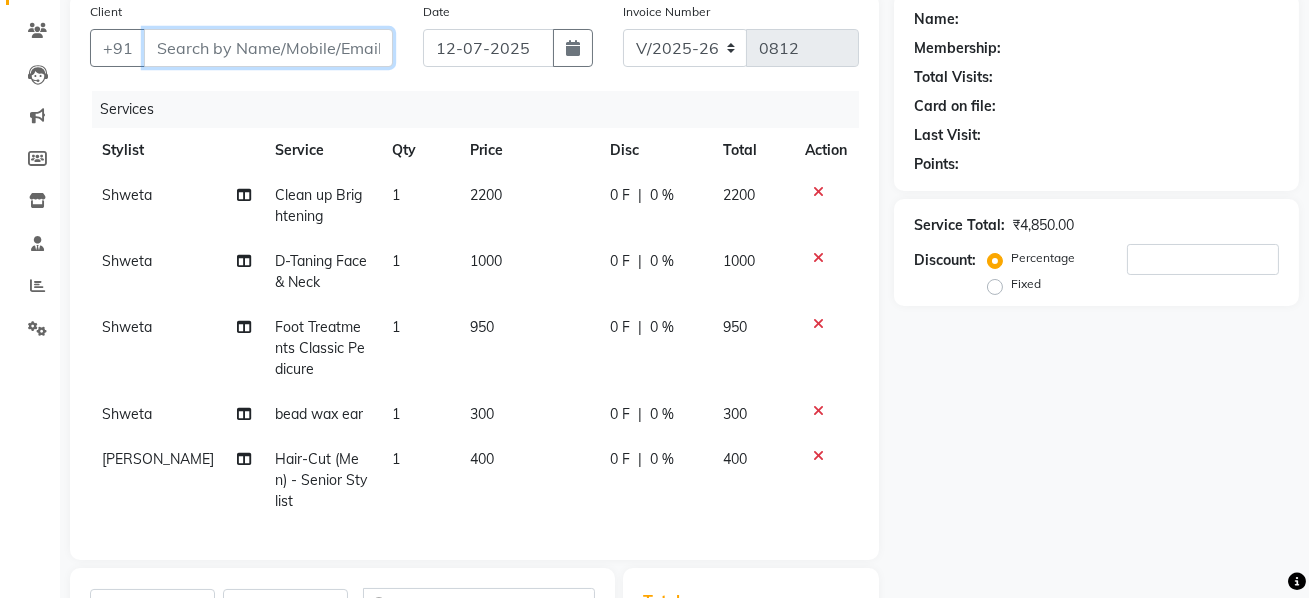 scroll, scrollTop: 159, scrollLeft: 0, axis: vertical 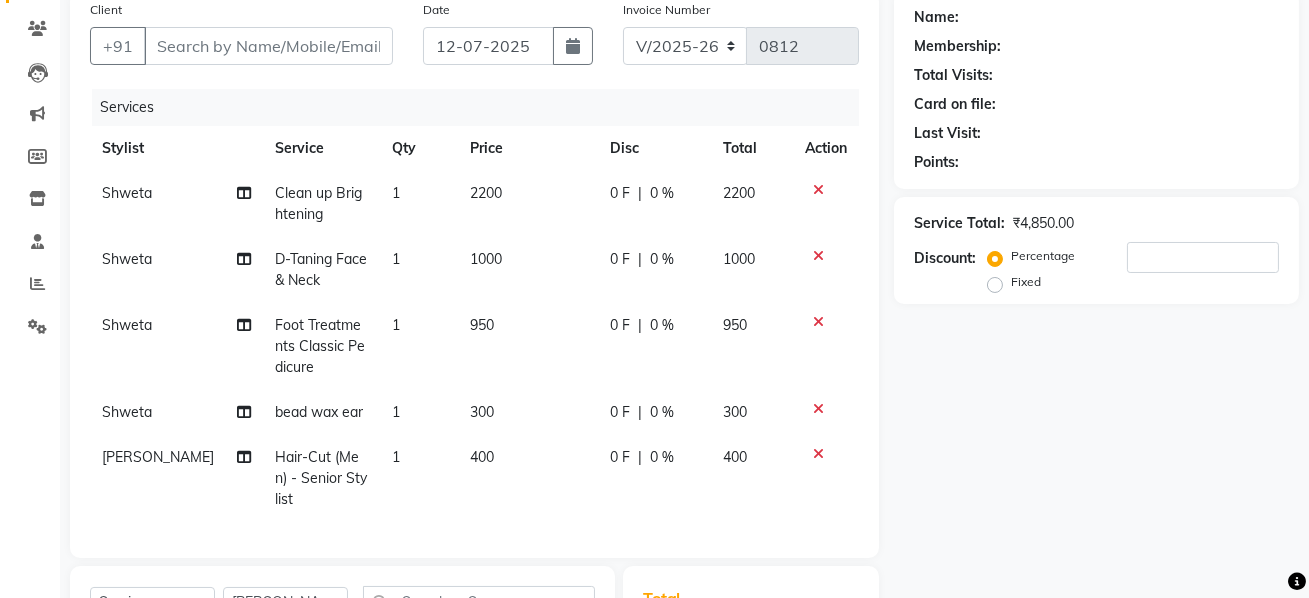 click on "300" 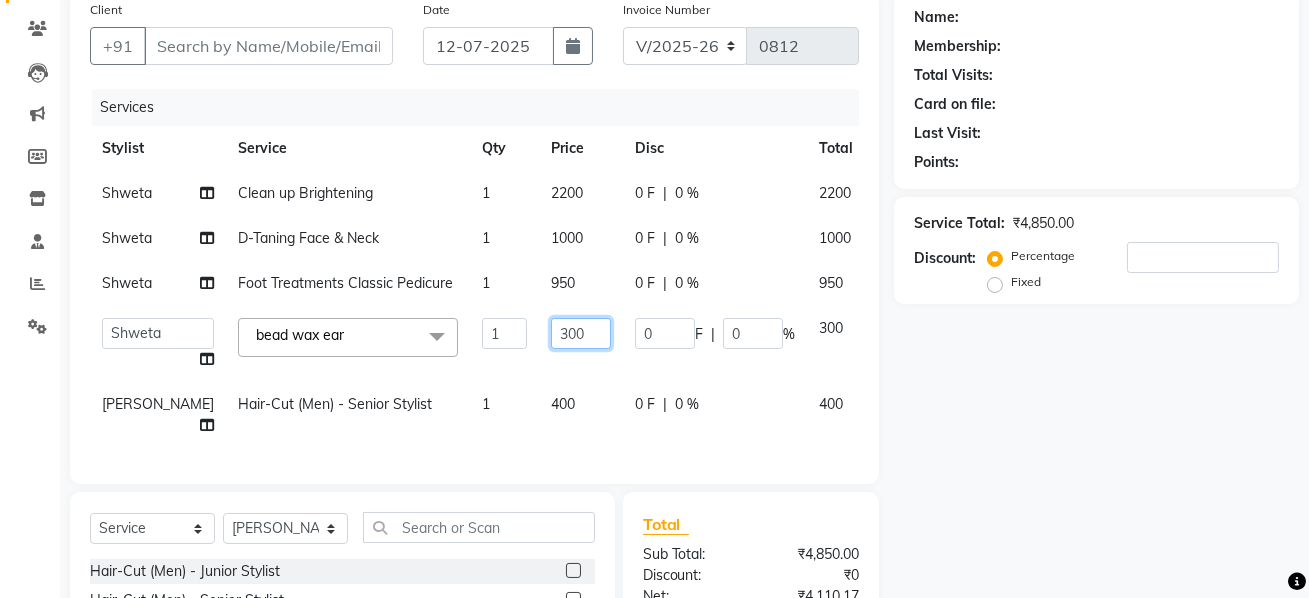 click on "300" 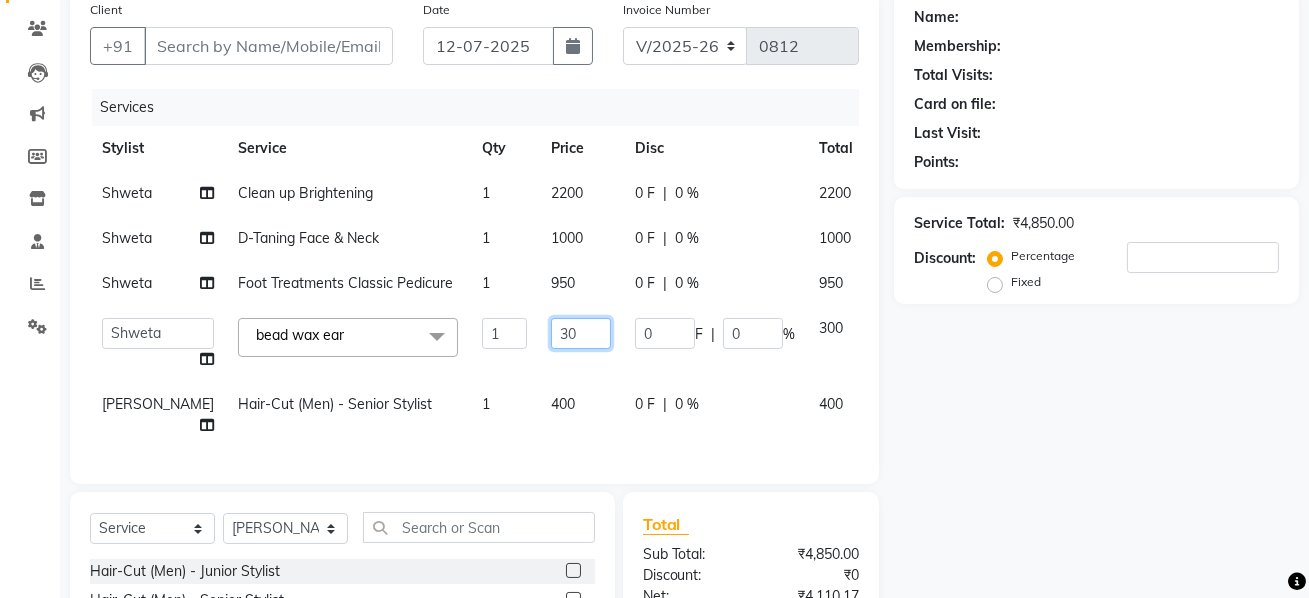 type on "3" 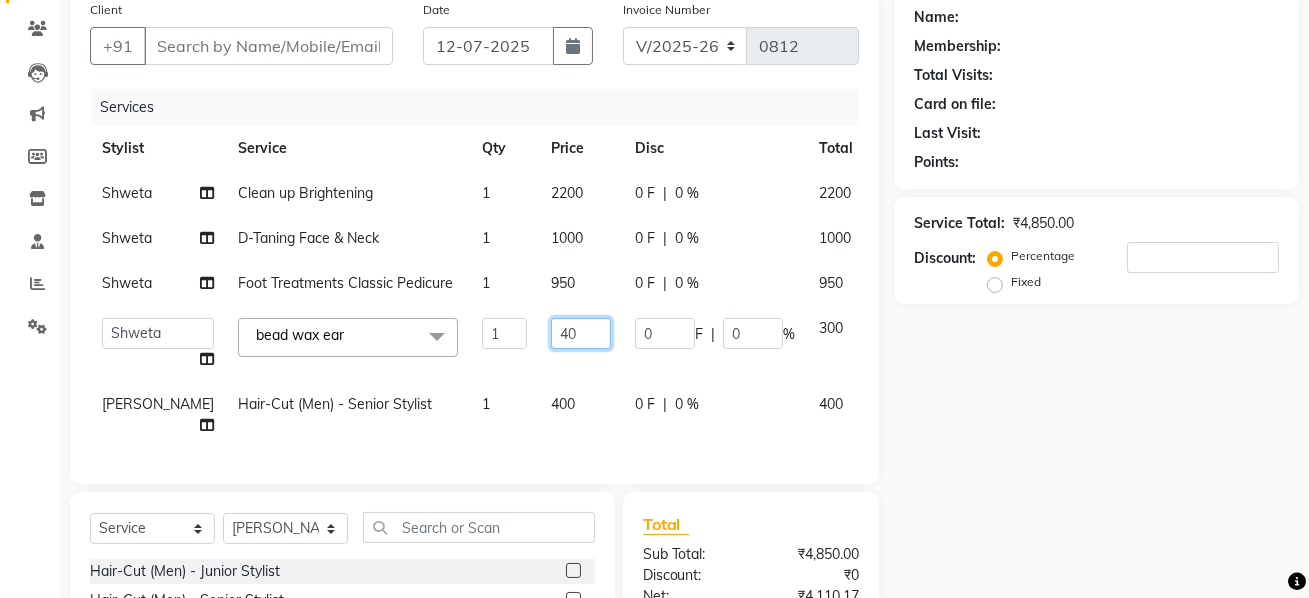 type on "400" 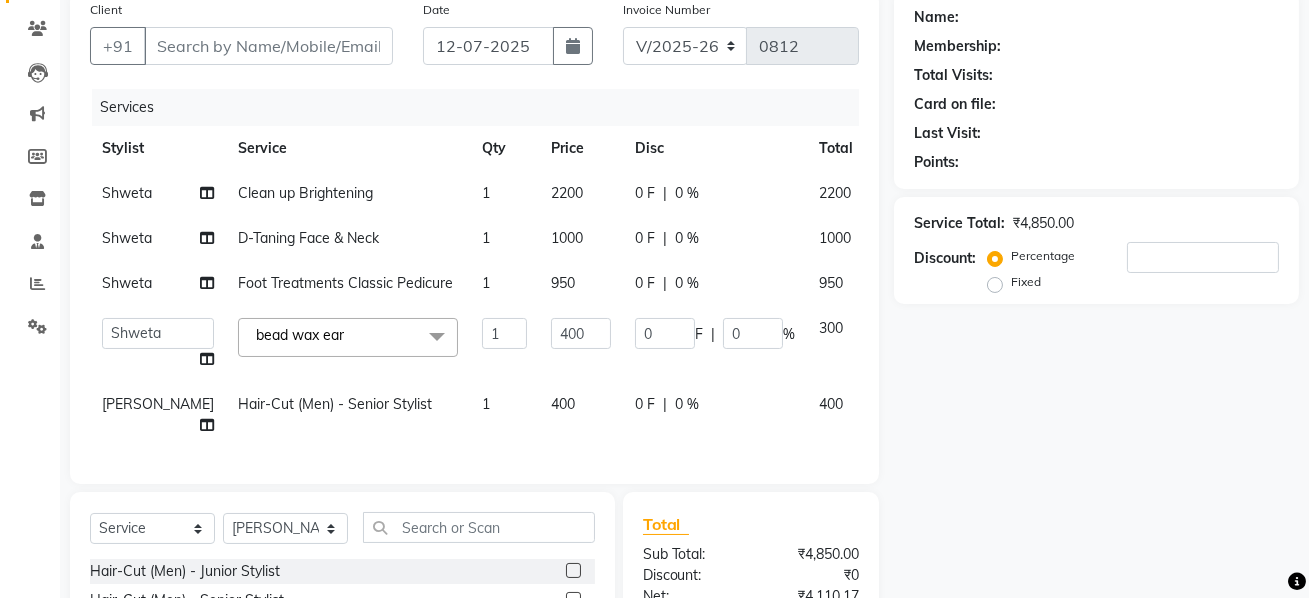 click on "Name: Membership: Total Visits: Card on file: Last Visit:  Points:  Service Total:  ₹4,850.00  Discount:  Percentage   Fixed" 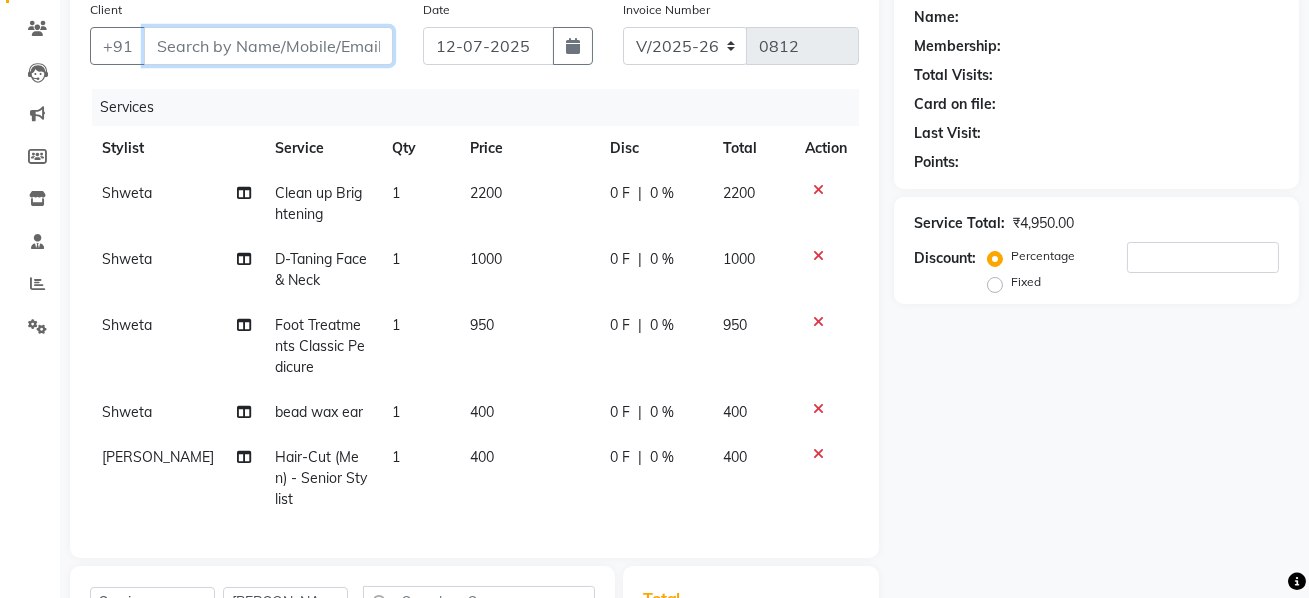 click on "Client" at bounding box center (268, 46) 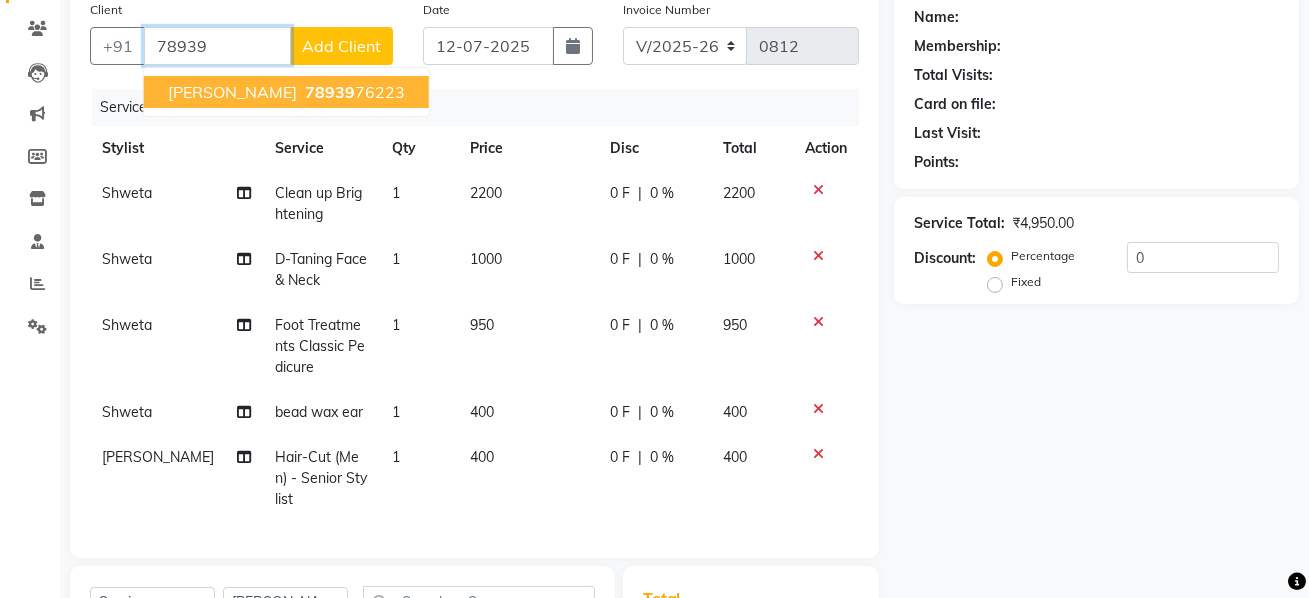 click on "78939" at bounding box center [330, 92] 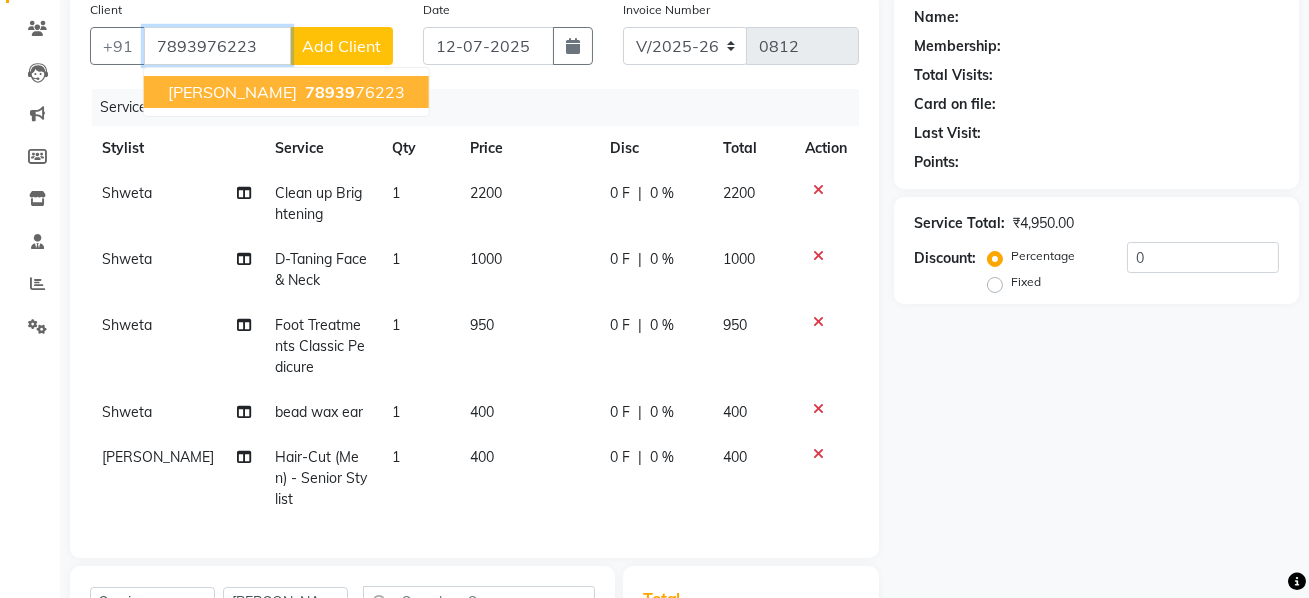 type on "7893976223" 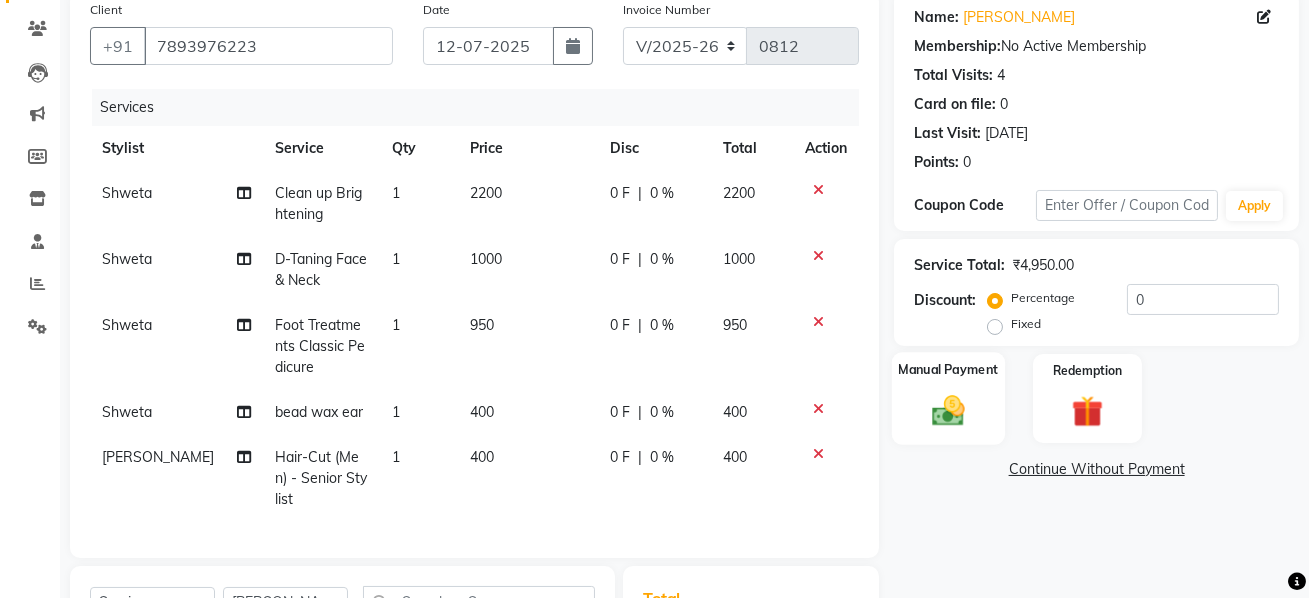 click 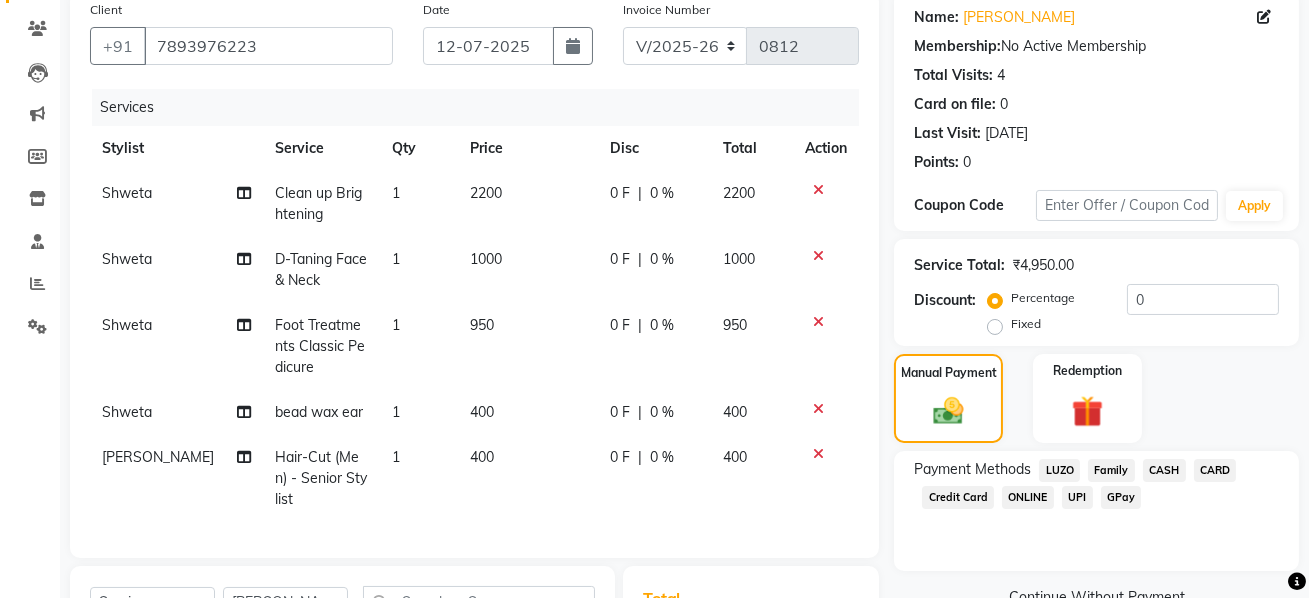 scroll, scrollTop: 430, scrollLeft: 0, axis: vertical 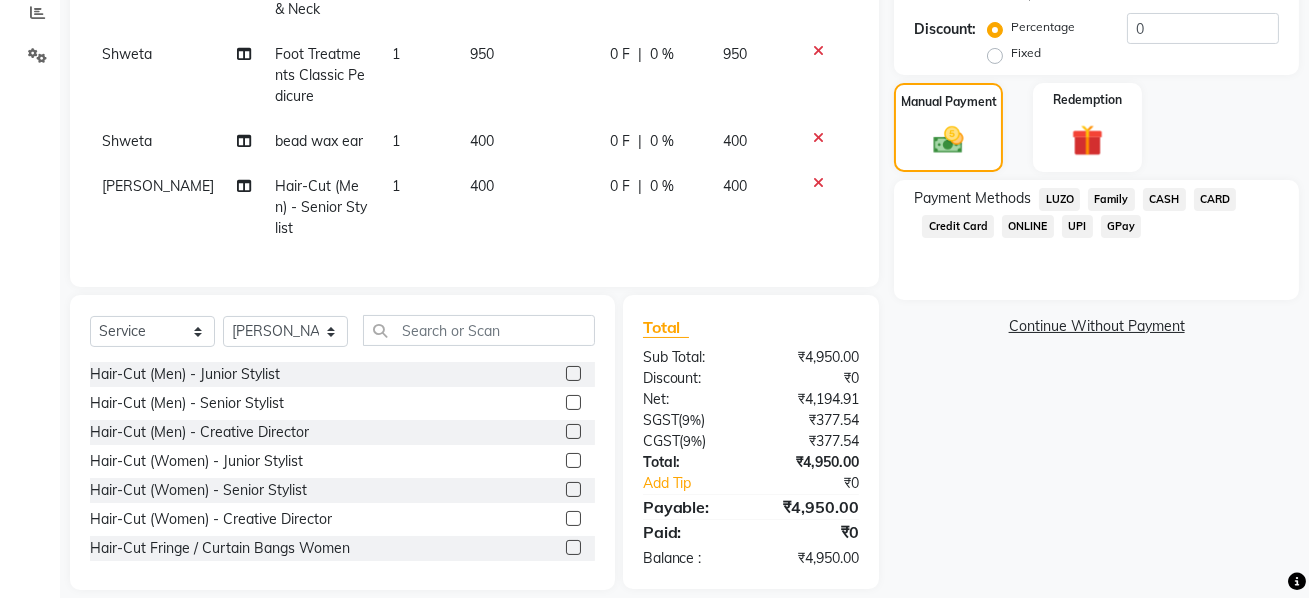 click on "GPay" 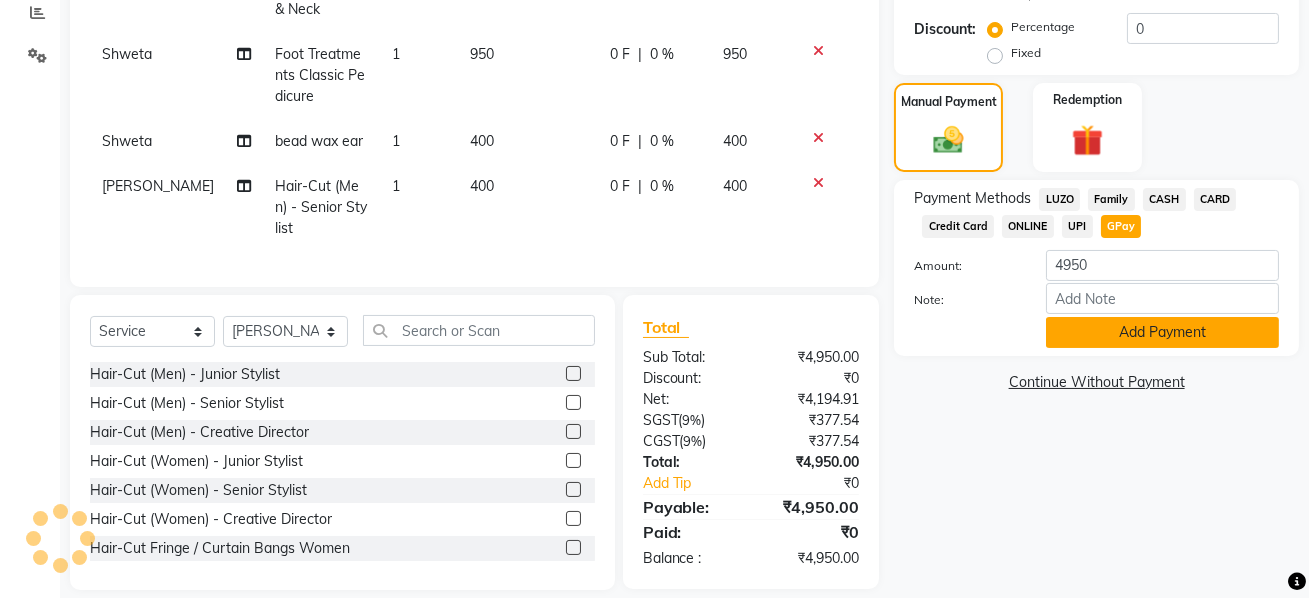 click on "Add Payment" 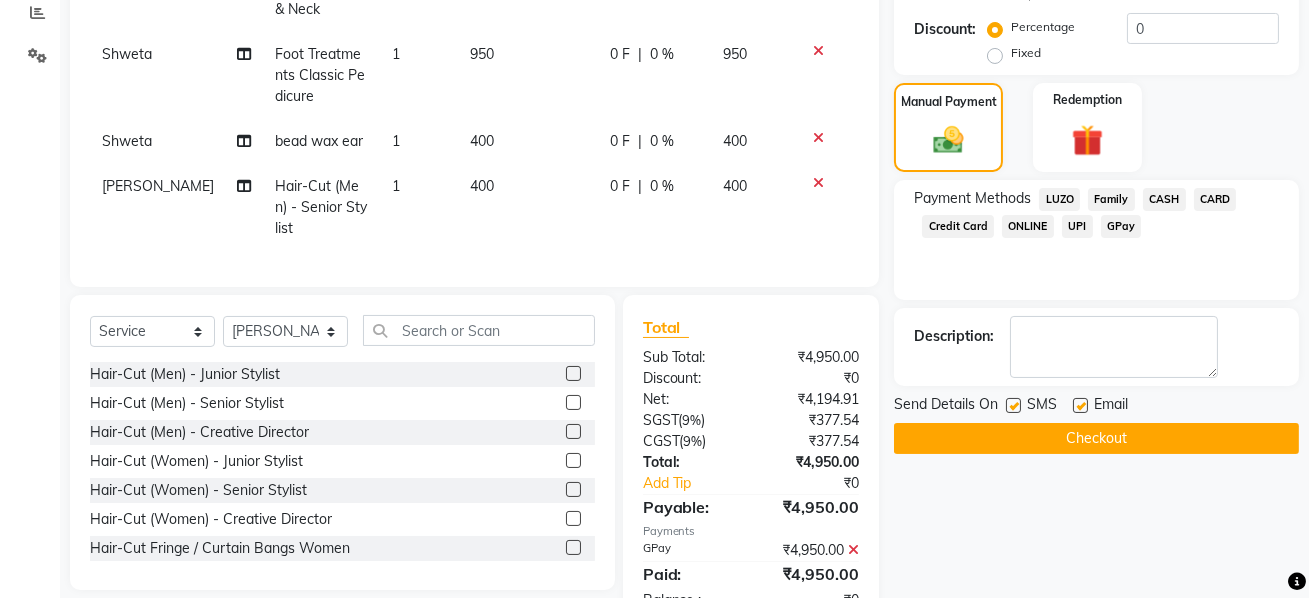 scroll, scrollTop: 472, scrollLeft: 0, axis: vertical 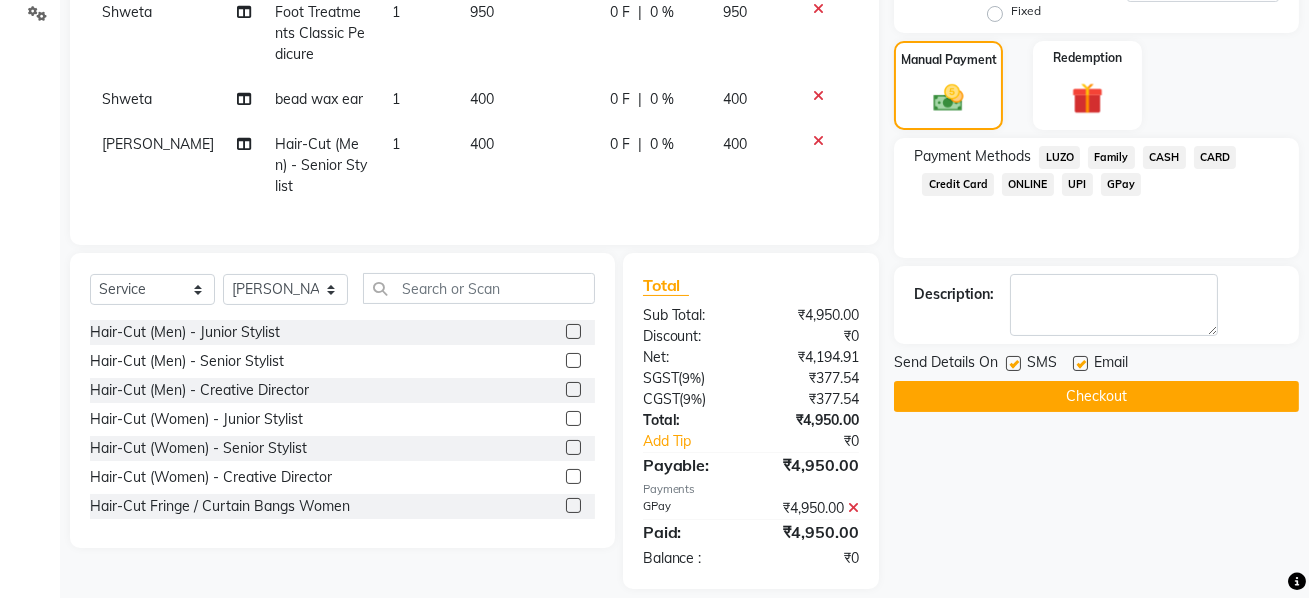 click on "Checkout" 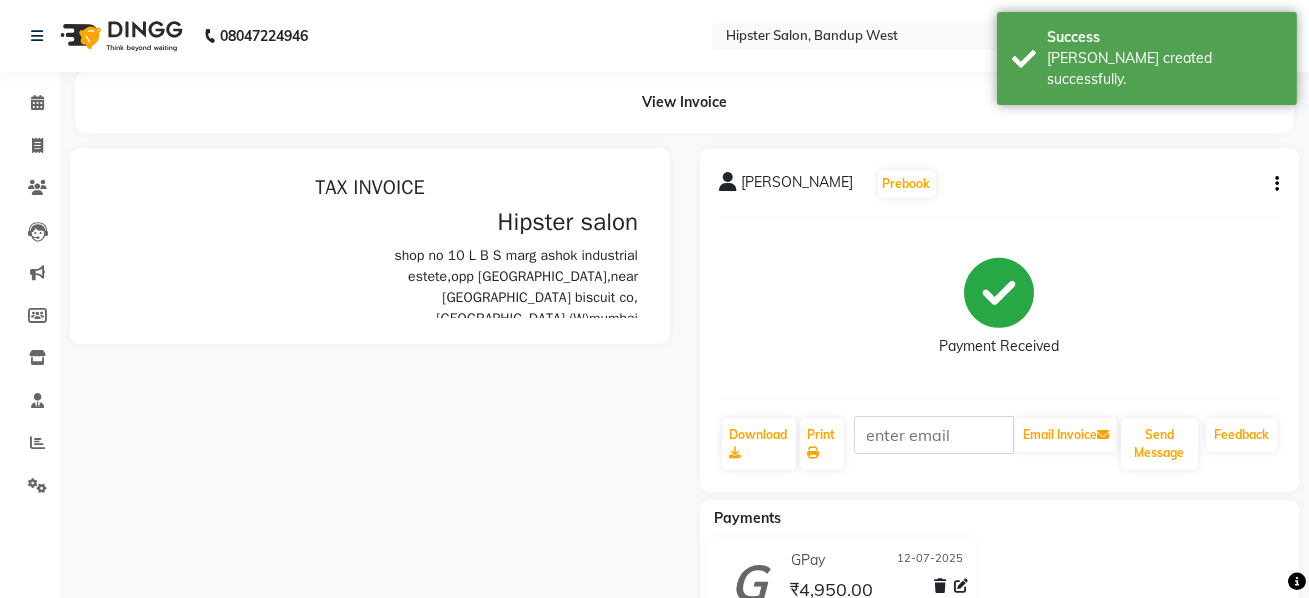scroll, scrollTop: 0, scrollLeft: 0, axis: both 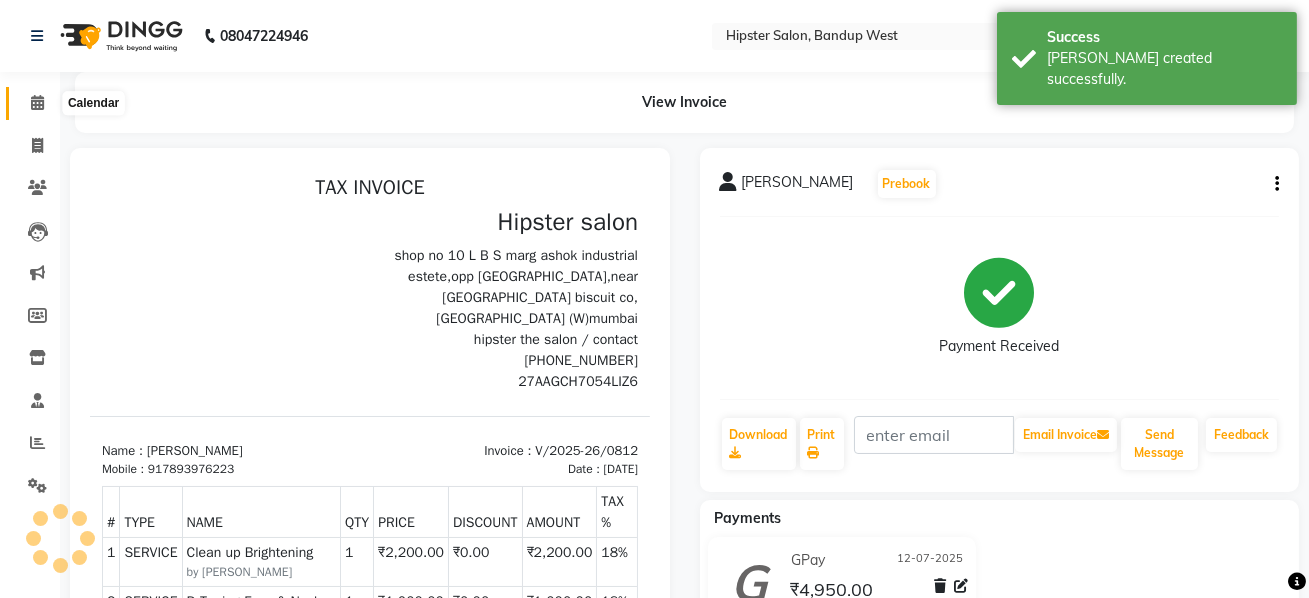click 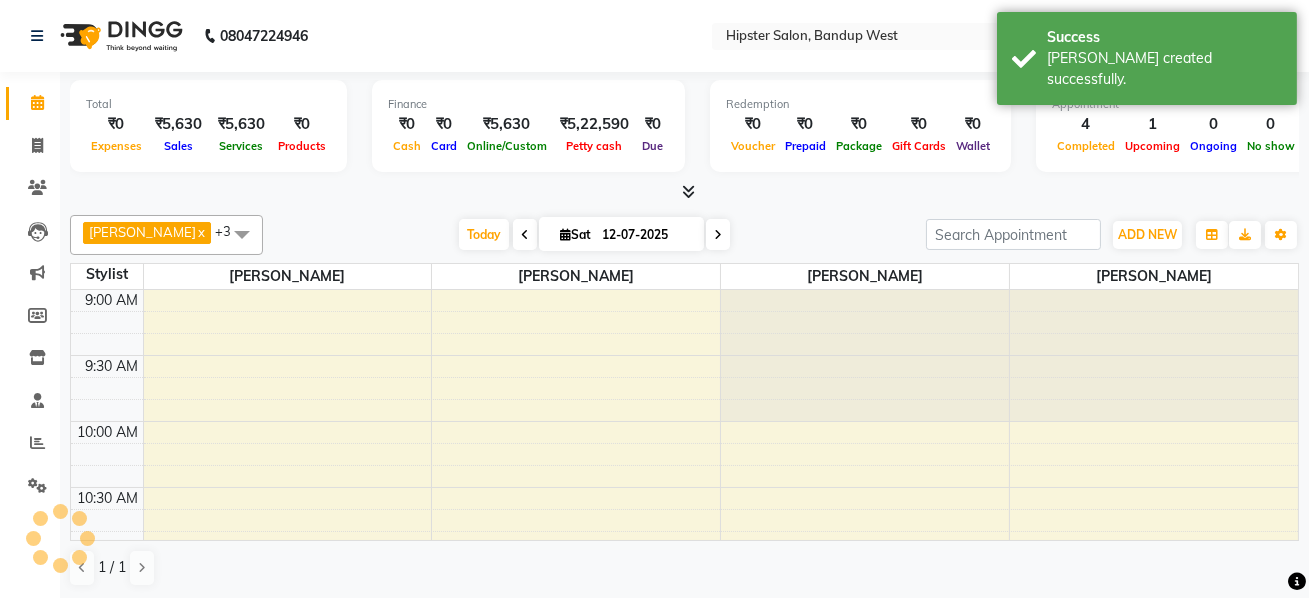 scroll, scrollTop: 0, scrollLeft: 0, axis: both 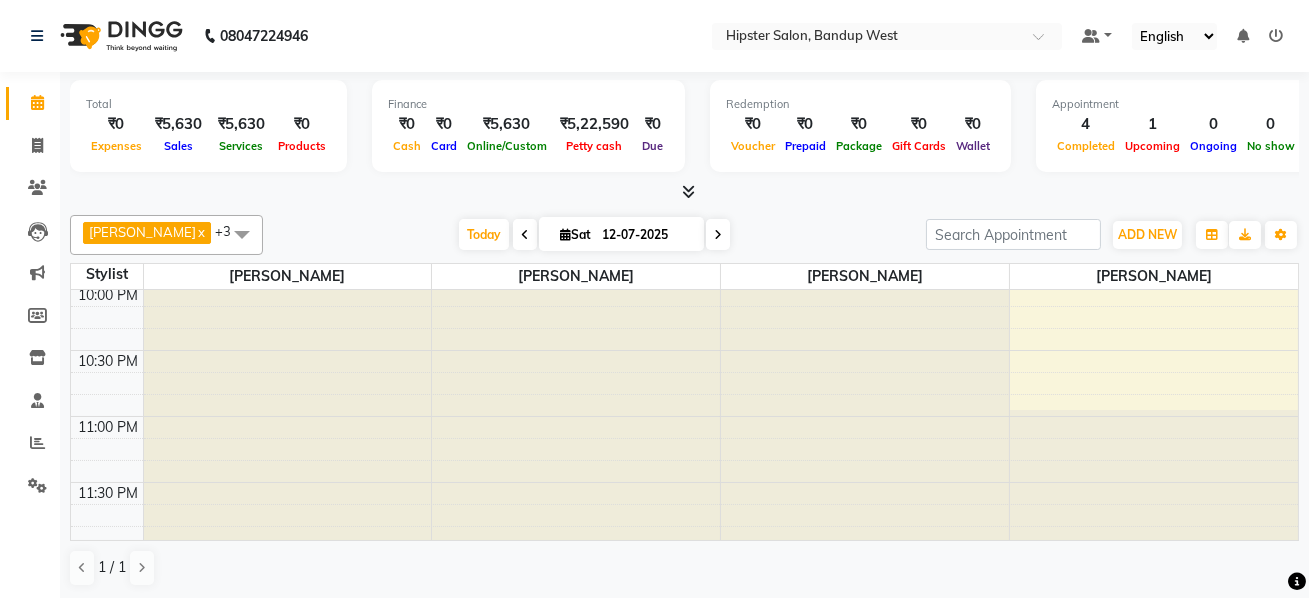 click at bounding box center (242, 234) 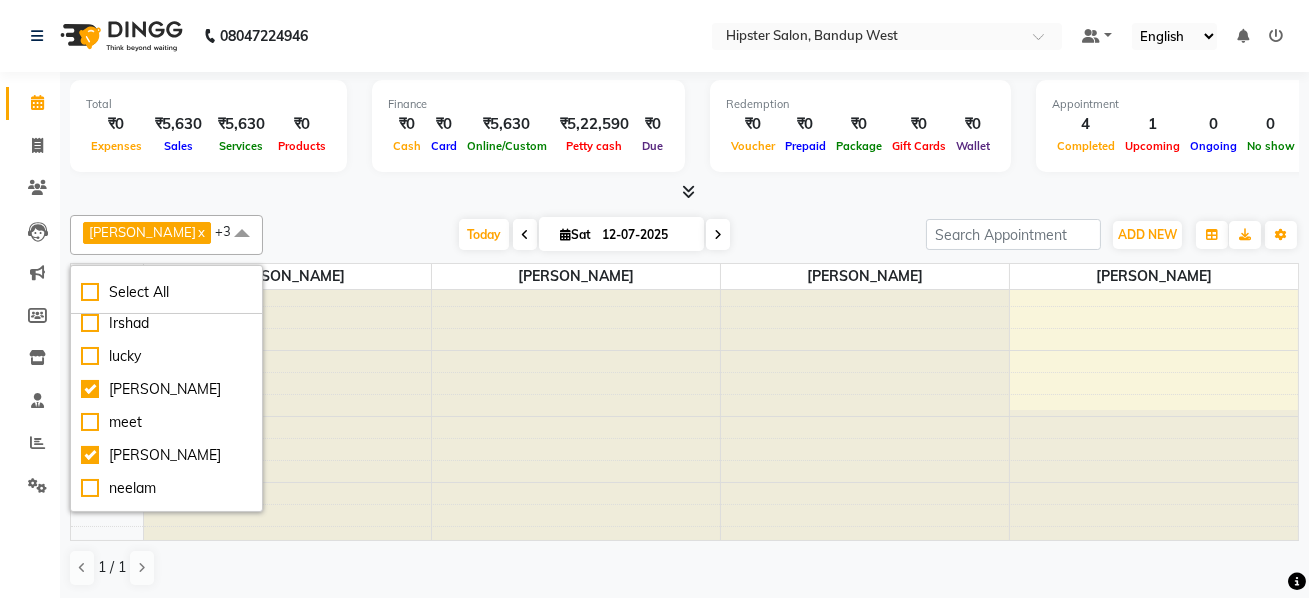 scroll, scrollTop: 396, scrollLeft: 0, axis: vertical 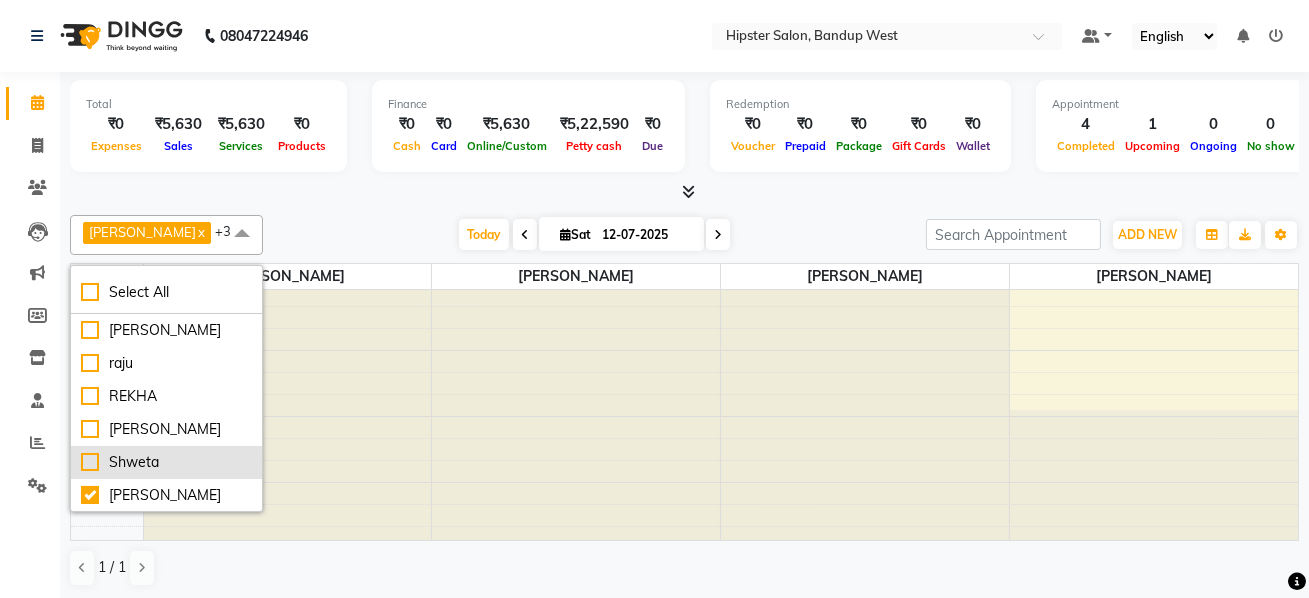 click on "Shweta" at bounding box center [166, 462] 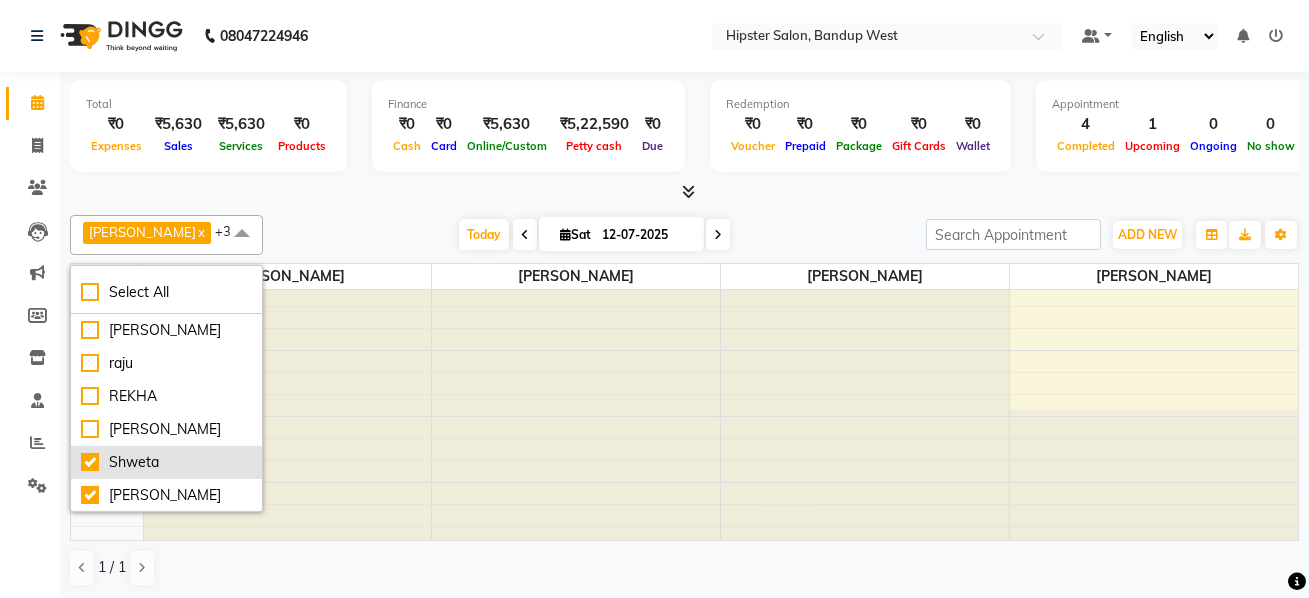 checkbox on "true" 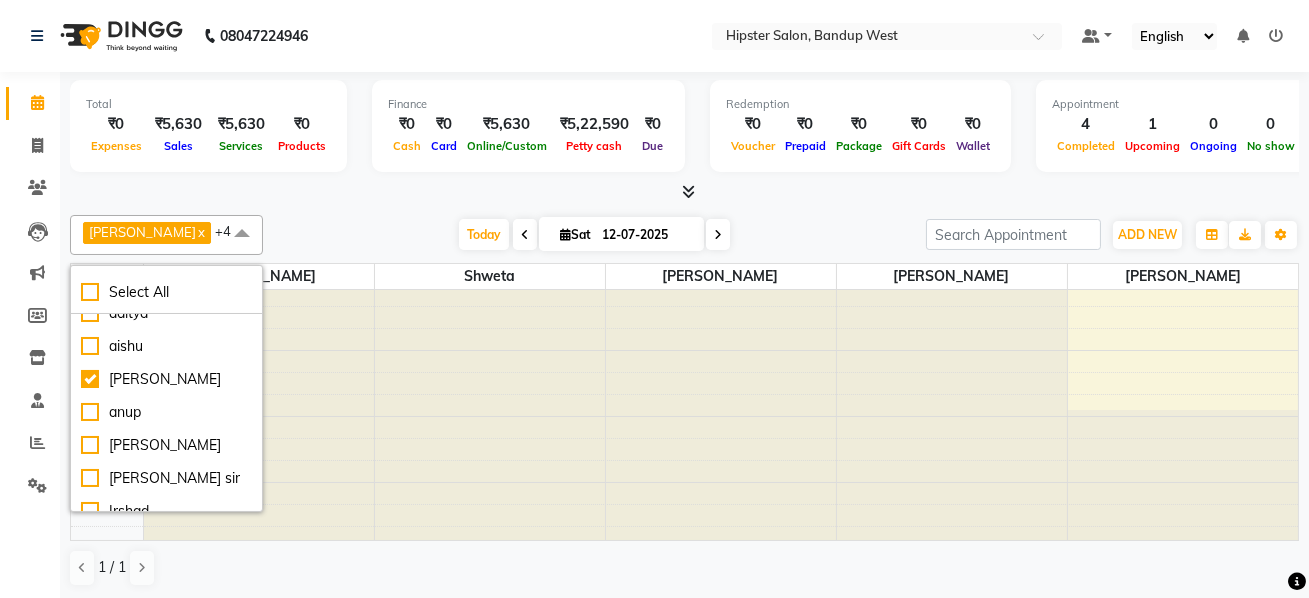 scroll, scrollTop: 0, scrollLeft: 0, axis: both 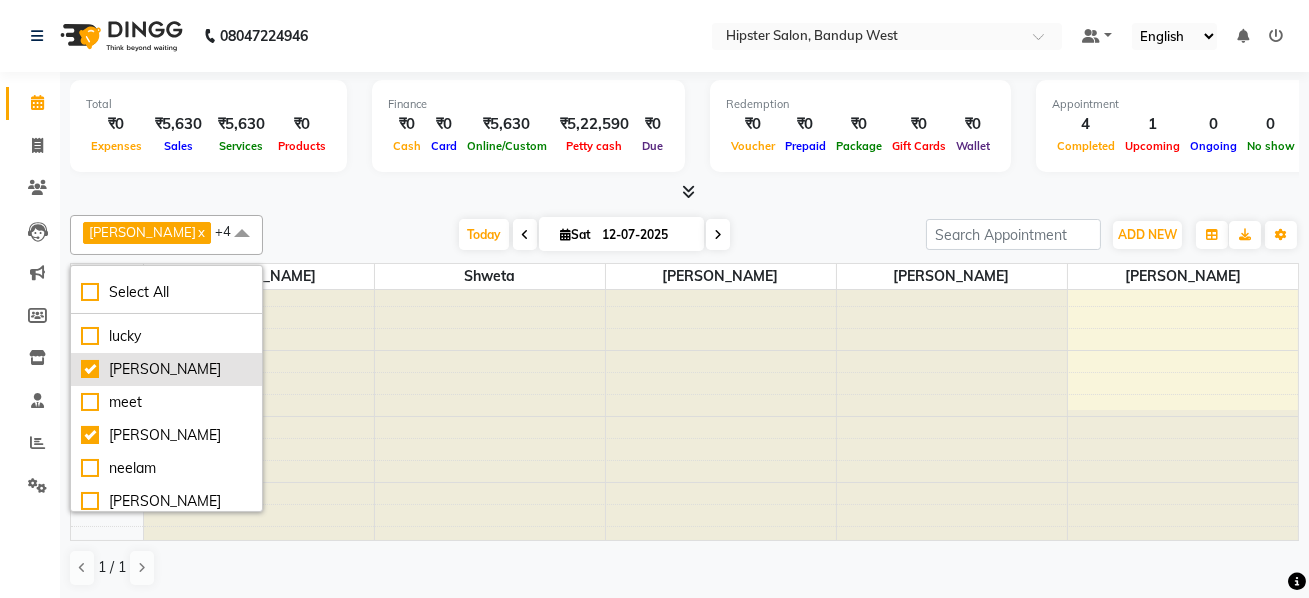 click on "[PERSON_NAME]" at bounding box center (166, 369) 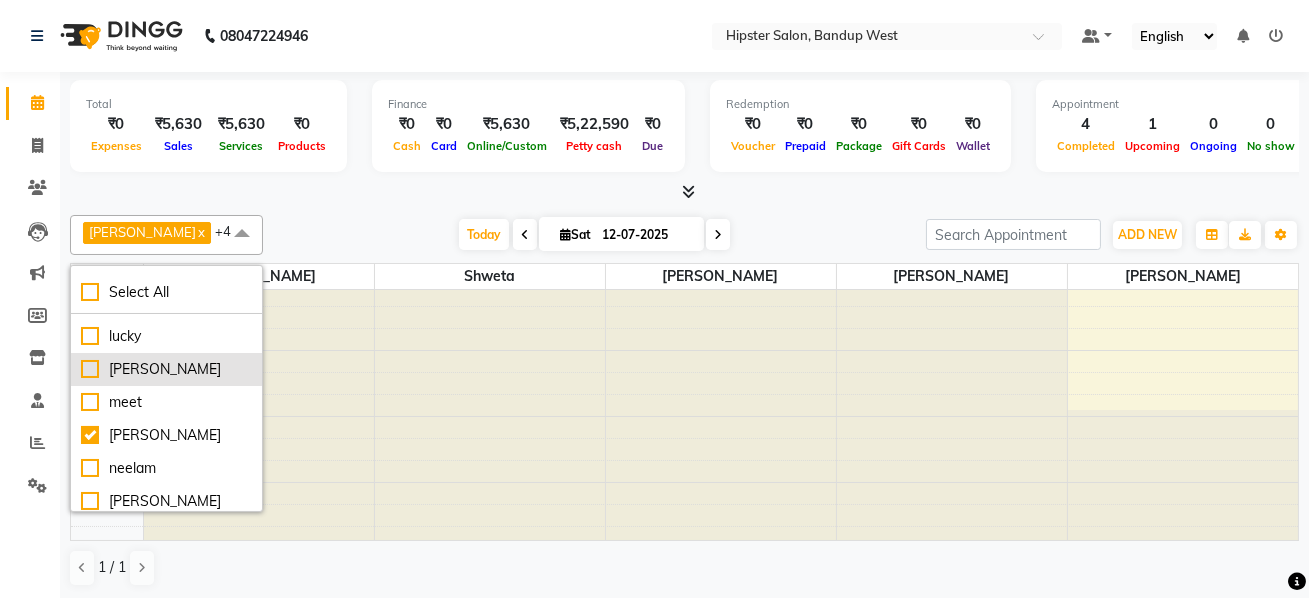 checkbox on "false" 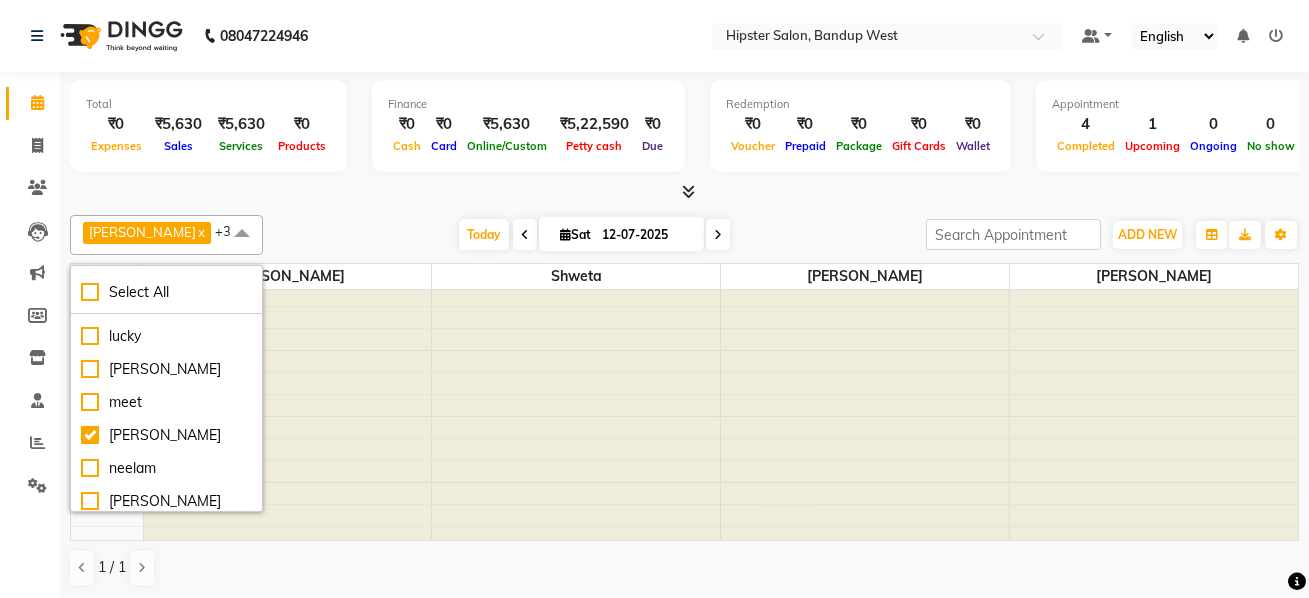 click at bounding box center [684, 192] 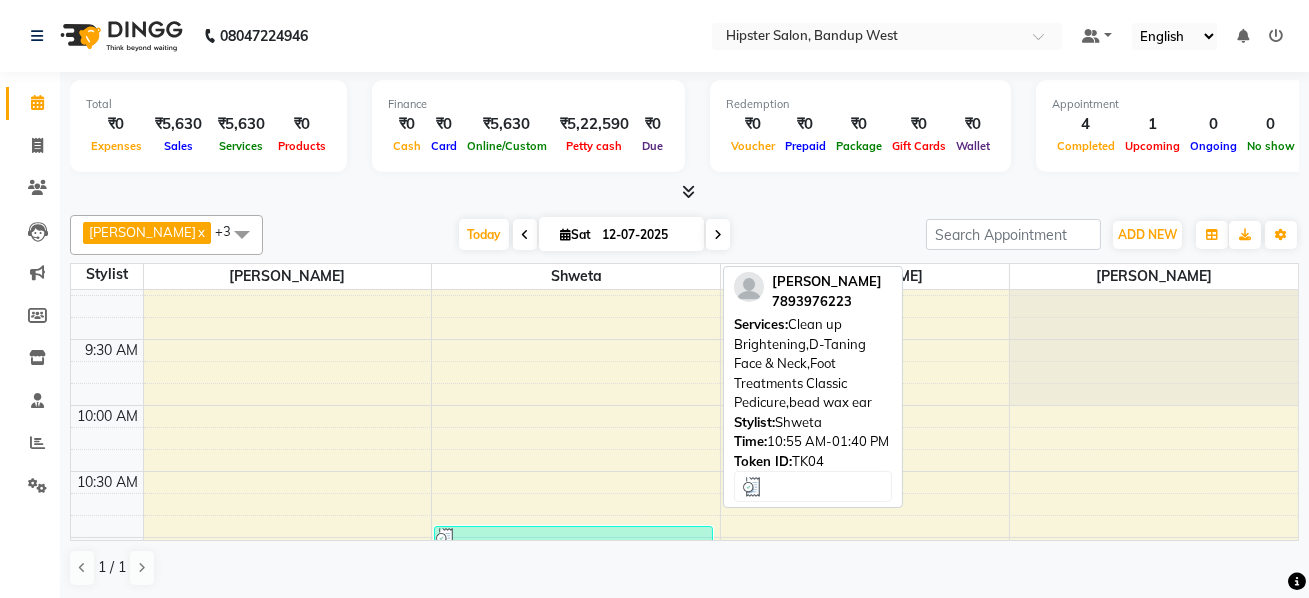 scroll, scrollTop: 0, scrollLeft: 0, axis: both 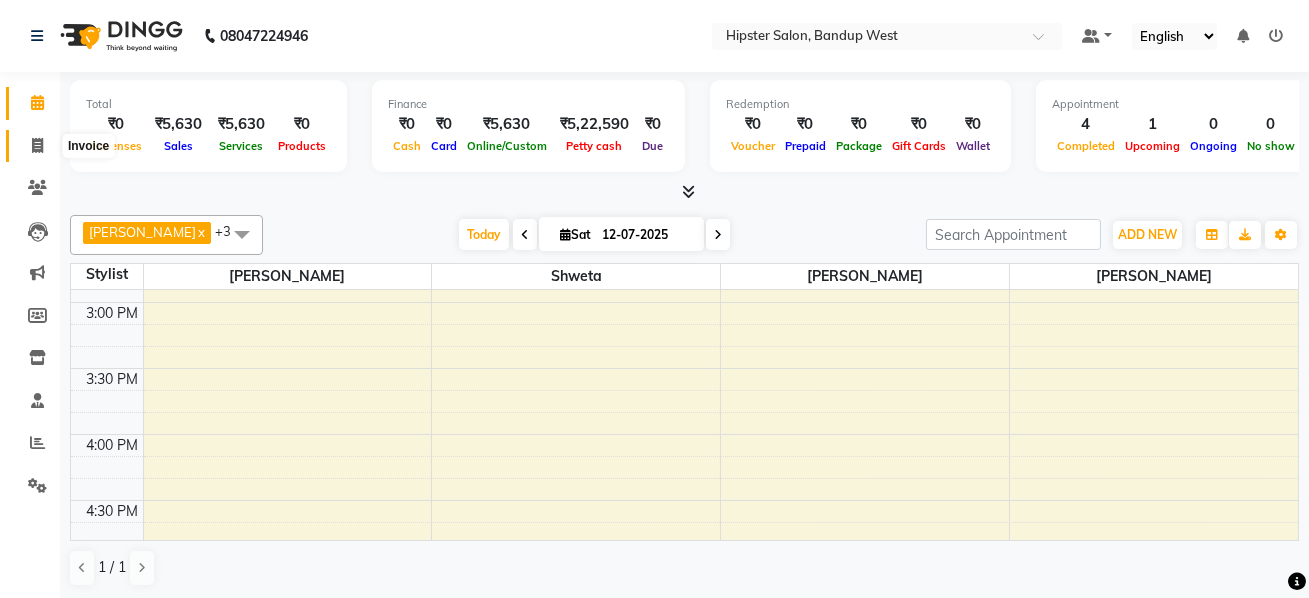 click 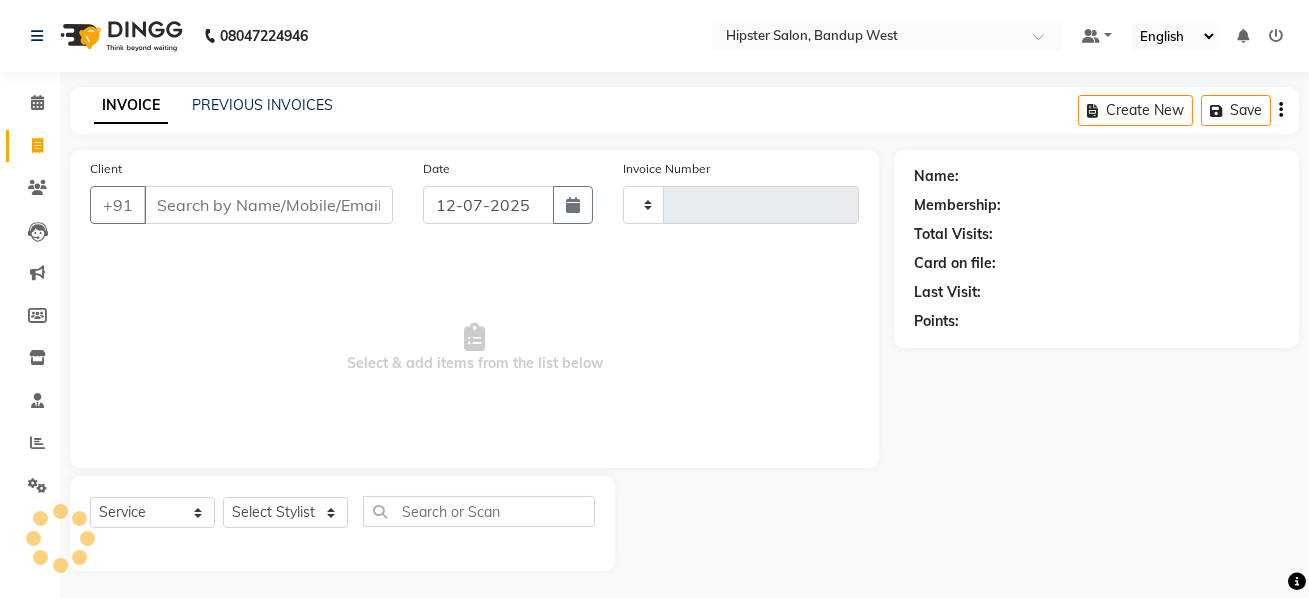 type on "0813" 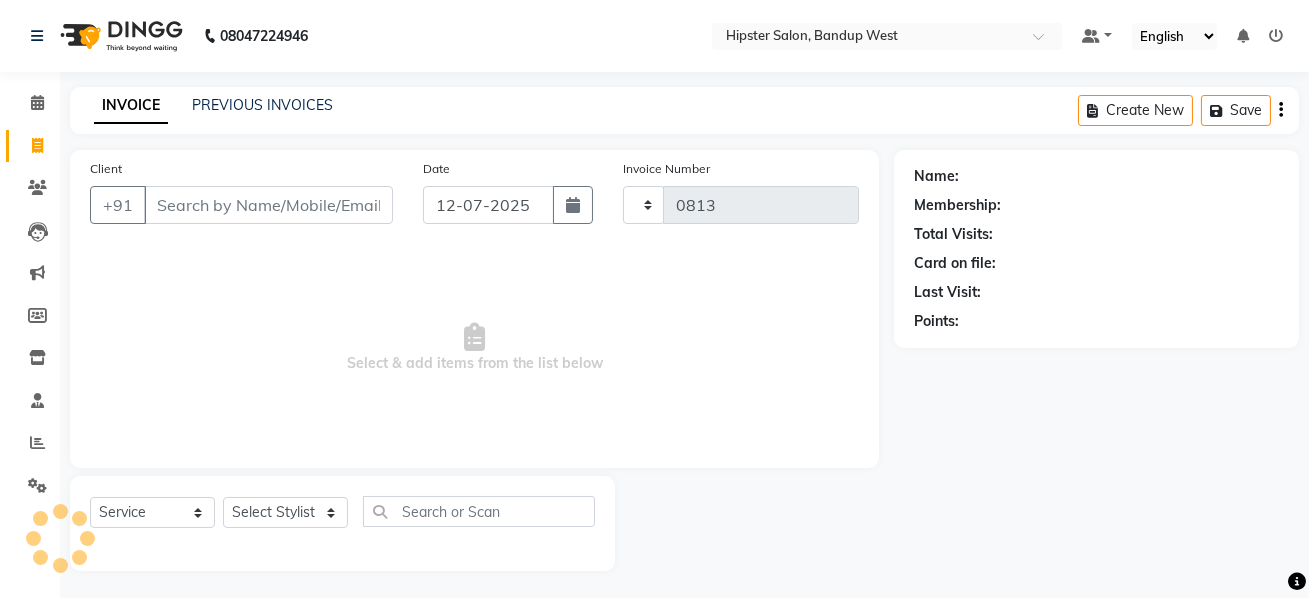 select on "6746" 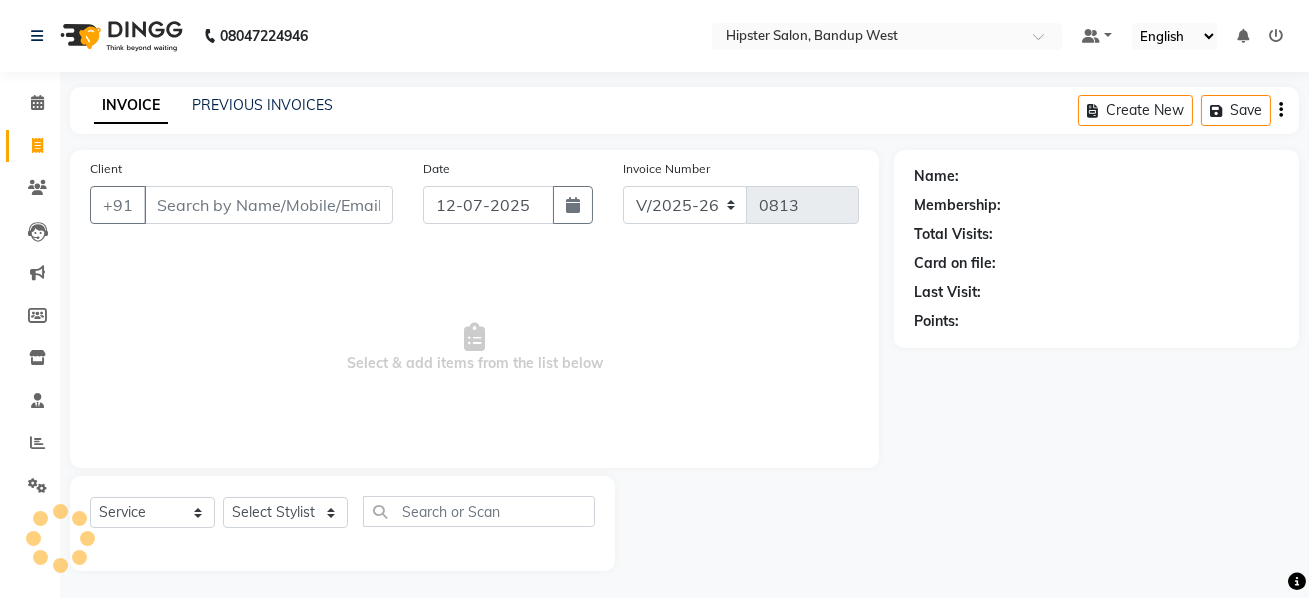 click on "Client" at bounding box center (268, 205) 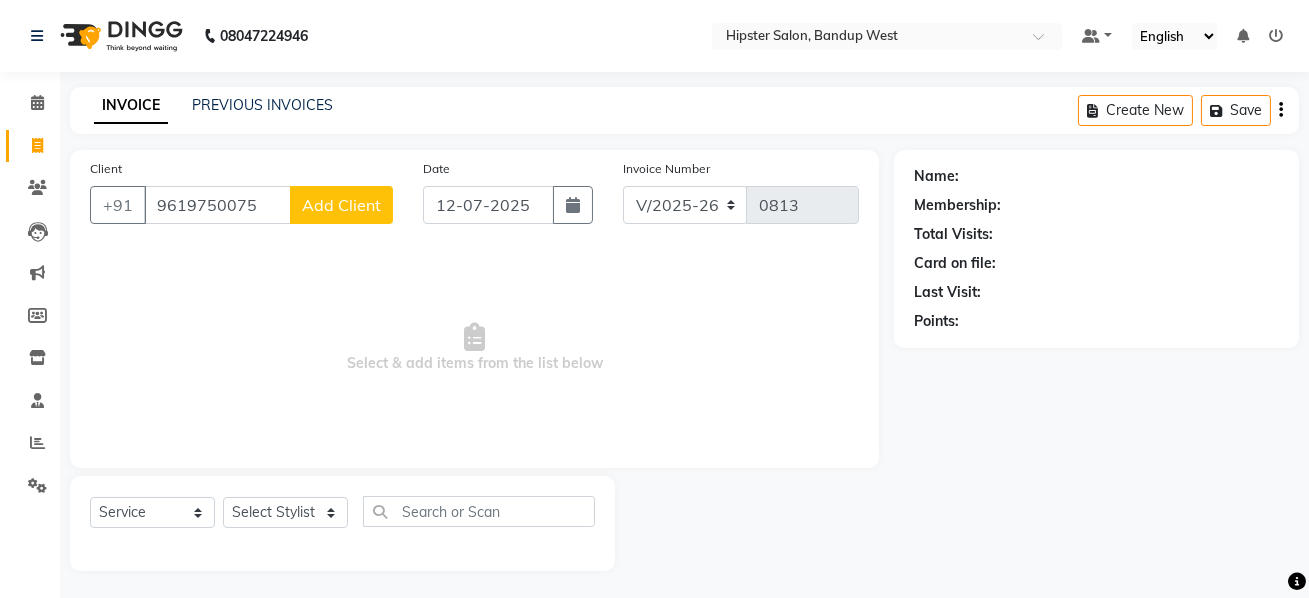 type on "9619750075" 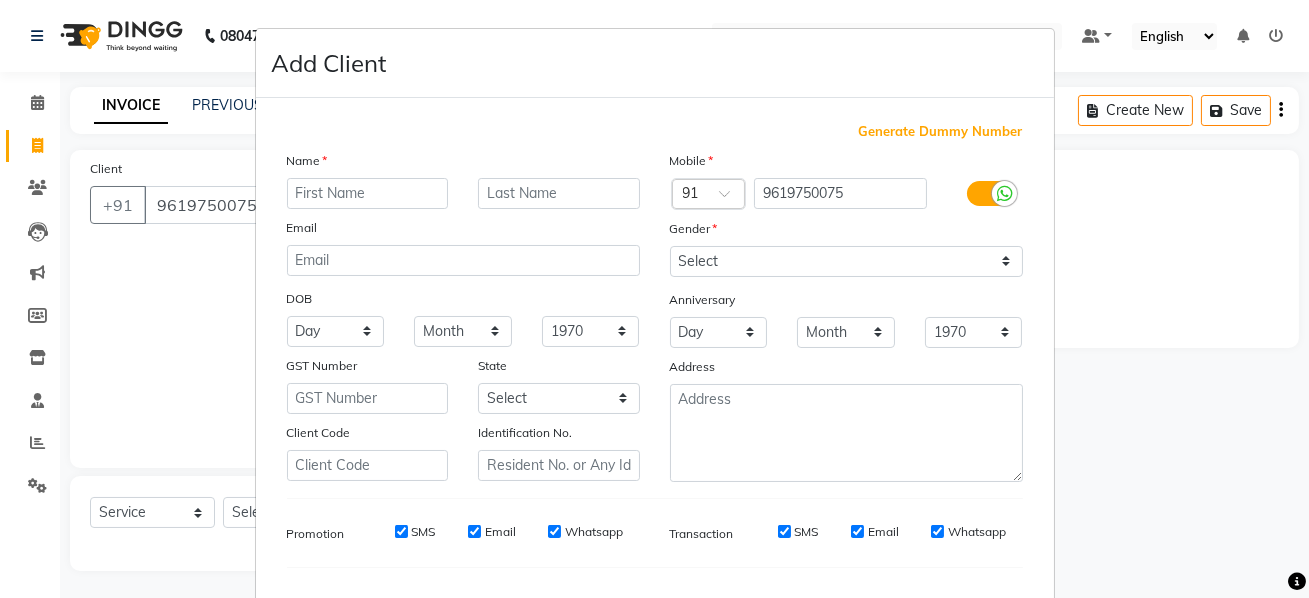 click at bounding box center (368, 193) 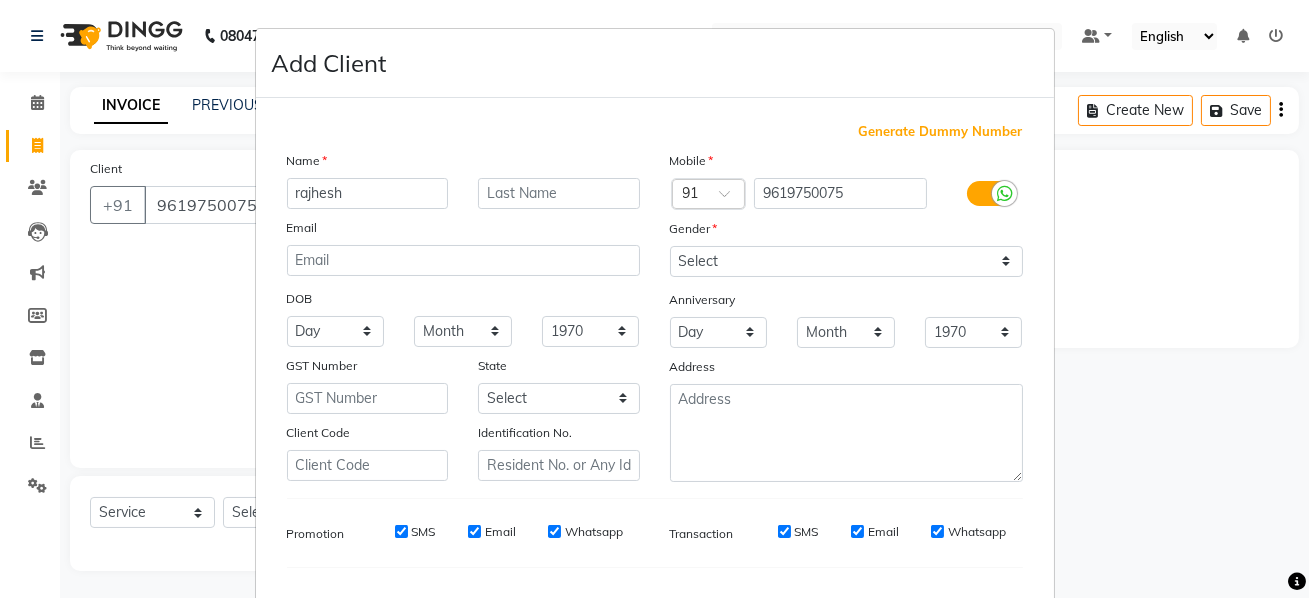 type on "rajhesh" 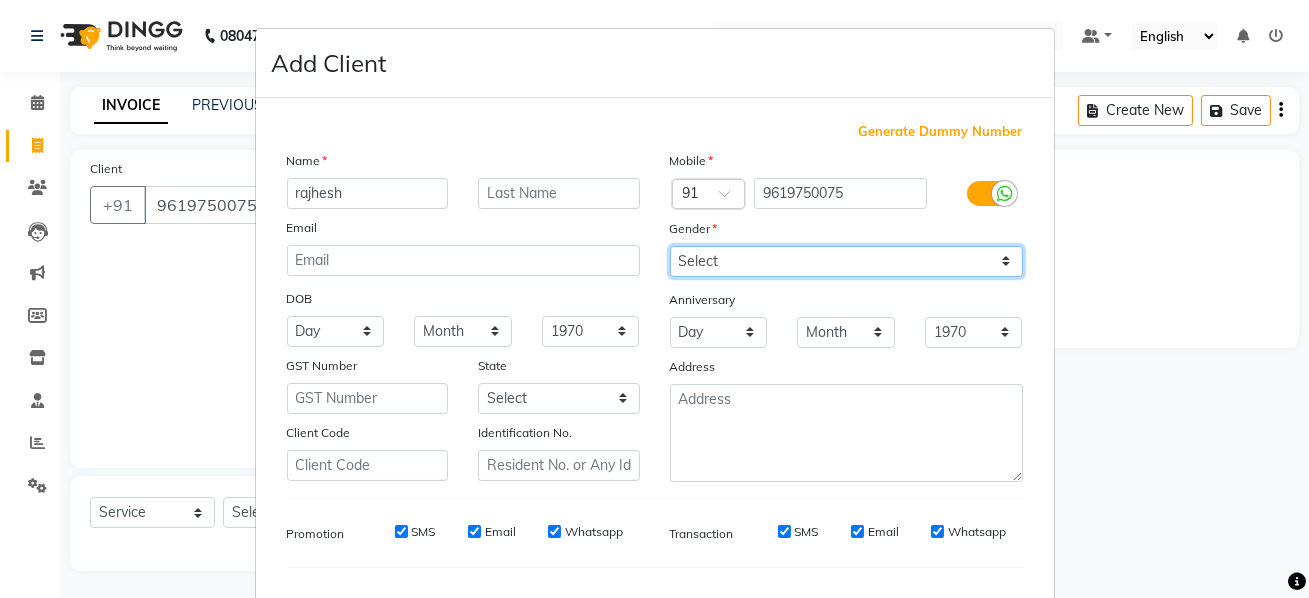 click on "Select [DEMOGRAPHIC_DATA] [DEMOGRAPHIC_DATA] Other Prefer Not To Say" at bounding box center (846, 261) 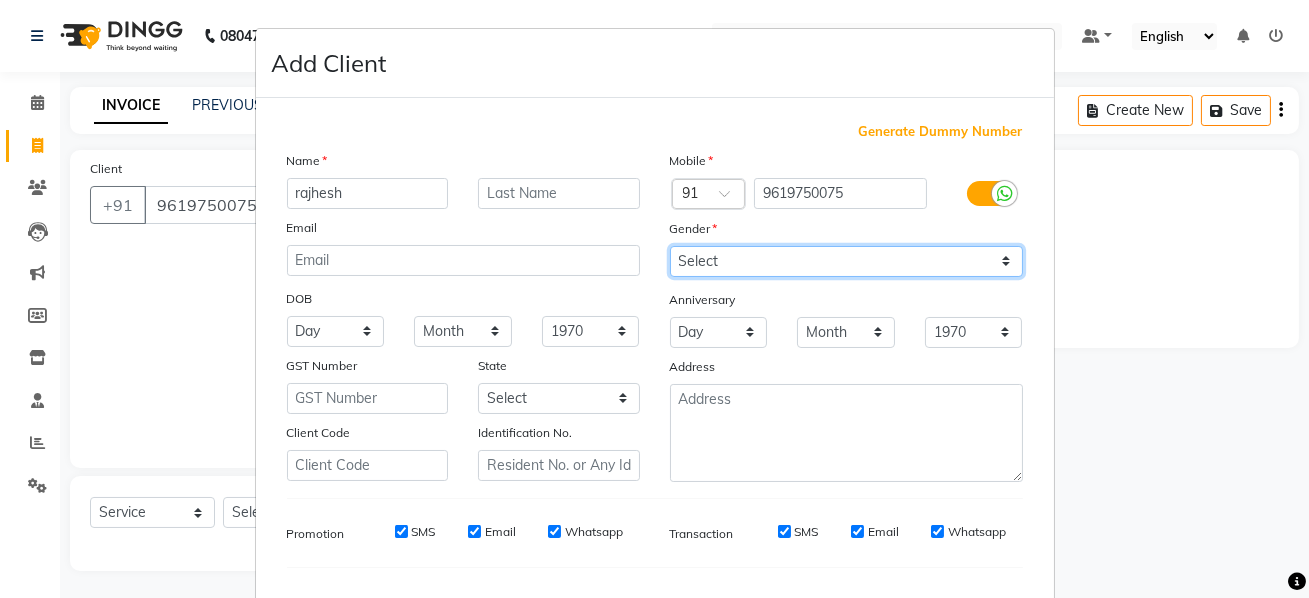 select on "[DEMOGRAPHIC_DATA]" 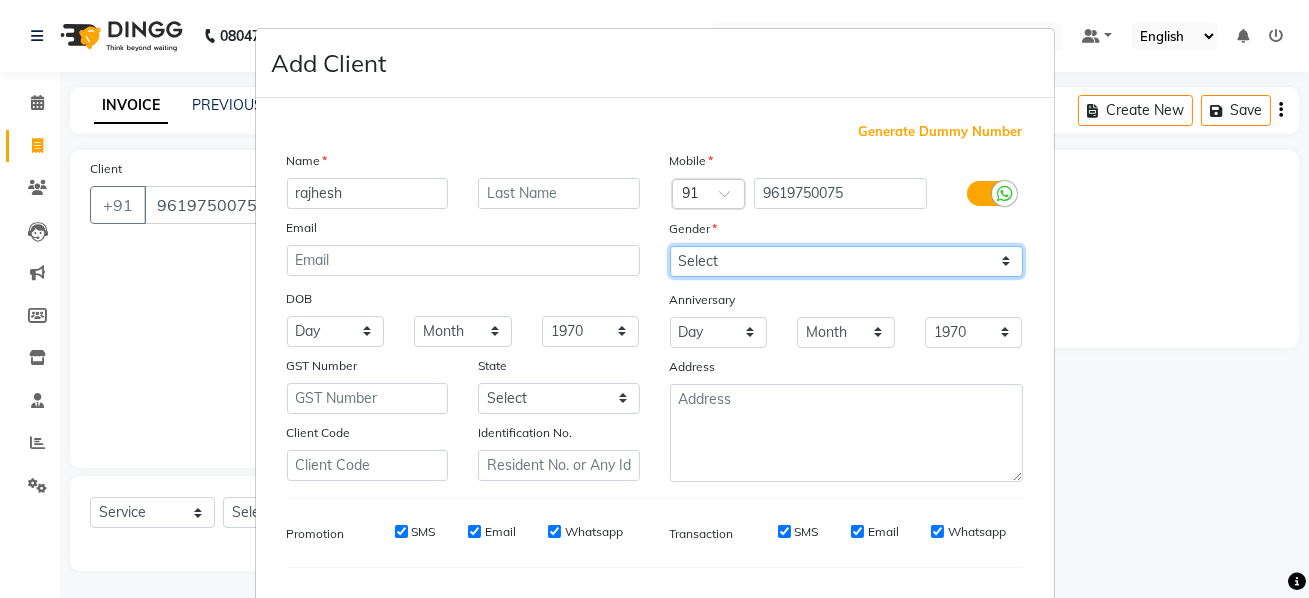 scroll, scrollTop: 255, scrollLeft: 0, axis: vertical 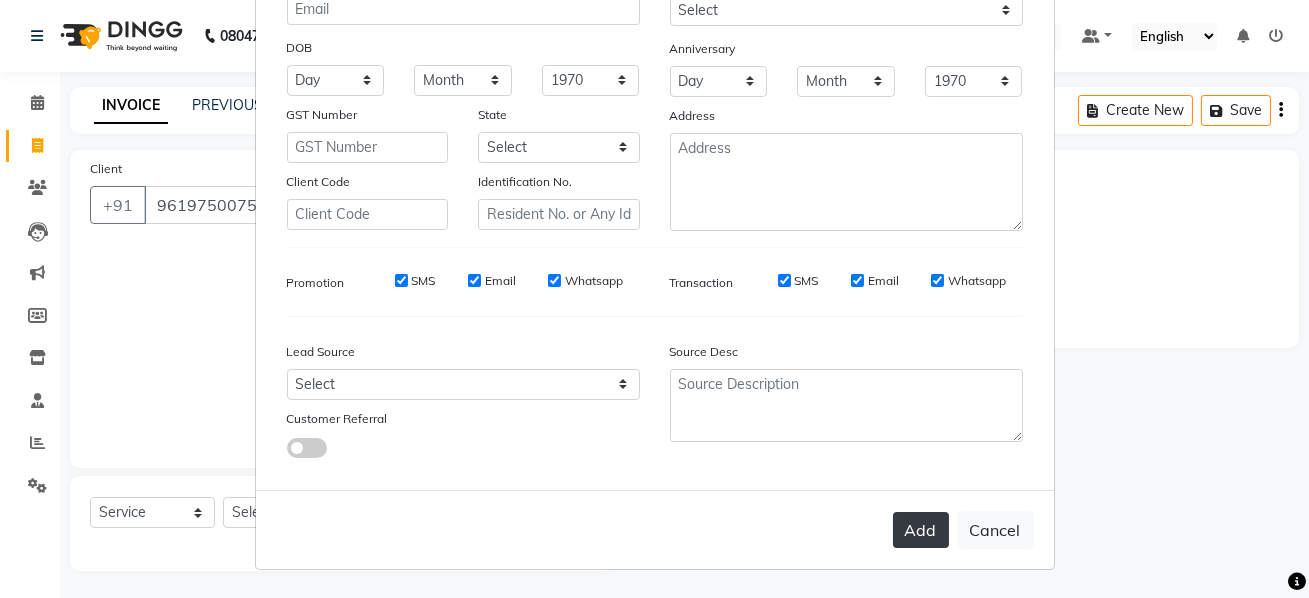 click on "Add" at bounding box center (921, 530) 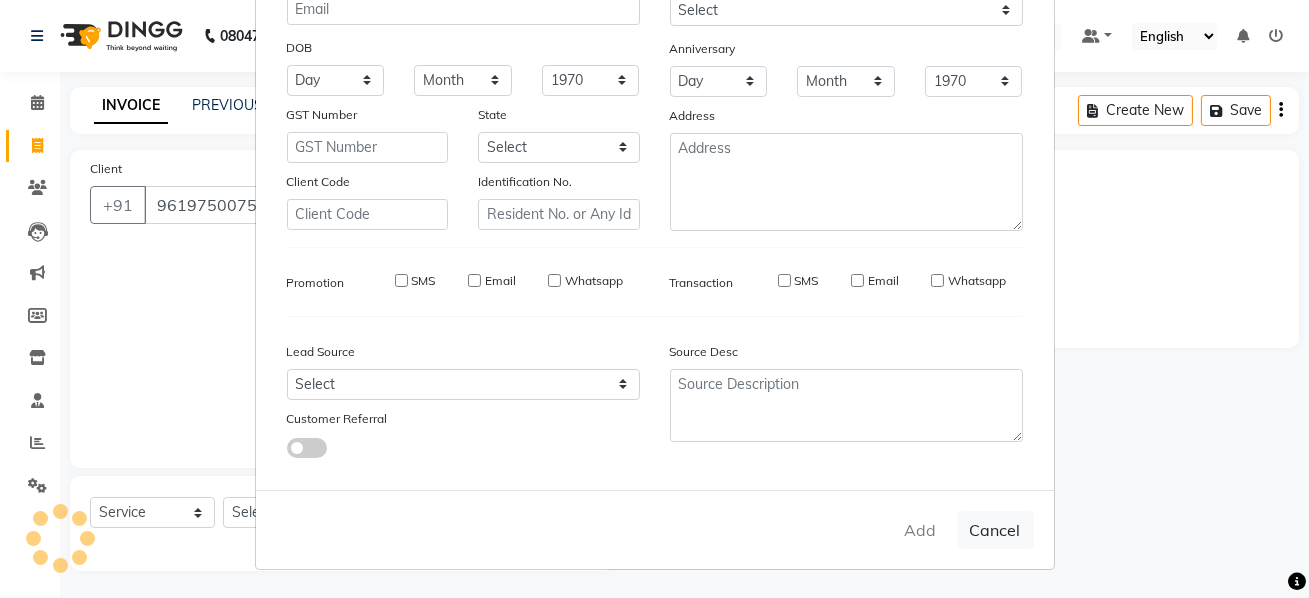 type 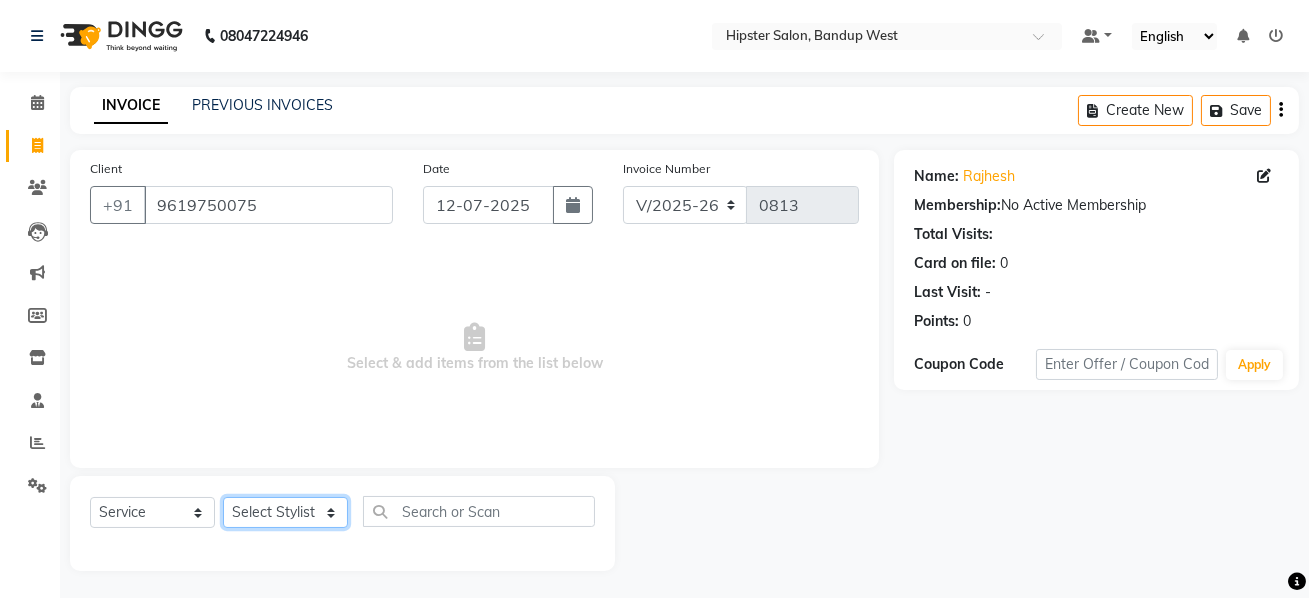 click on "Select Stylist aditya [PERSON_NAME] anup [PERSON_NAME] [PERSON_NAME] lucky [PERSON_NAME] meet [PERSON_NAME] [PERSON_NAME] [PERSON_NAME] [PERSON_NAME] Shweta [PERSON_NAME]" 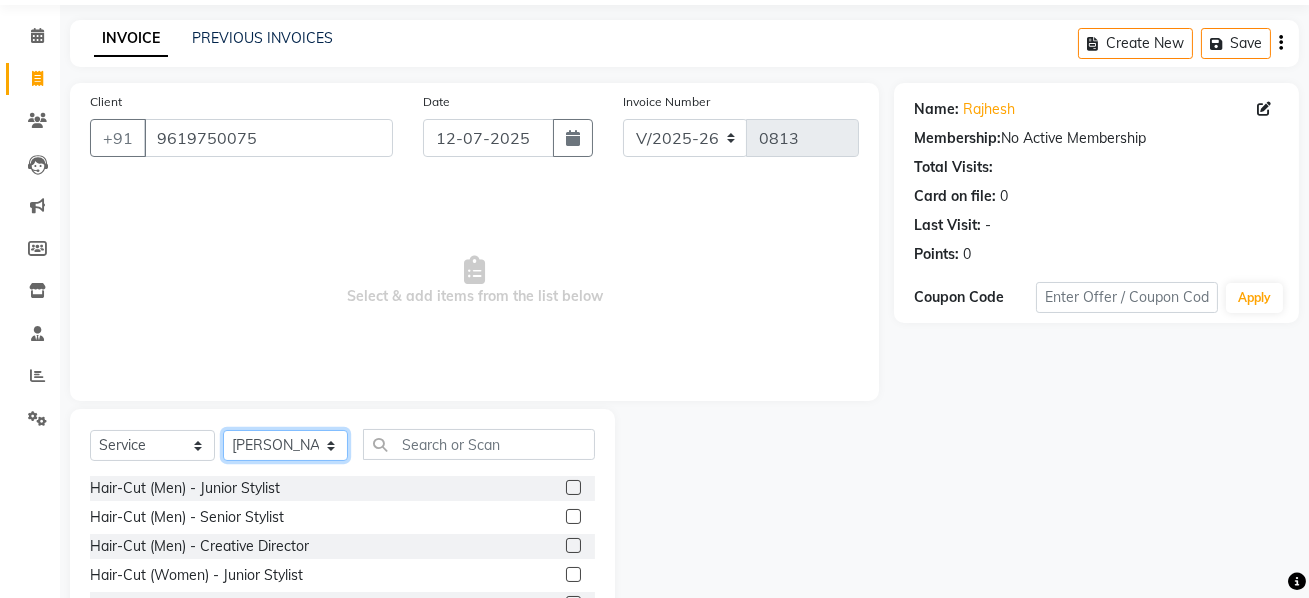 scroll, scrollTop: 203, scrollLeft: 0, axis: vertical 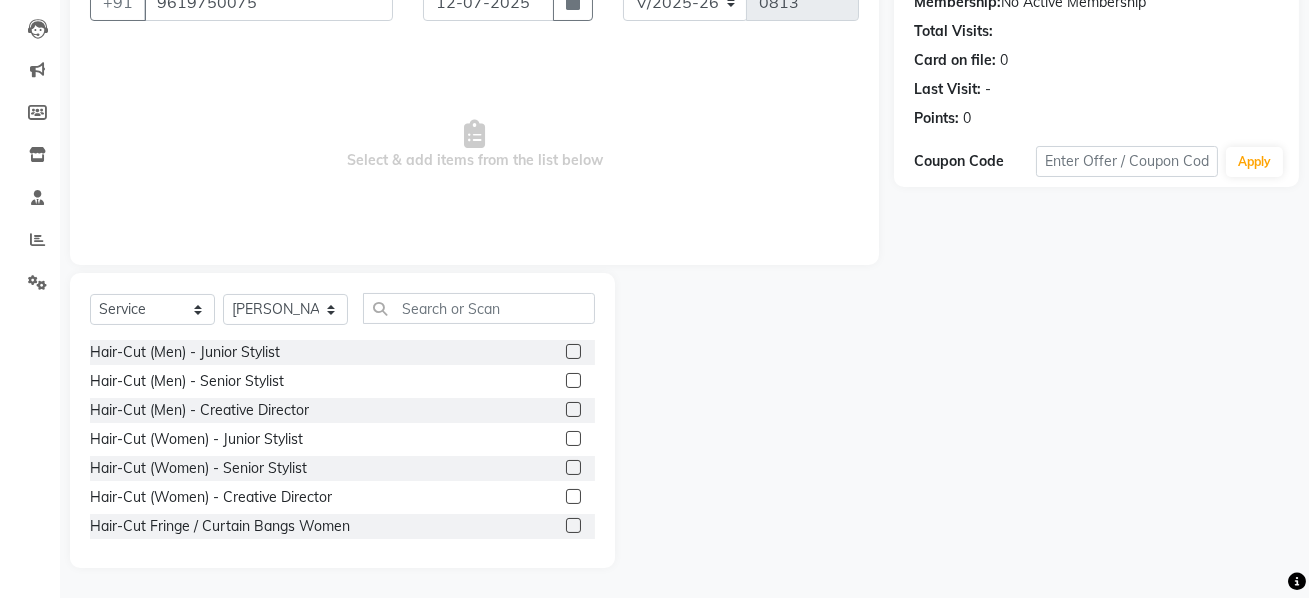 click 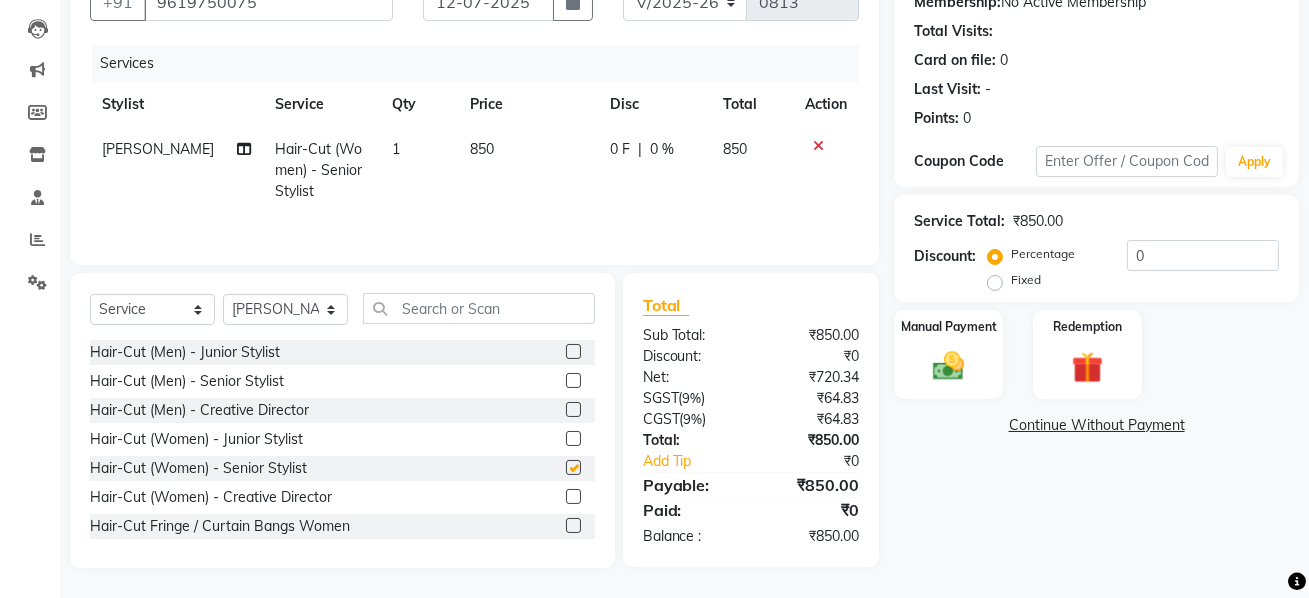 checkbox on "false" 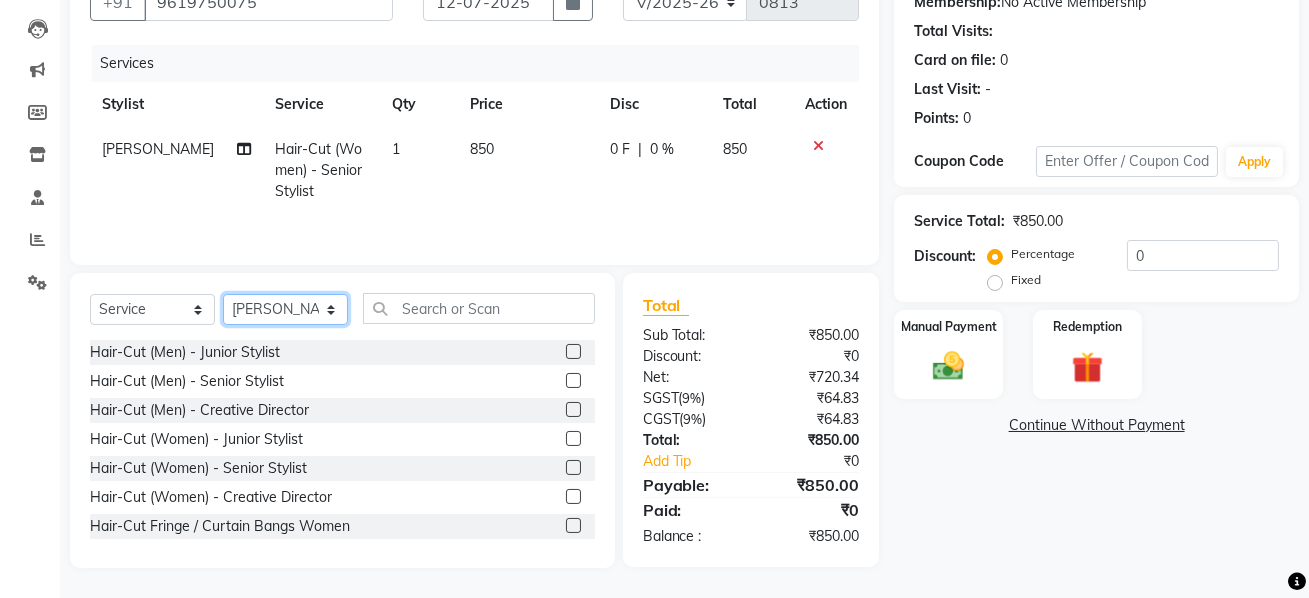 click on "Select Stylist aditya [PERSON_NAME] anup [PERSON_NAME] [PERSON_NAME] lucky [PERSON_NAME] meet [PERSON_NAME] [PERSON_NAME] [PERSON_NAME] [PERSON_NAME] Shweta [PERSON_NAME]" 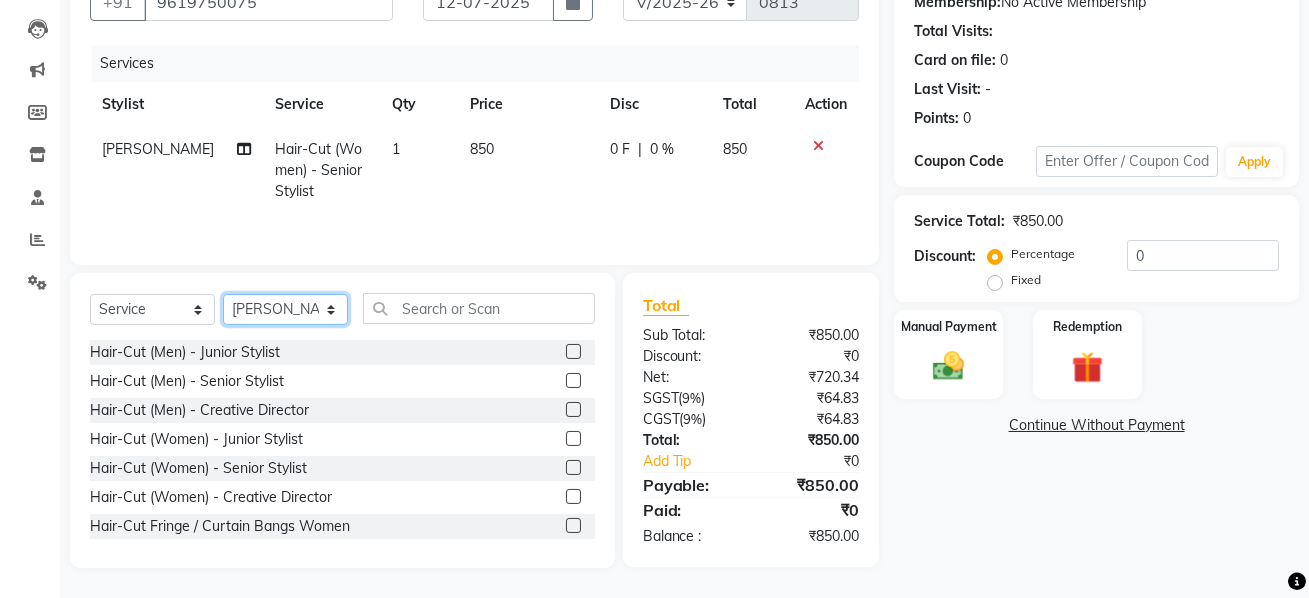 select on "77786" 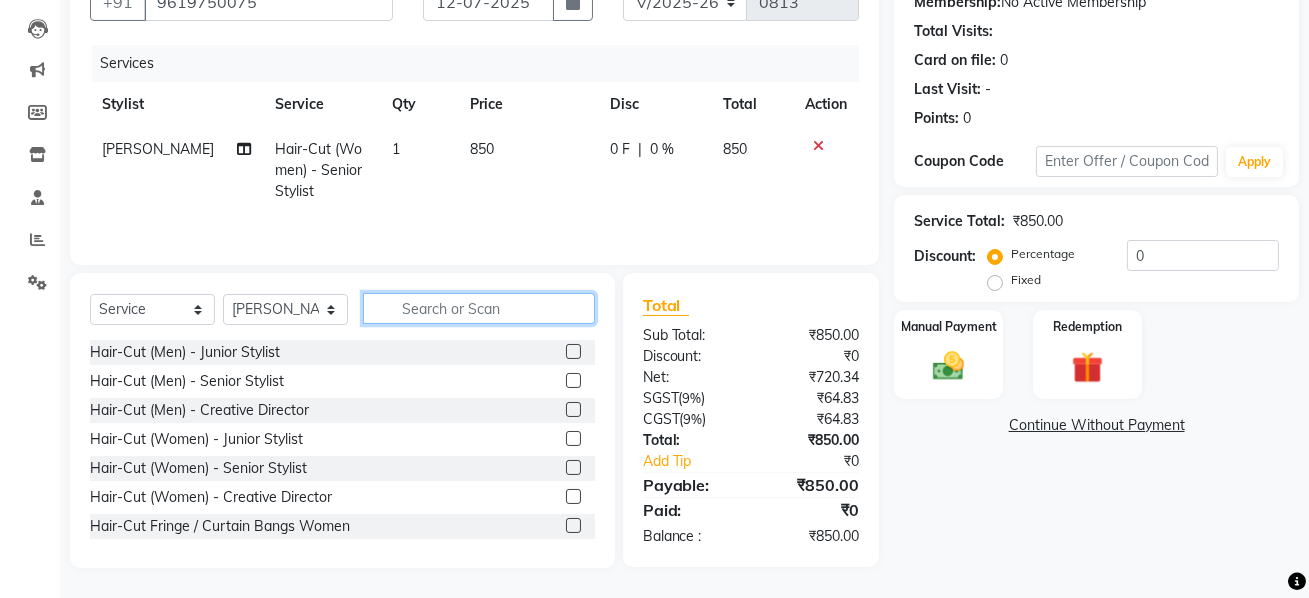 click 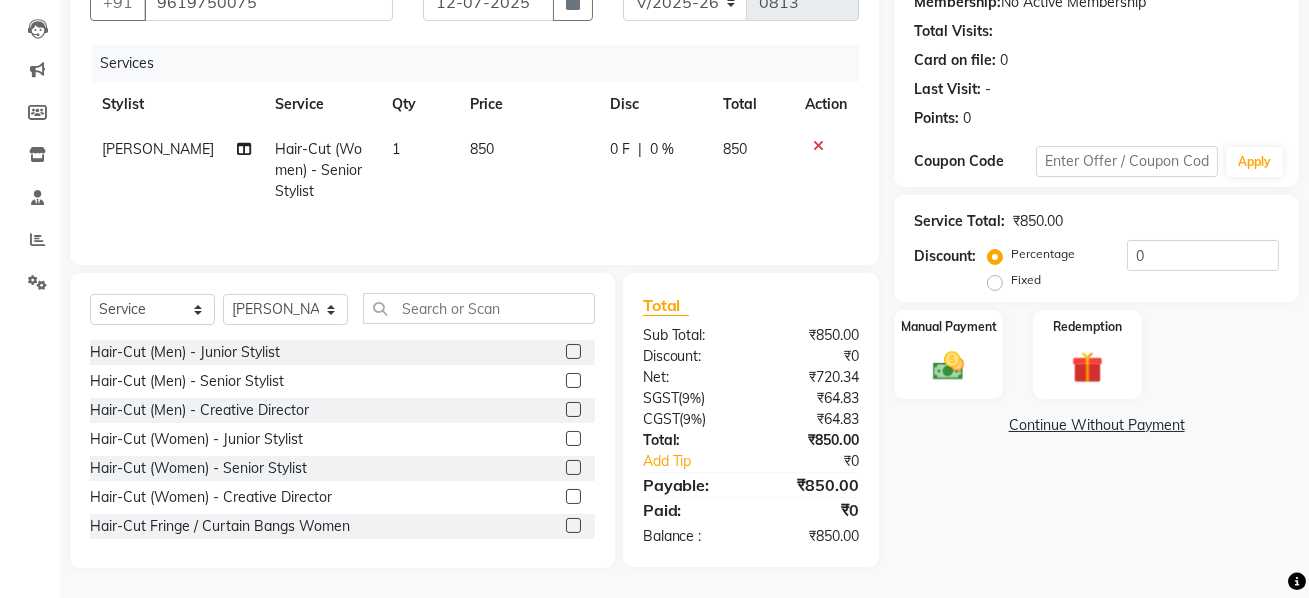 click 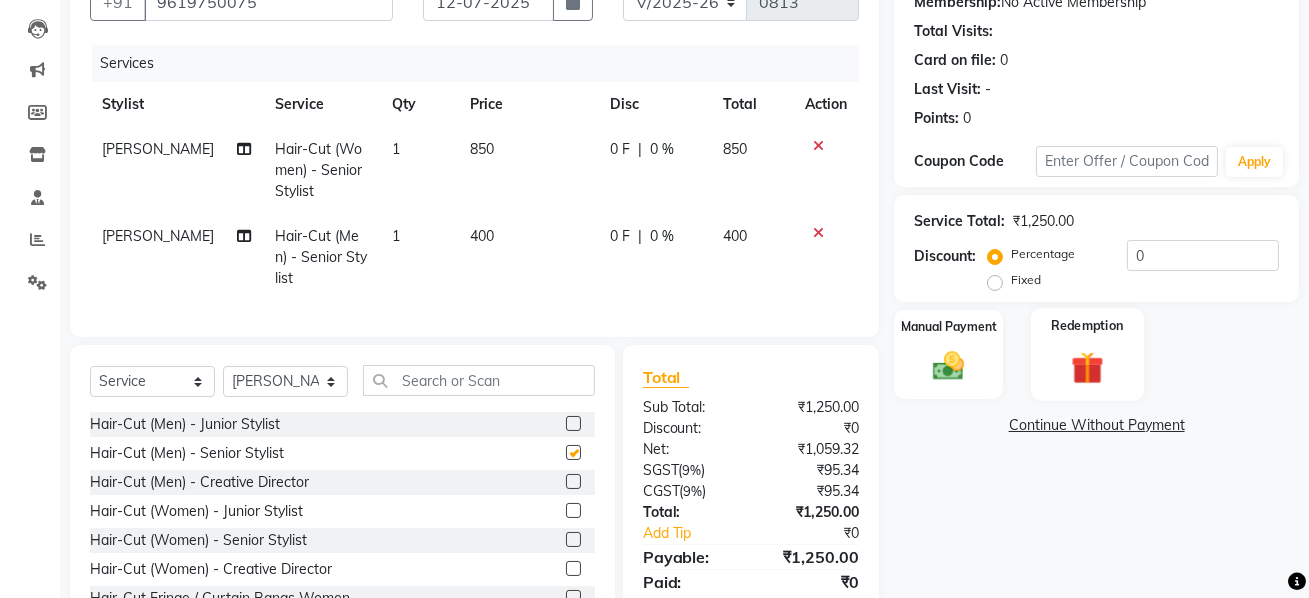 checkbox on "false" 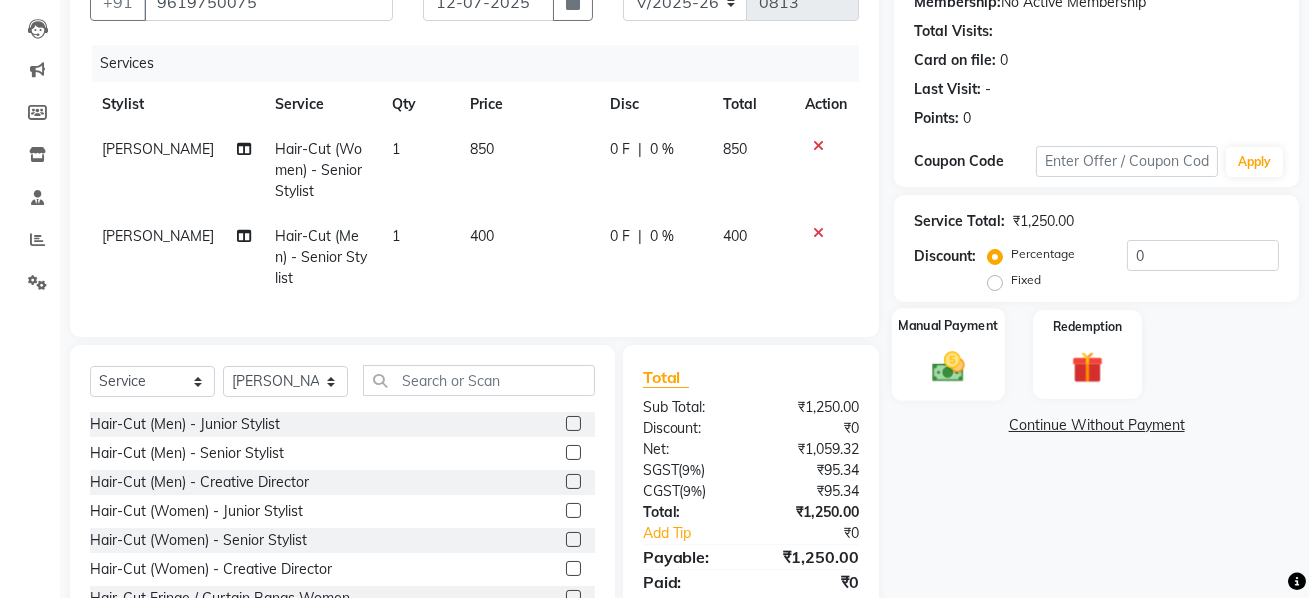 click 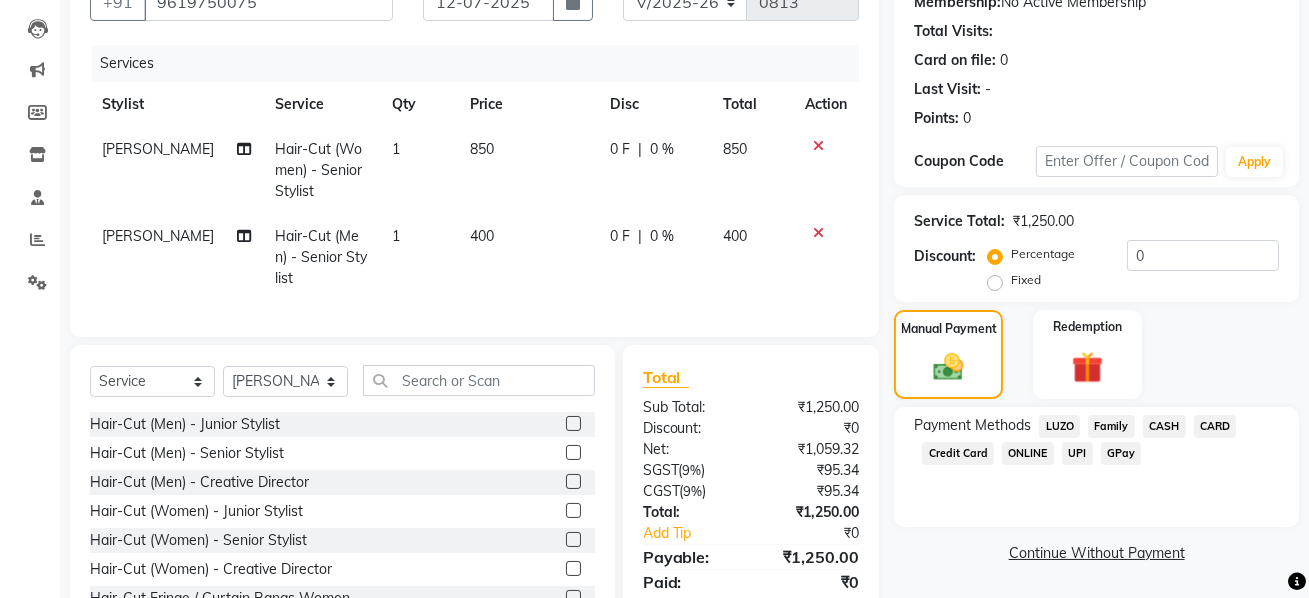 click on "GPay" 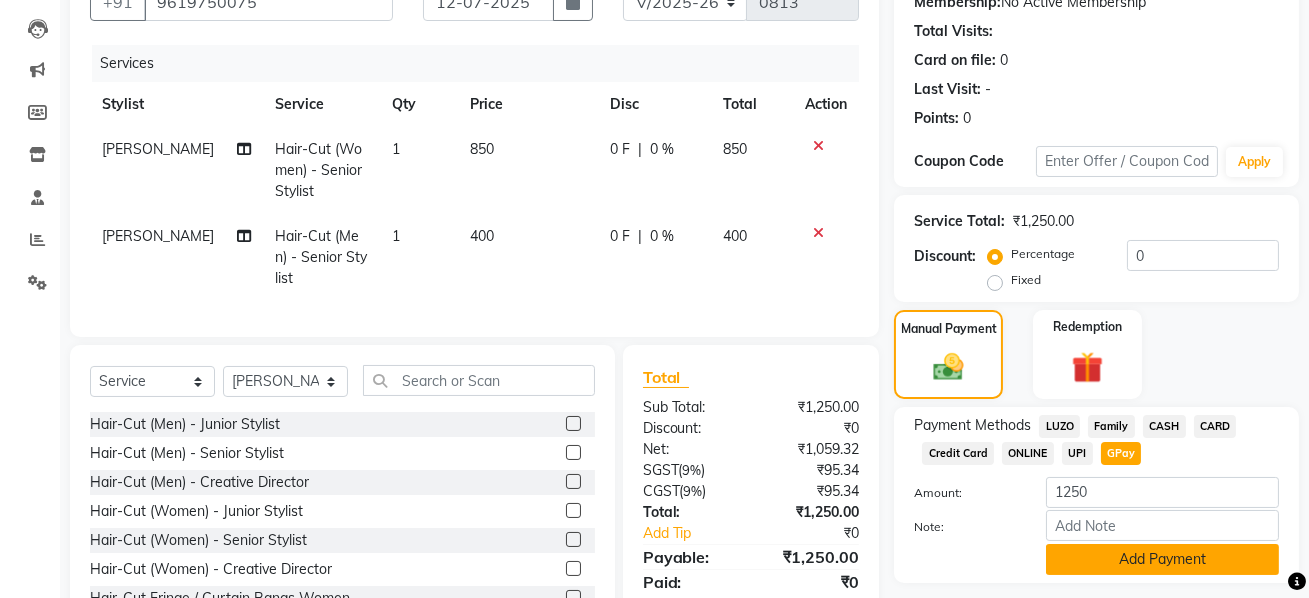 scroll, scrollTop: 259, scrollLeft: 0, axis: vertical 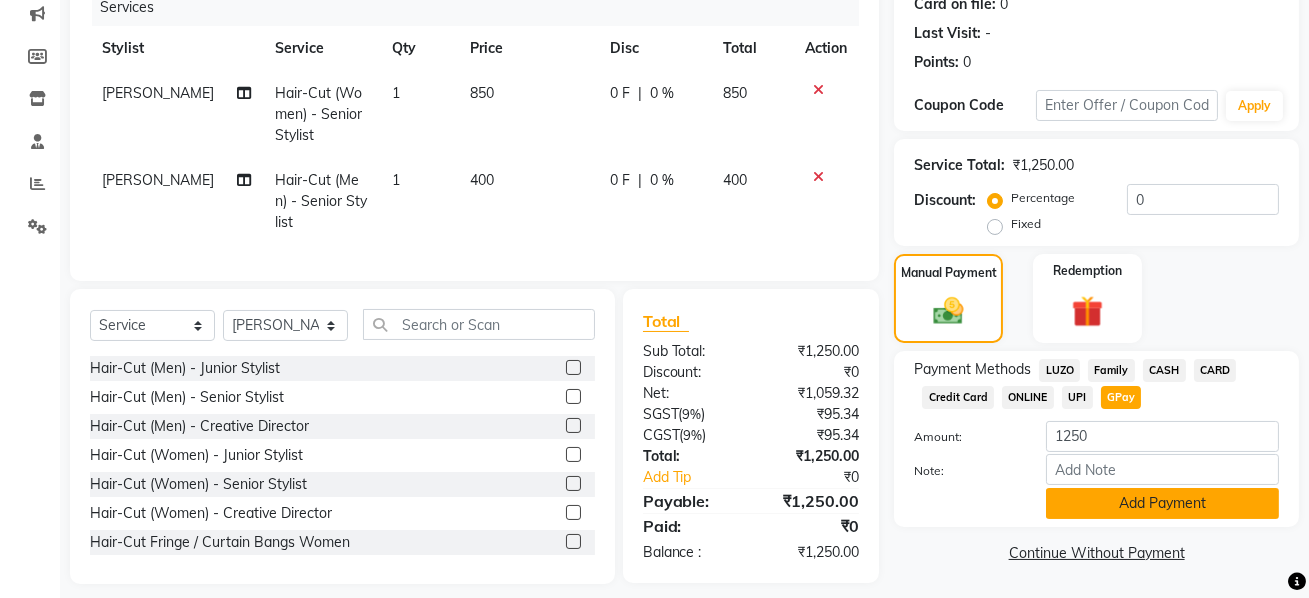click on "Add Payment" 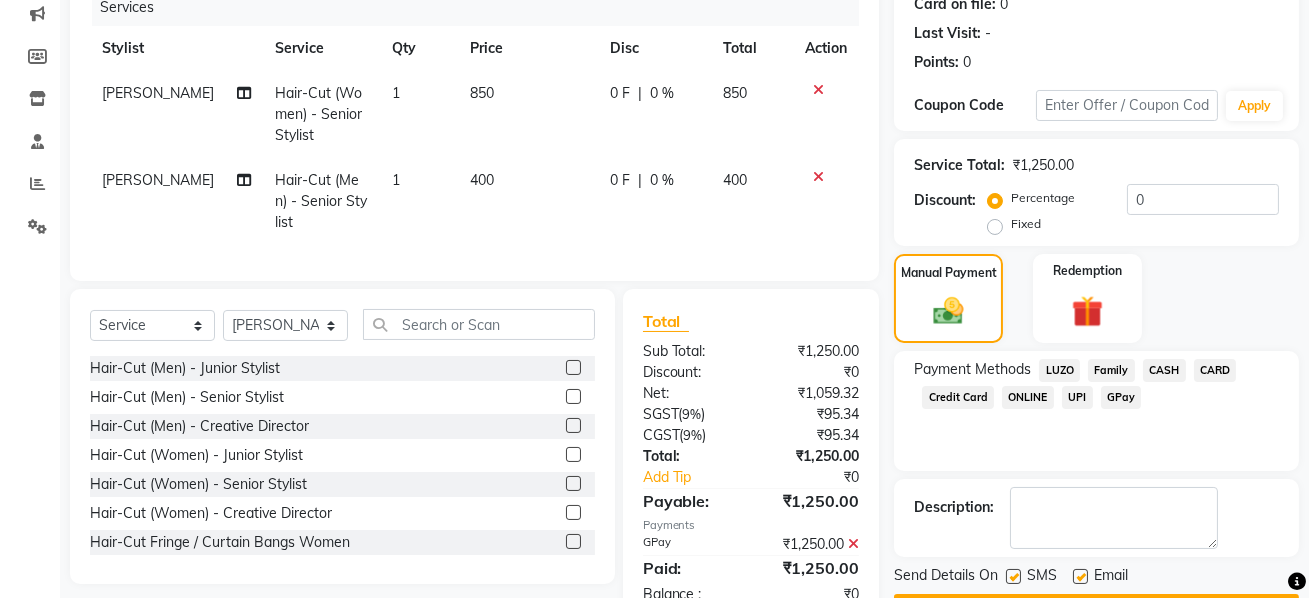 scroll, scrollTop: 314, scrollLeft: 0, axis: vertical 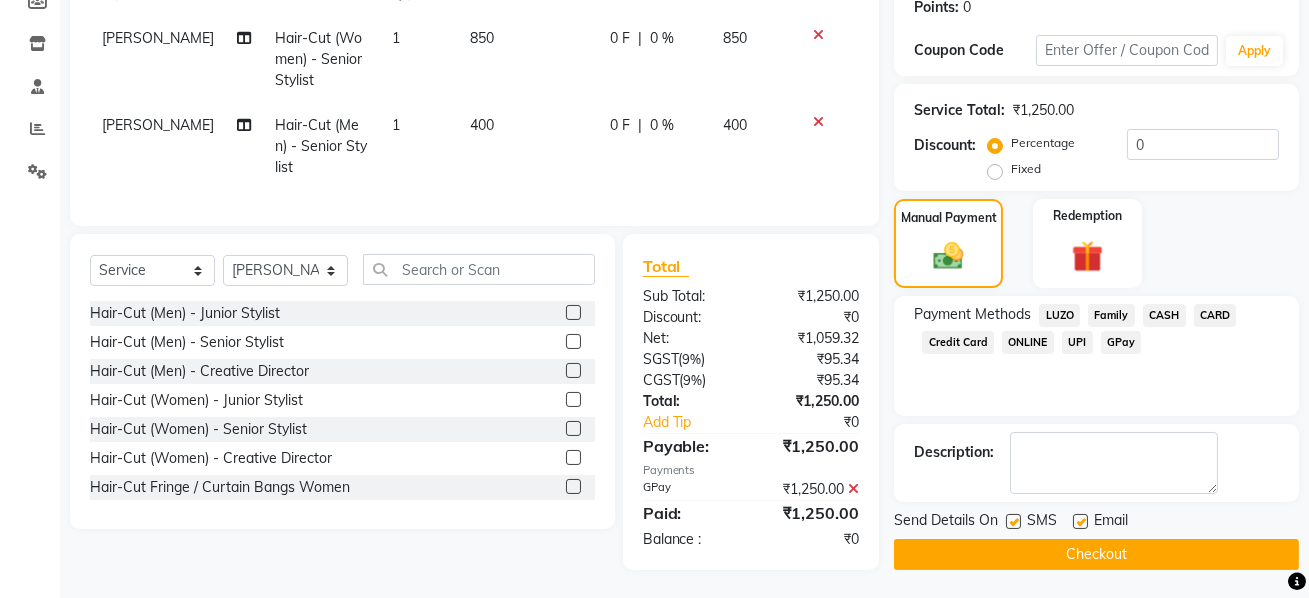 click on "Checkout" 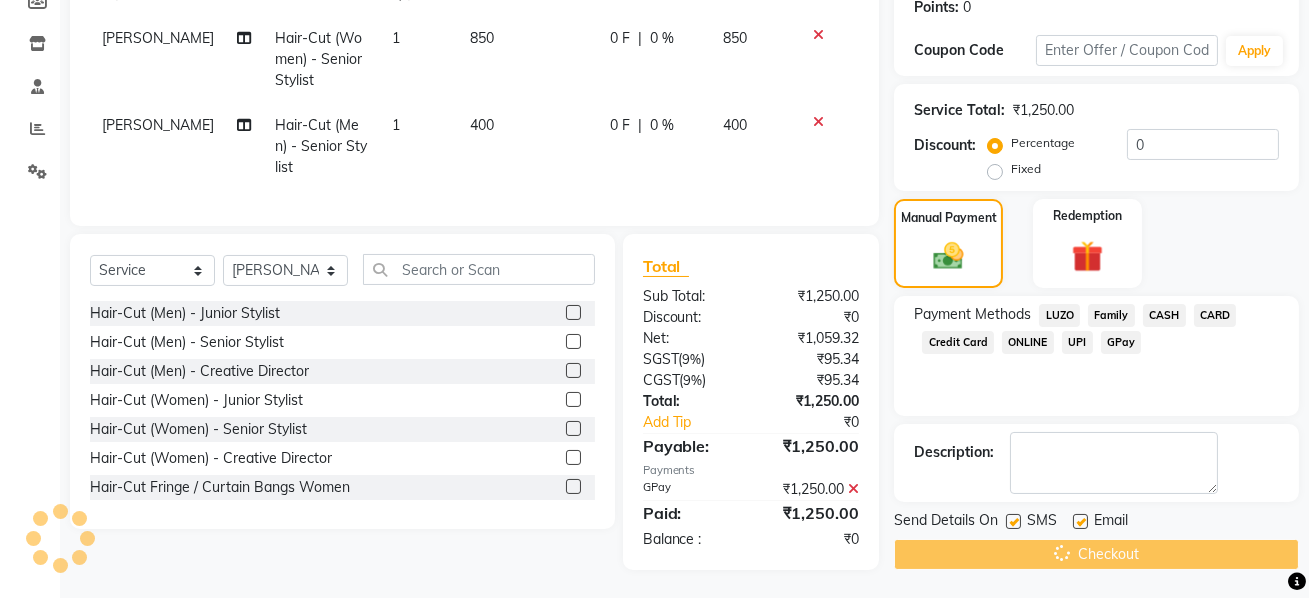 scroll, scrollTop: 0, scrollLeft: 0, axis: both 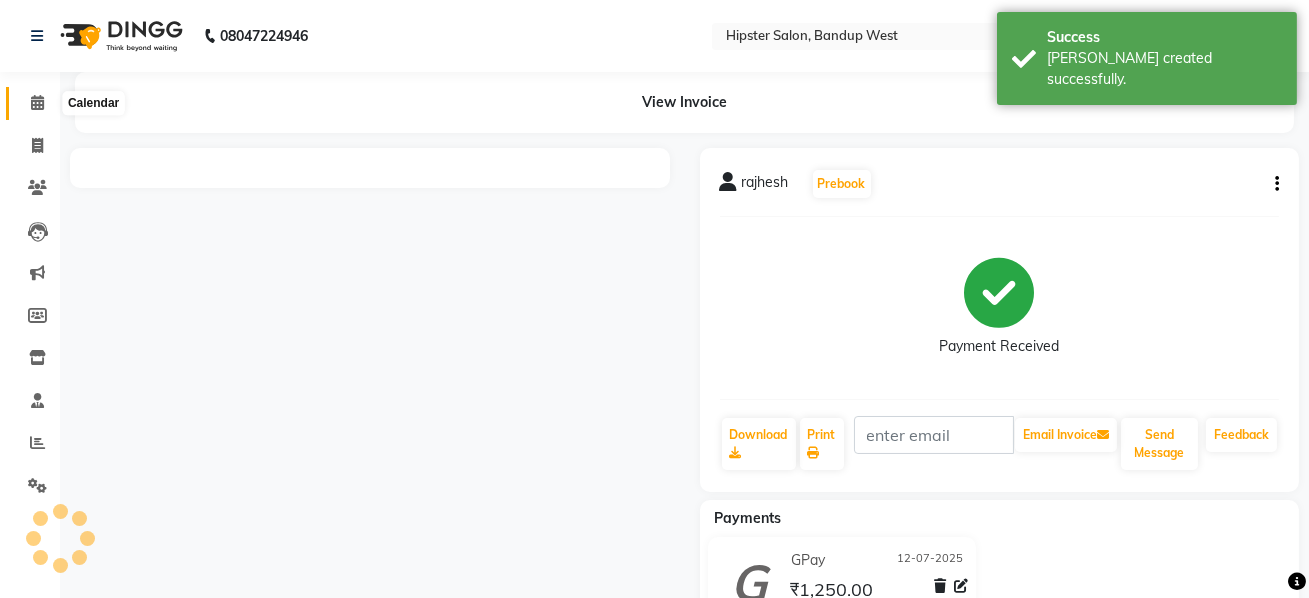 click 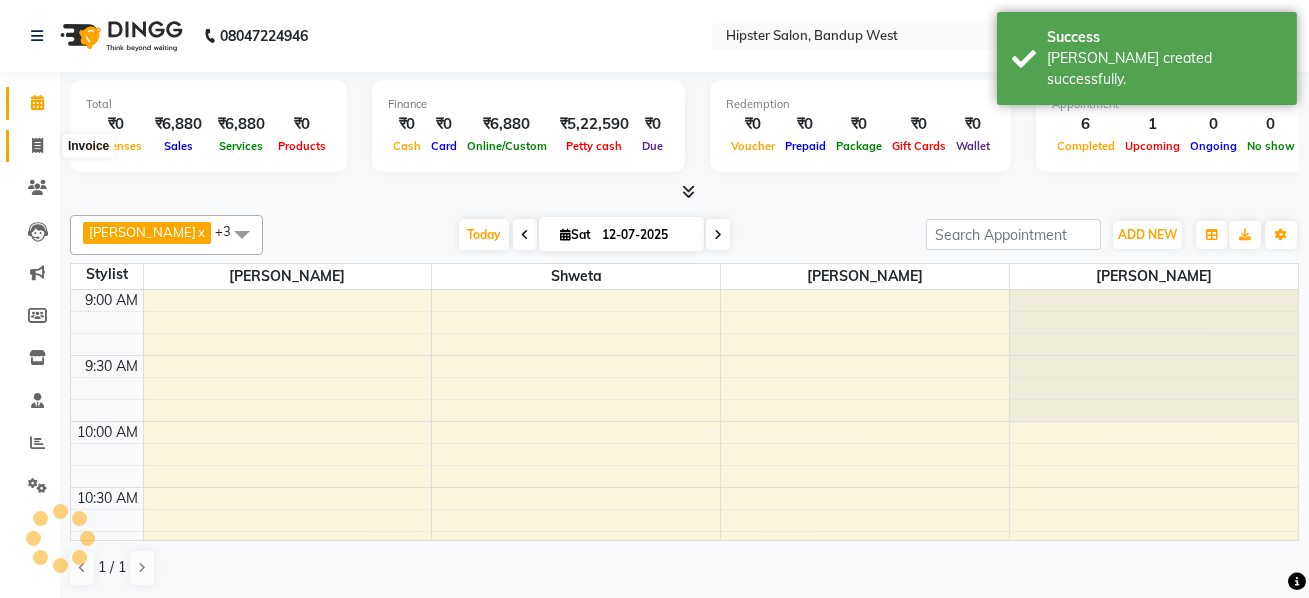 scroll, scrollTop: 0, scrollLeft: 0, axis: both 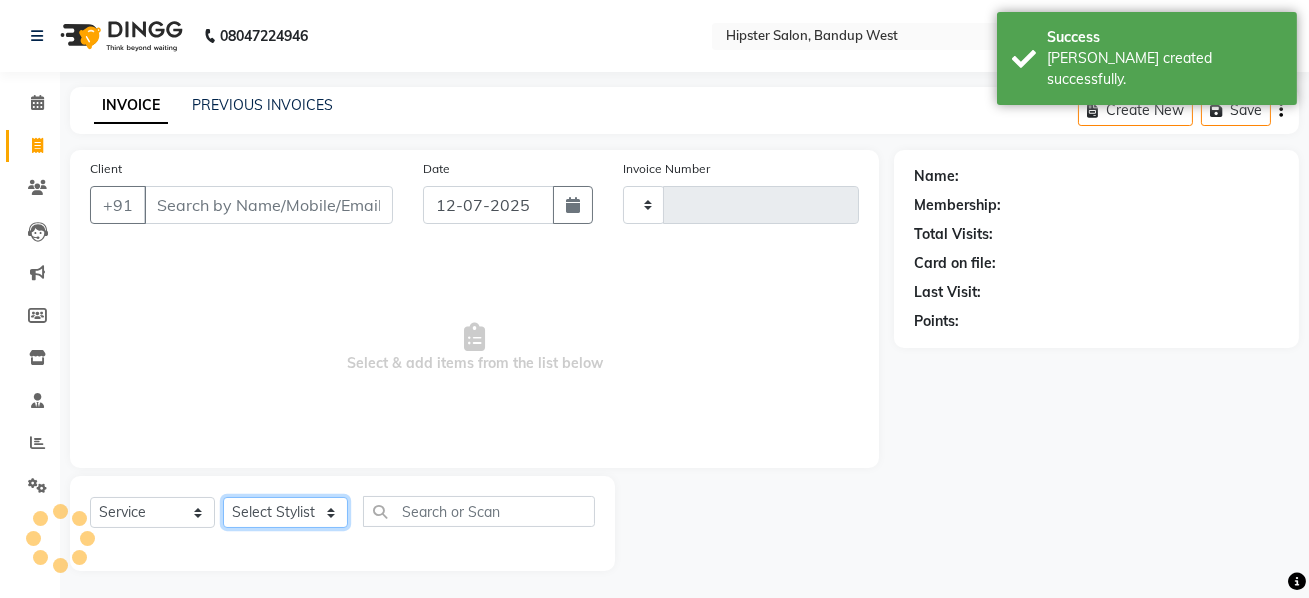 click on "Select Stylist aditya [PERSON_NAME] anup [PERSON_NAME] [PERSON_NAME] lucky [PERSON_NAME] meet [PERSON_NAME] [PERSON_NAME] [PERSON_NAME] [PERSON_NAME] Shweta [PERSON_NAME]" 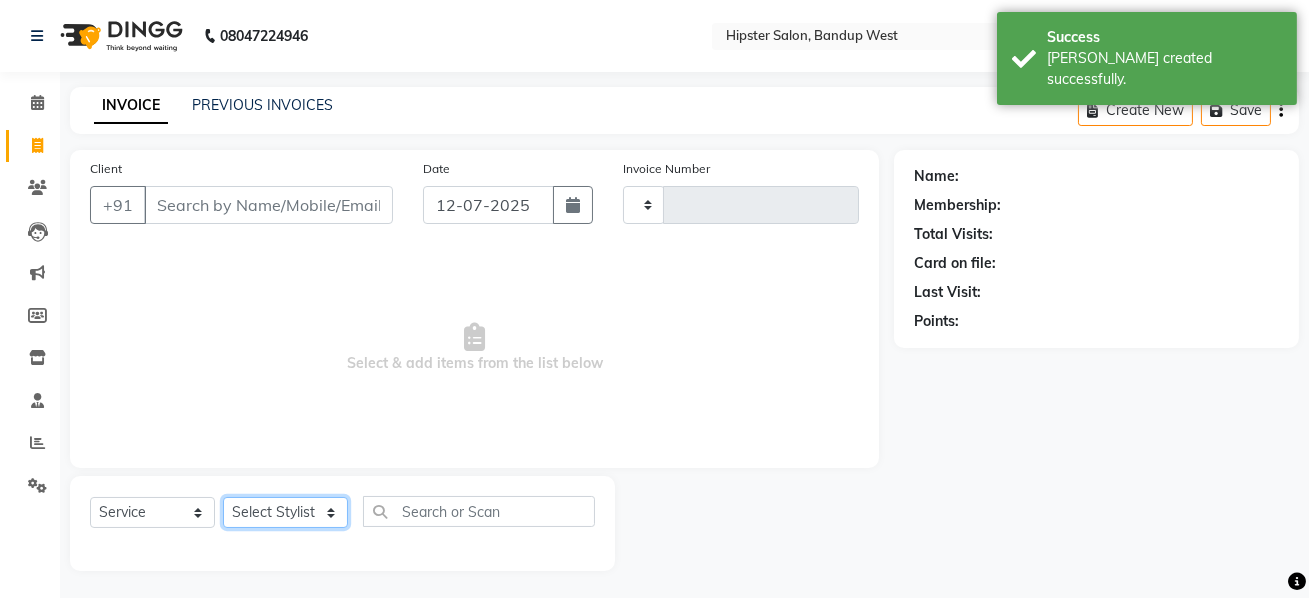 select on "52835" 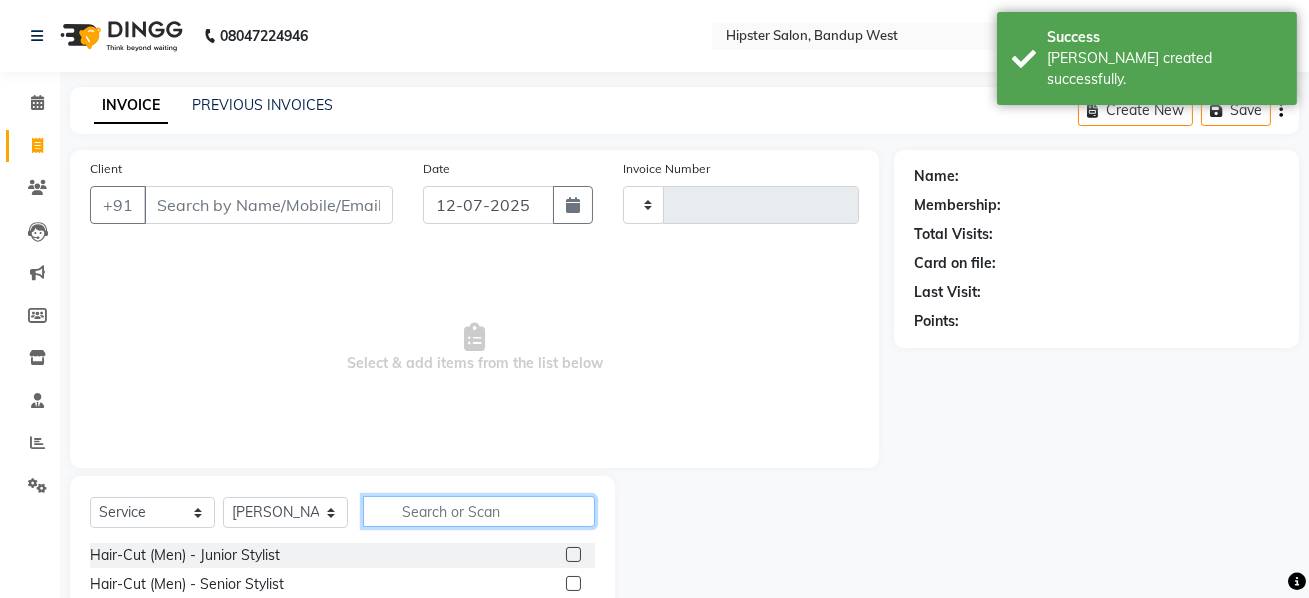click 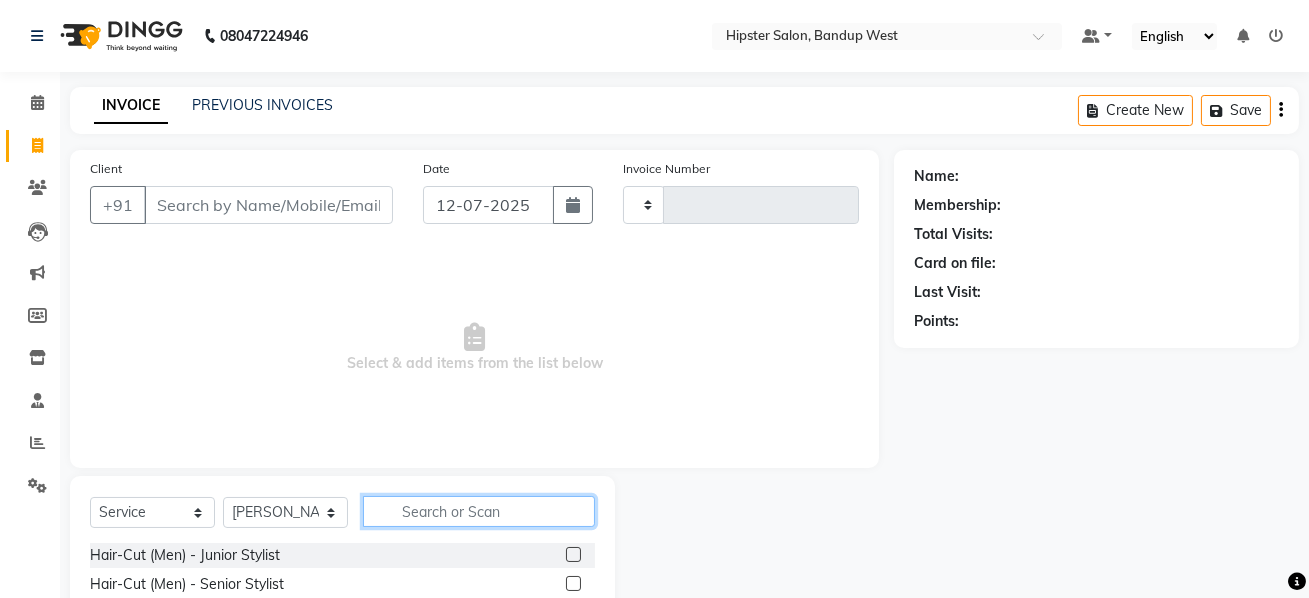 scroll, scrollTop: 173, scrollLeft: 0, axis: vertical 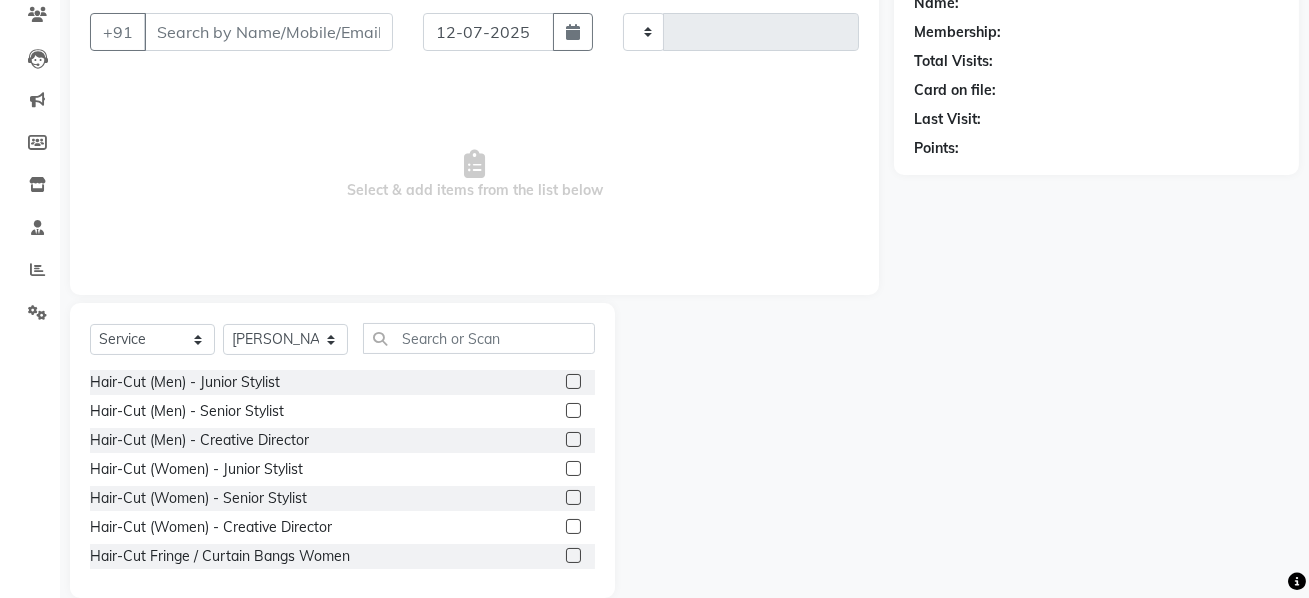 click 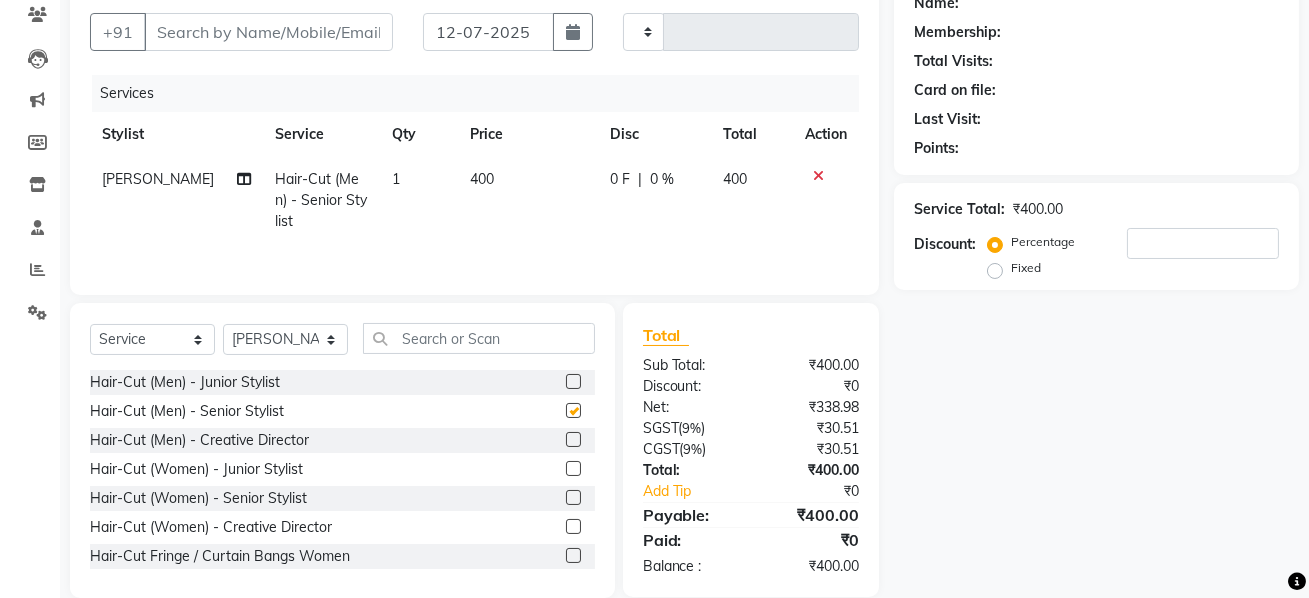 checkbox on "false" 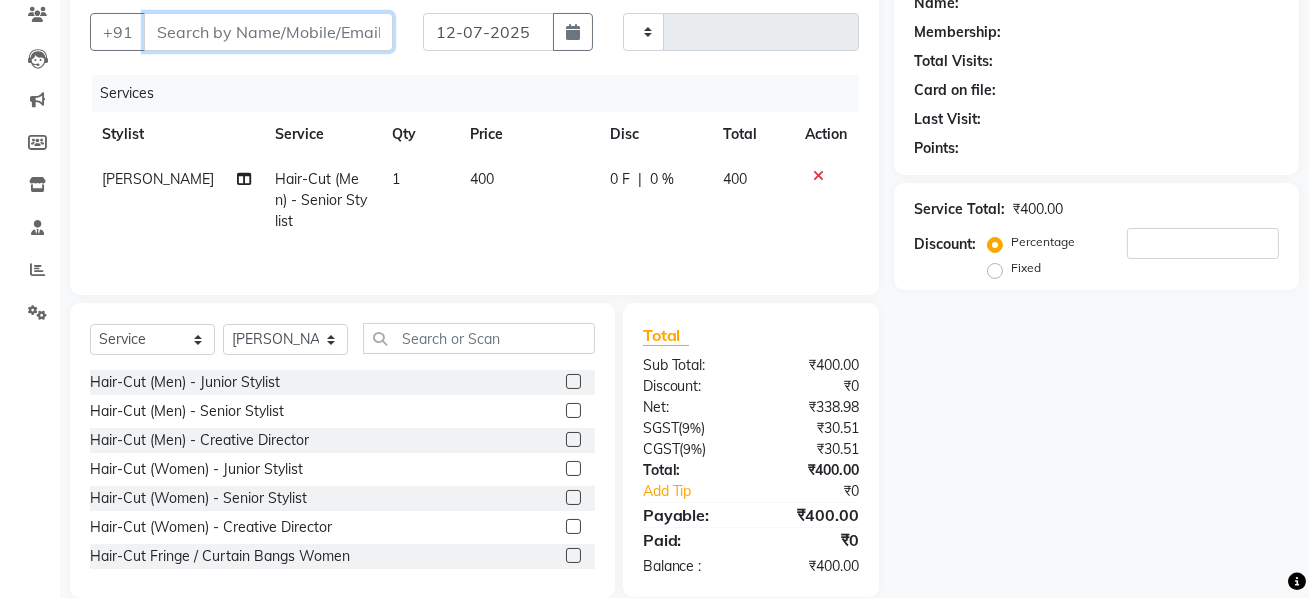 click on "Client" at bounding box center [268, 32] 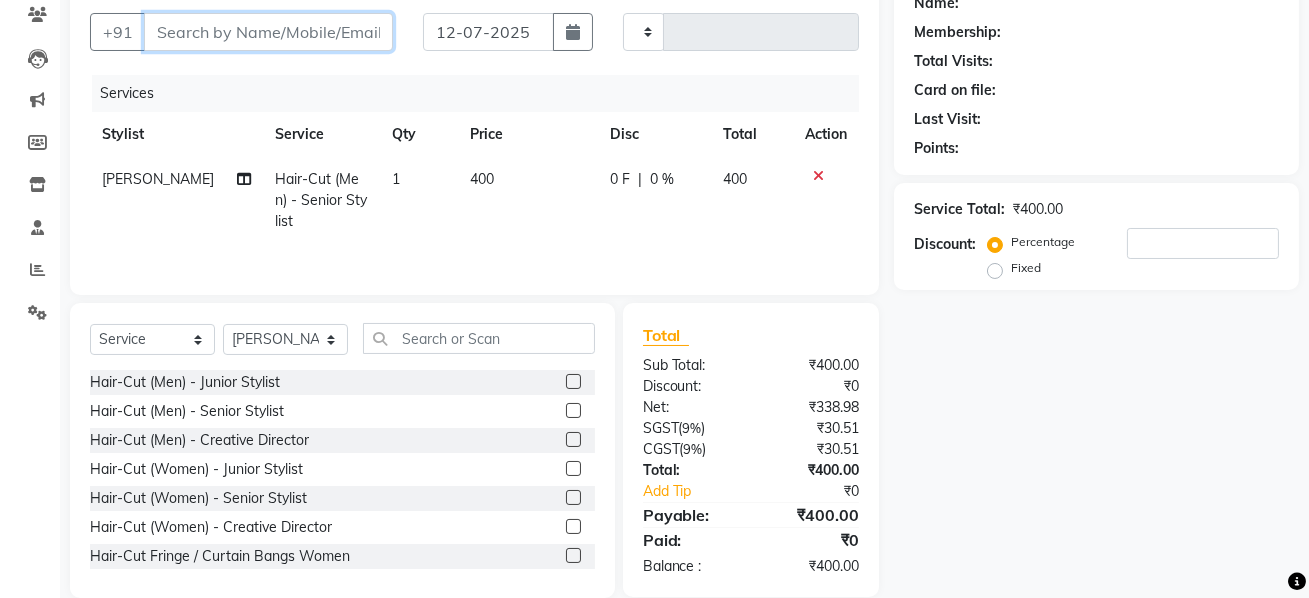 type on "9" 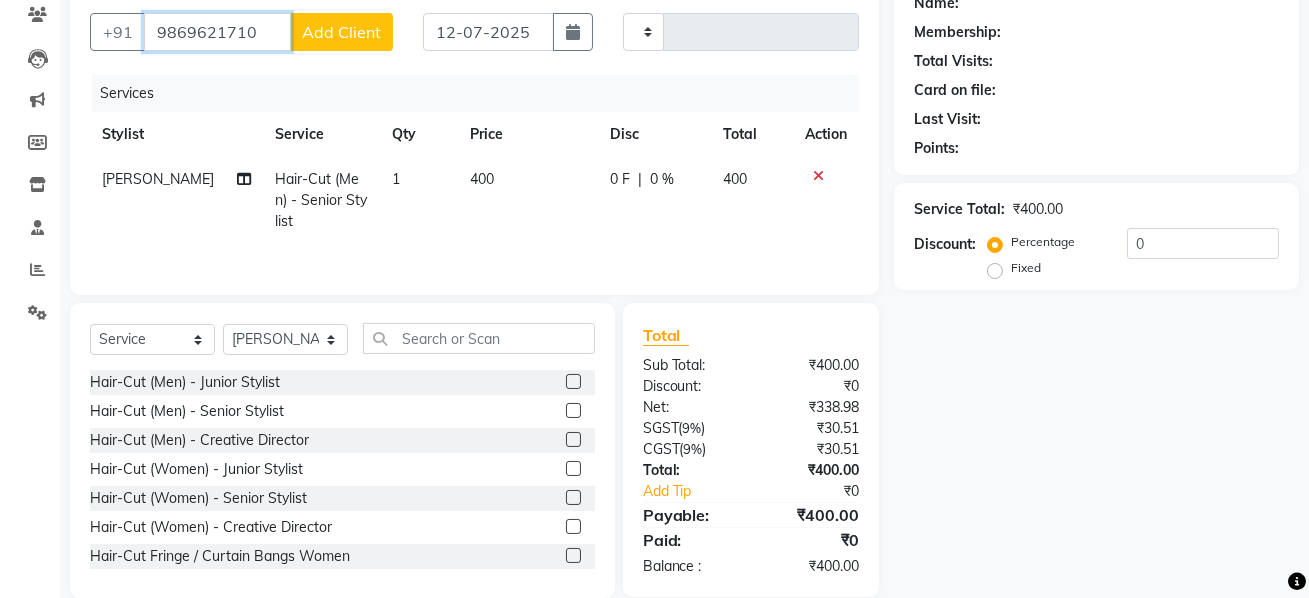 type on "9869621710" 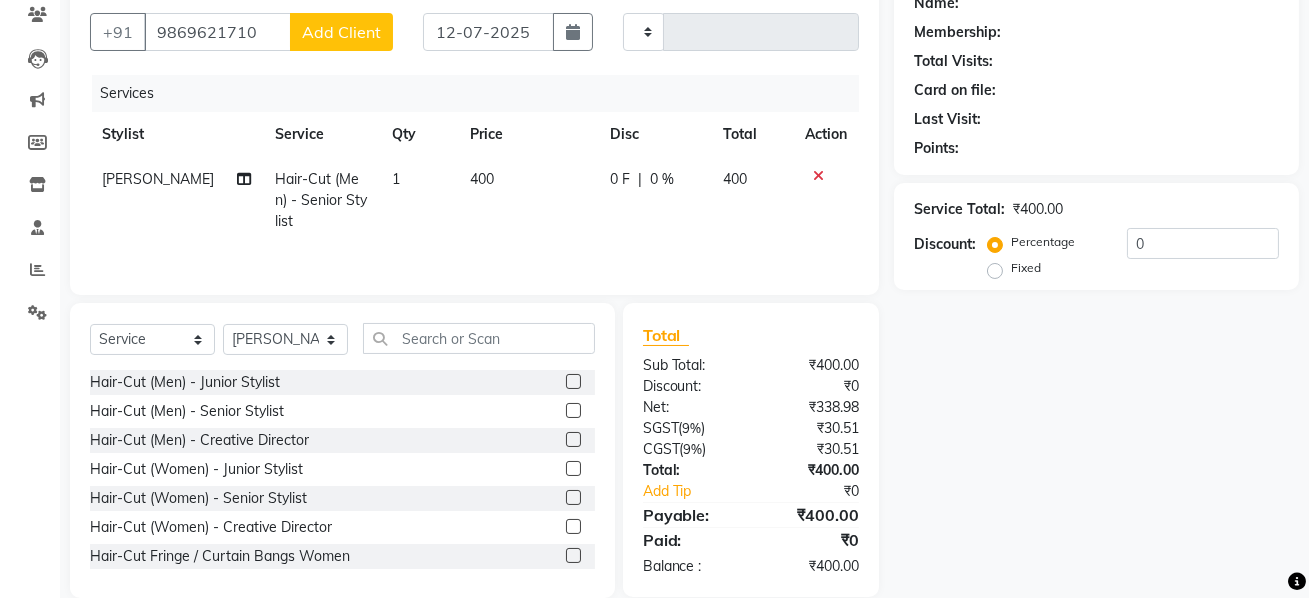 click on "Add Client" 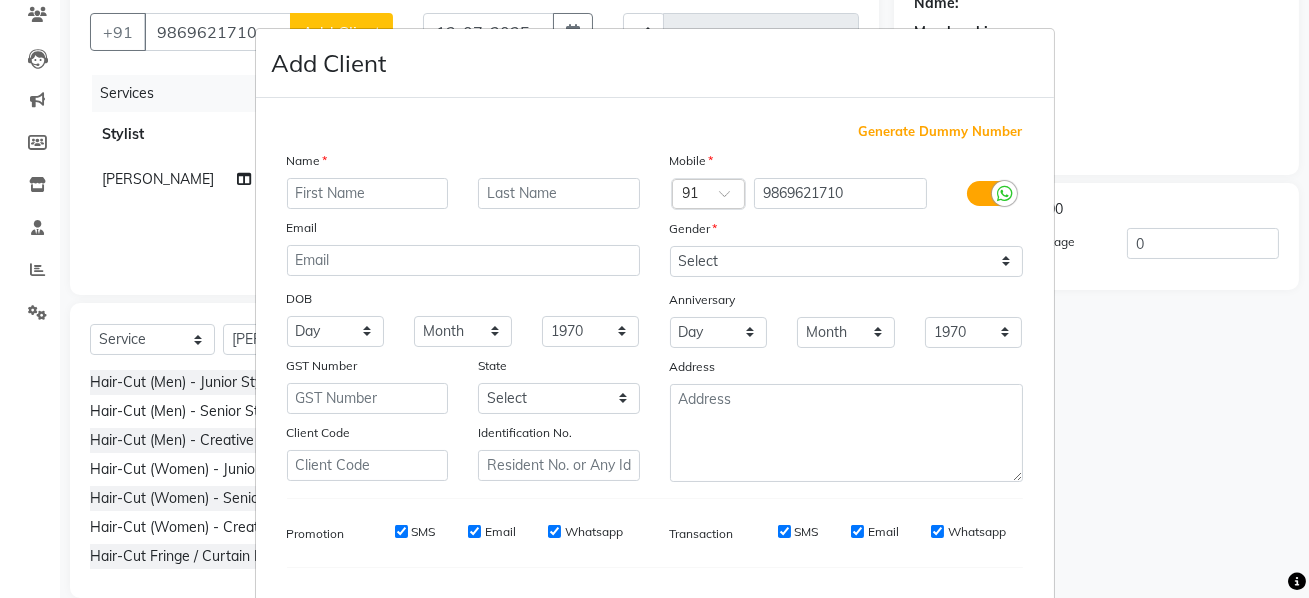 click at bounding box center (368, 193) 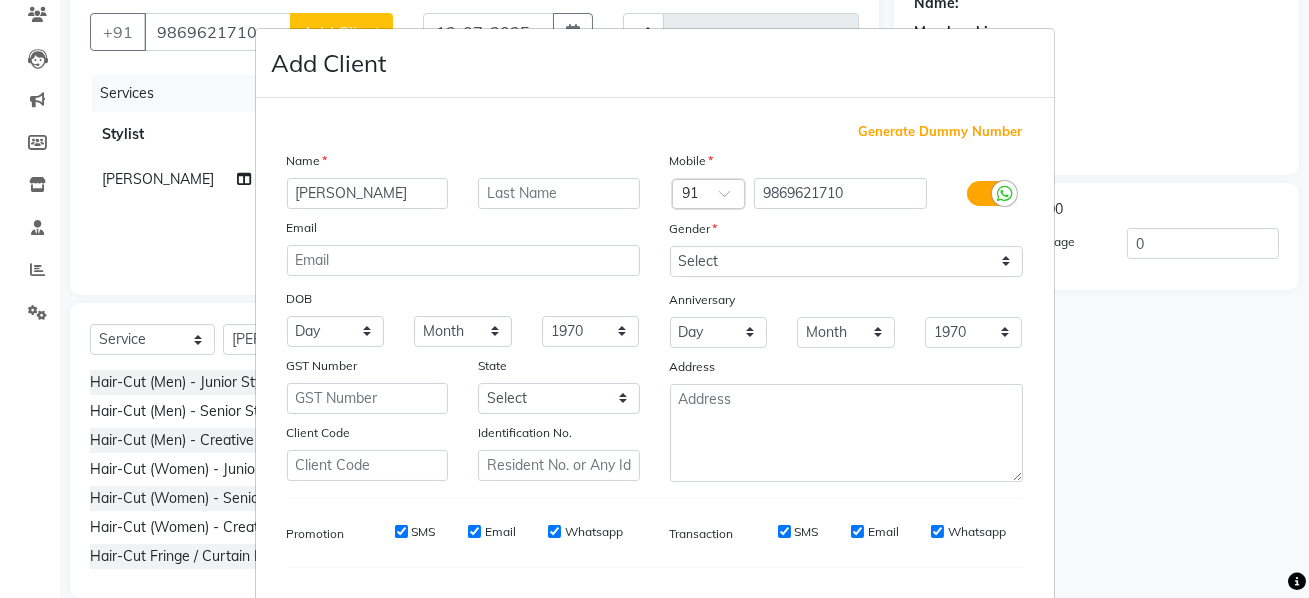 type on "[PERSON_NAME]" 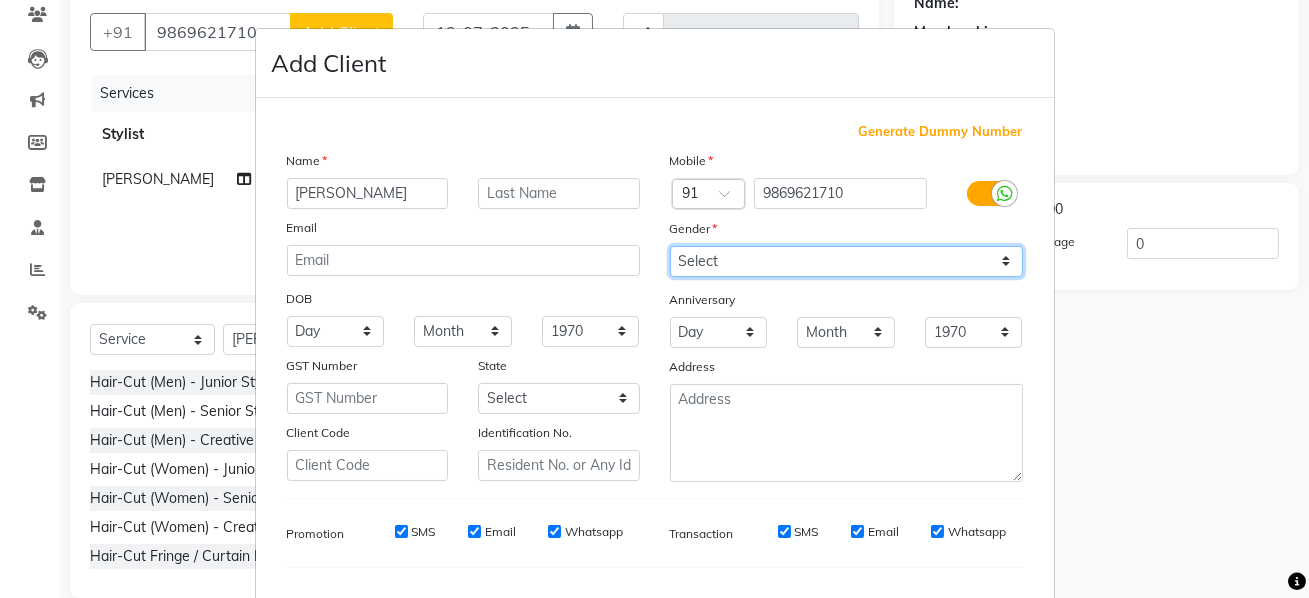 click on "Select [DEMOGRAPHIC_DATA] [DEMOGRAPHIC_DATA] Other Prefer Not To Say" at bounding box center [846, 261] 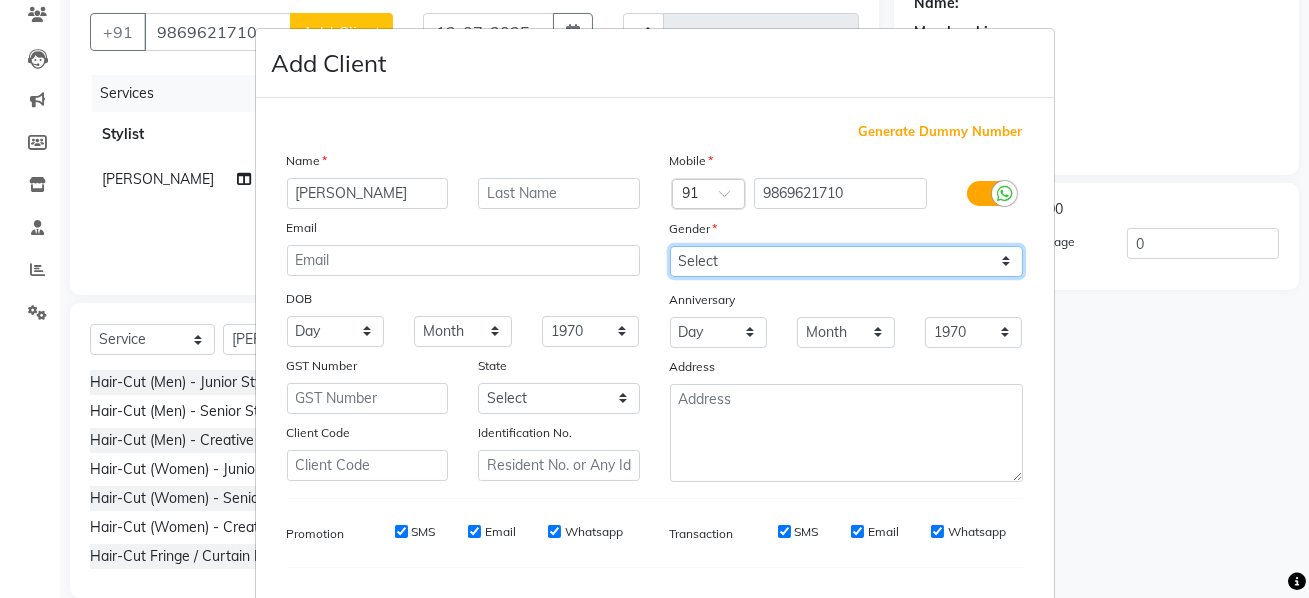 select on "[DEMOGRAPHIC_DATA]" 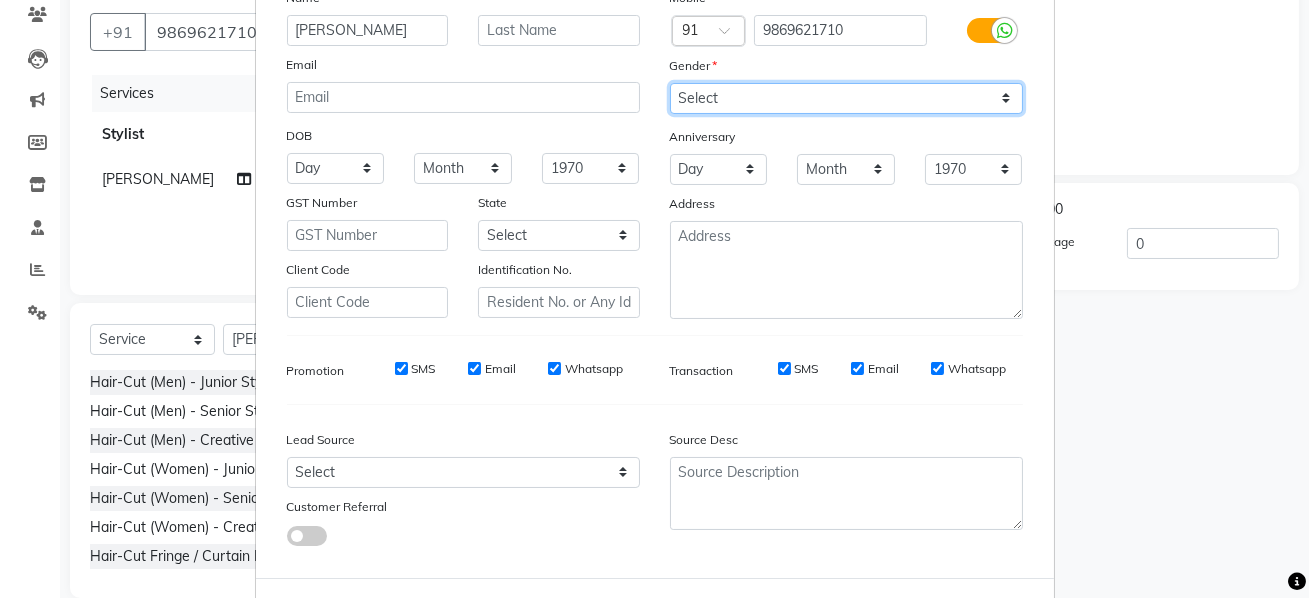 scroll, scrollTop: 255, scrollLeft: 0, axis: vertical 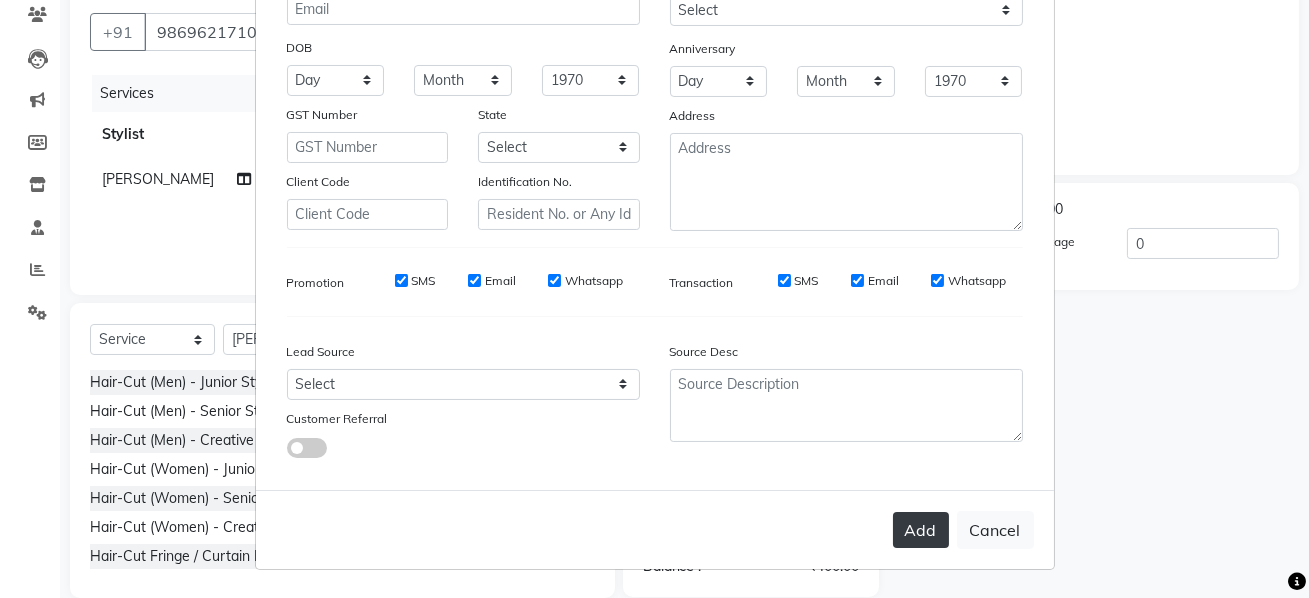 click on "Add" at bounding box center (921, 530) 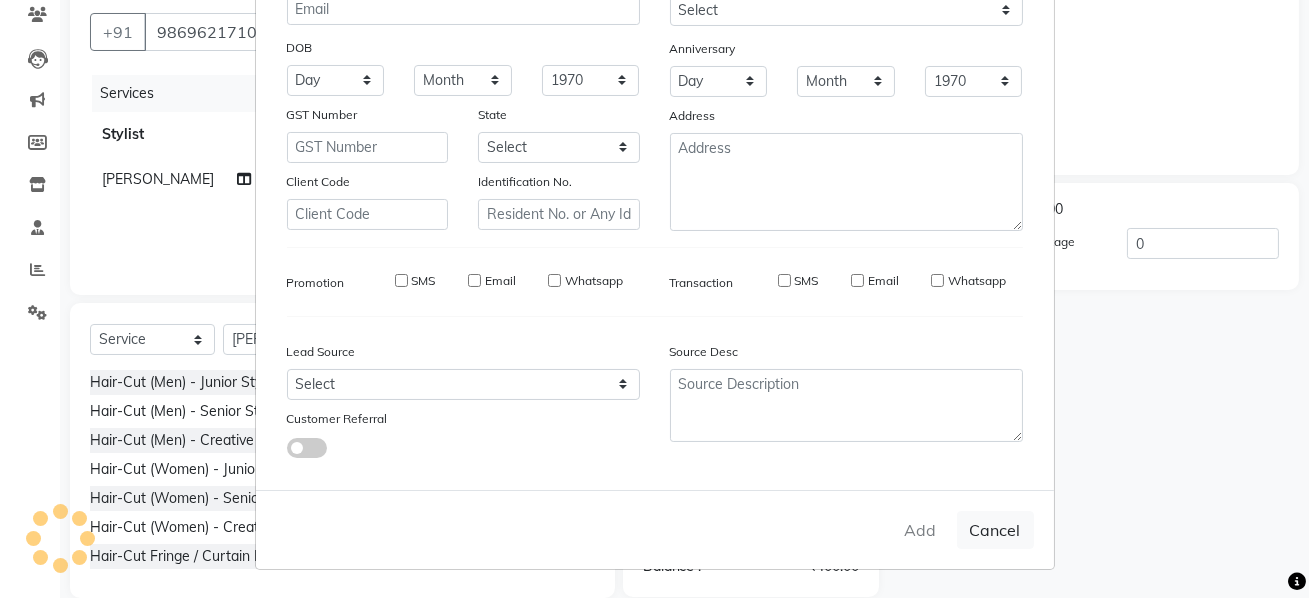 type 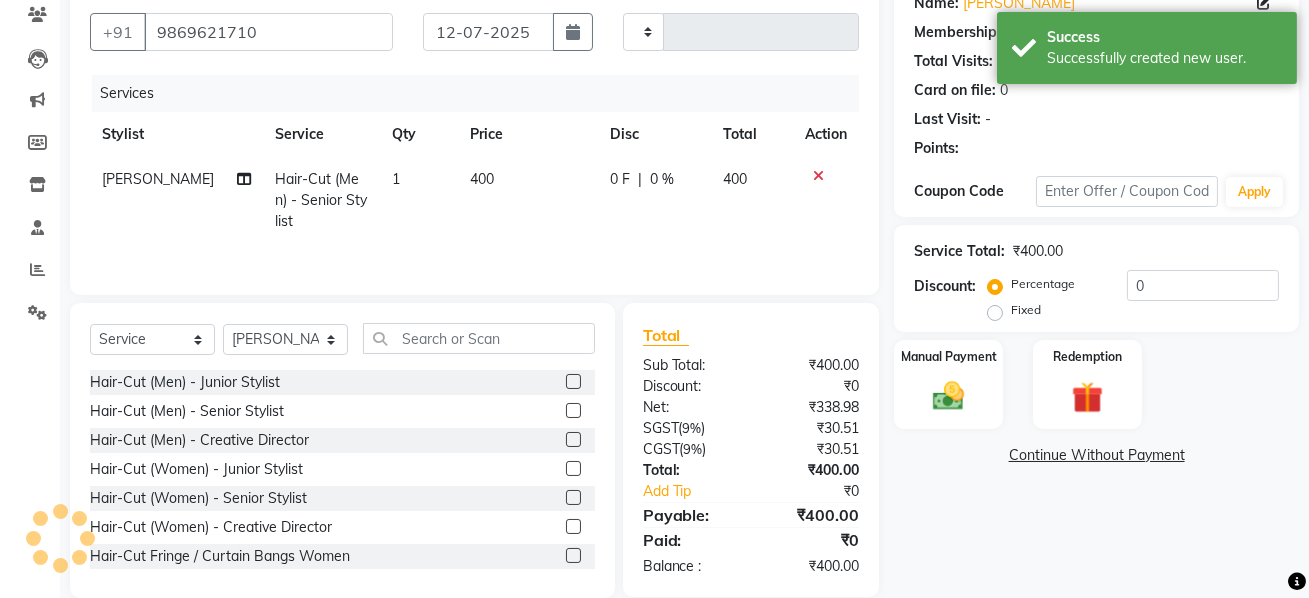 scroll, scrollTop: 189, scrollLeft: 0, axis: vertical 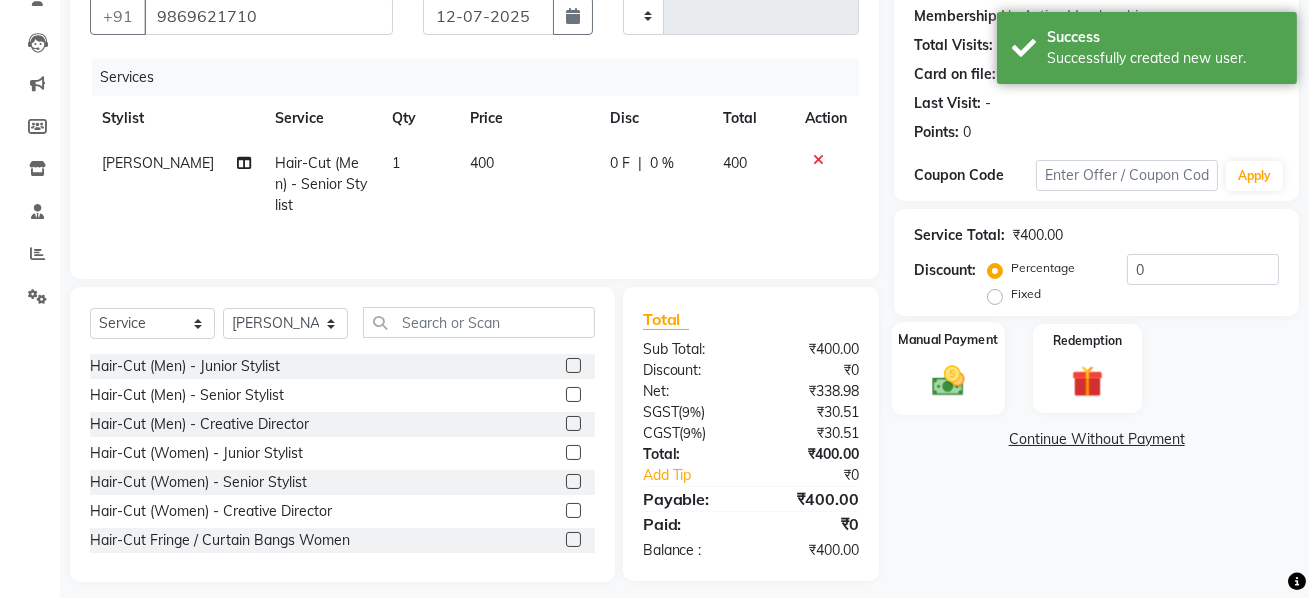 click 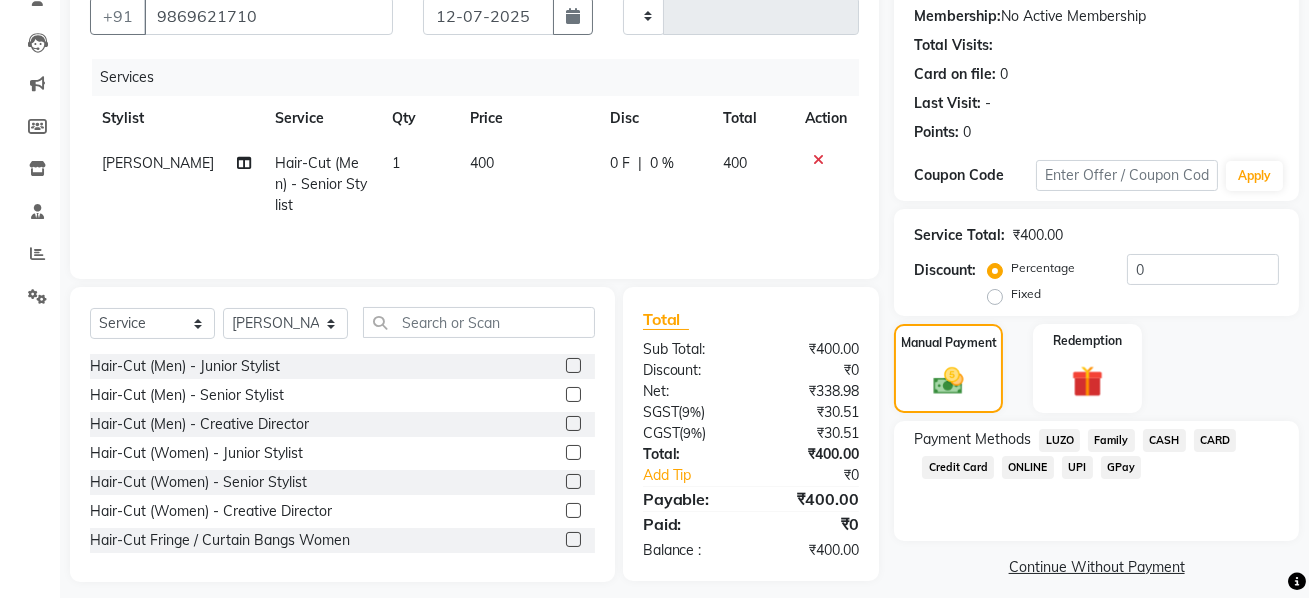 click on "GPay" 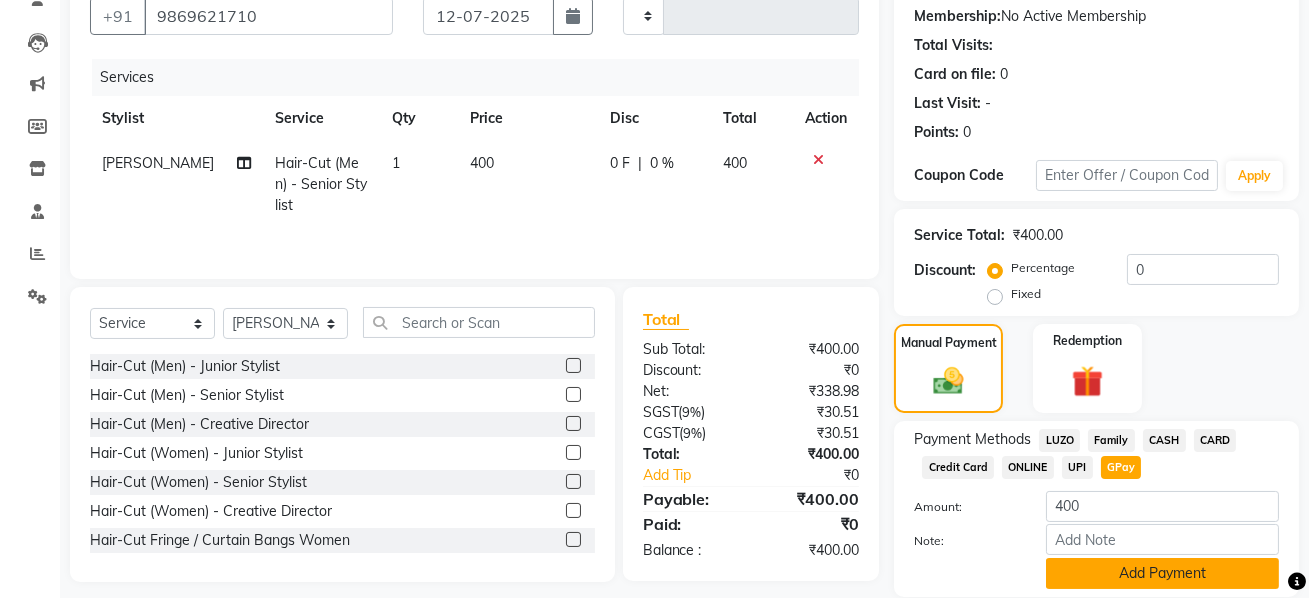 scroll, scrollTop: 259, scrollLeft: 0, axis: vertical 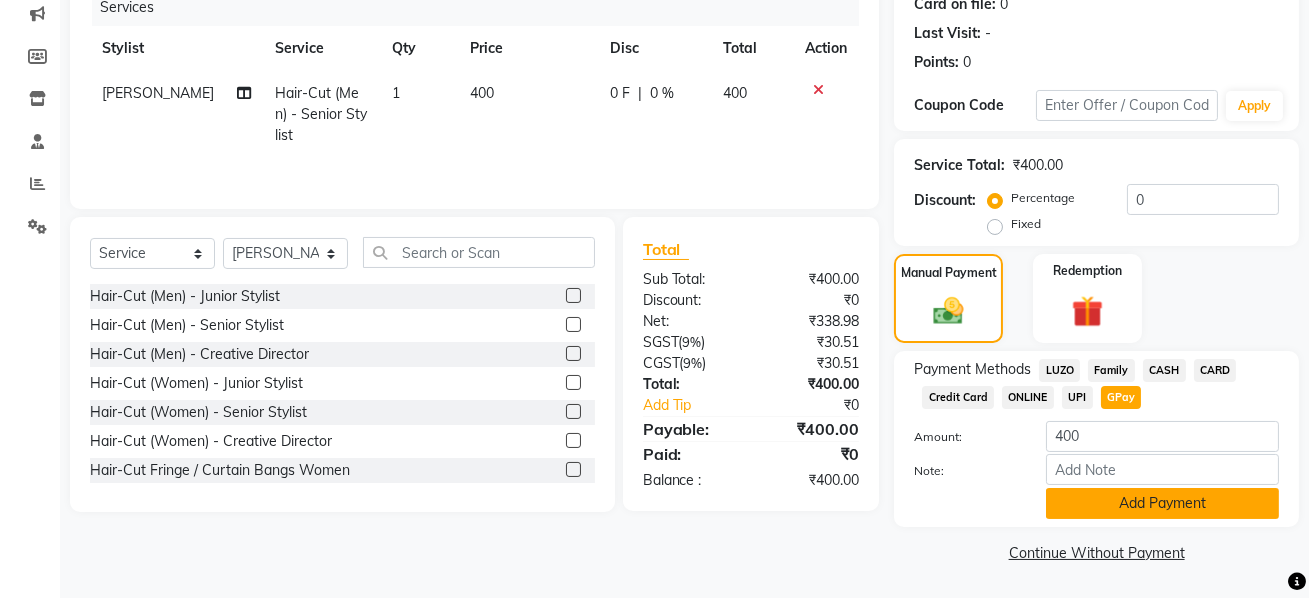 click on "Add Payment" 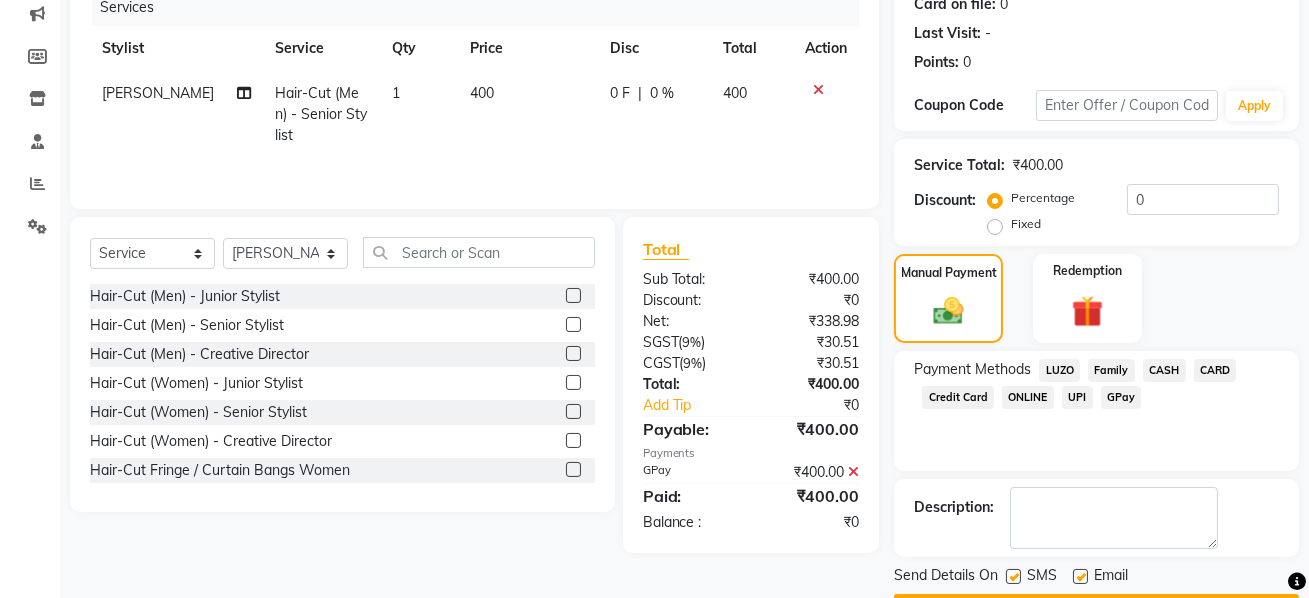 scroll, scrollTop: 314, scrollLeft: 0, axis: vertical 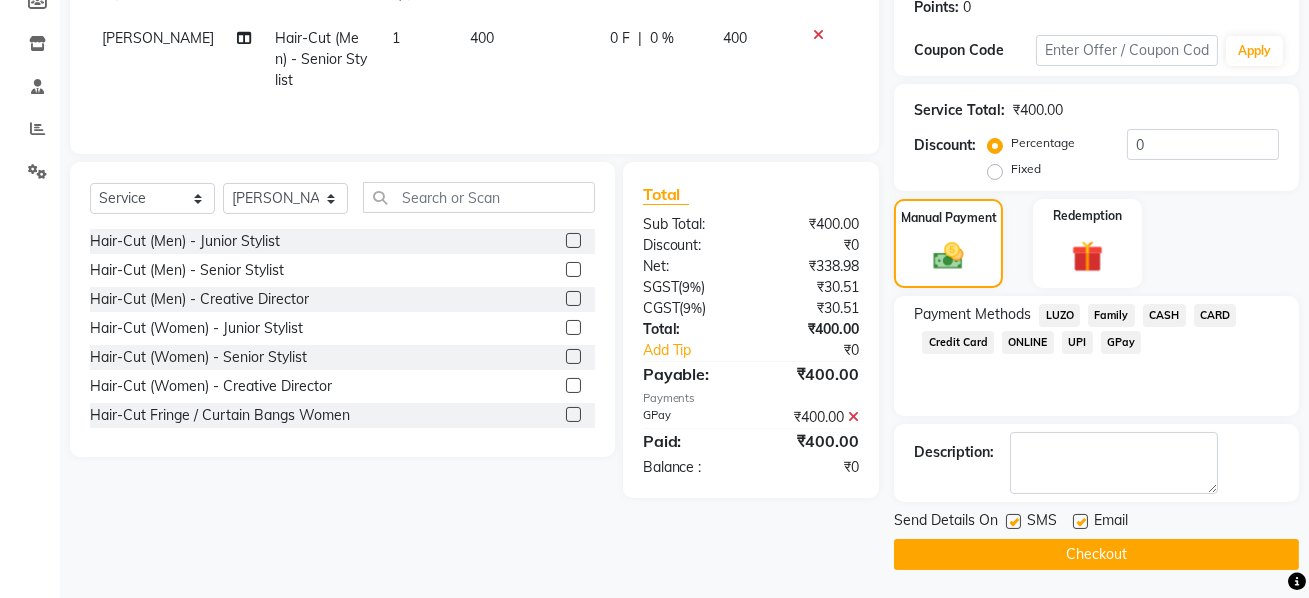 click on "Checkout" 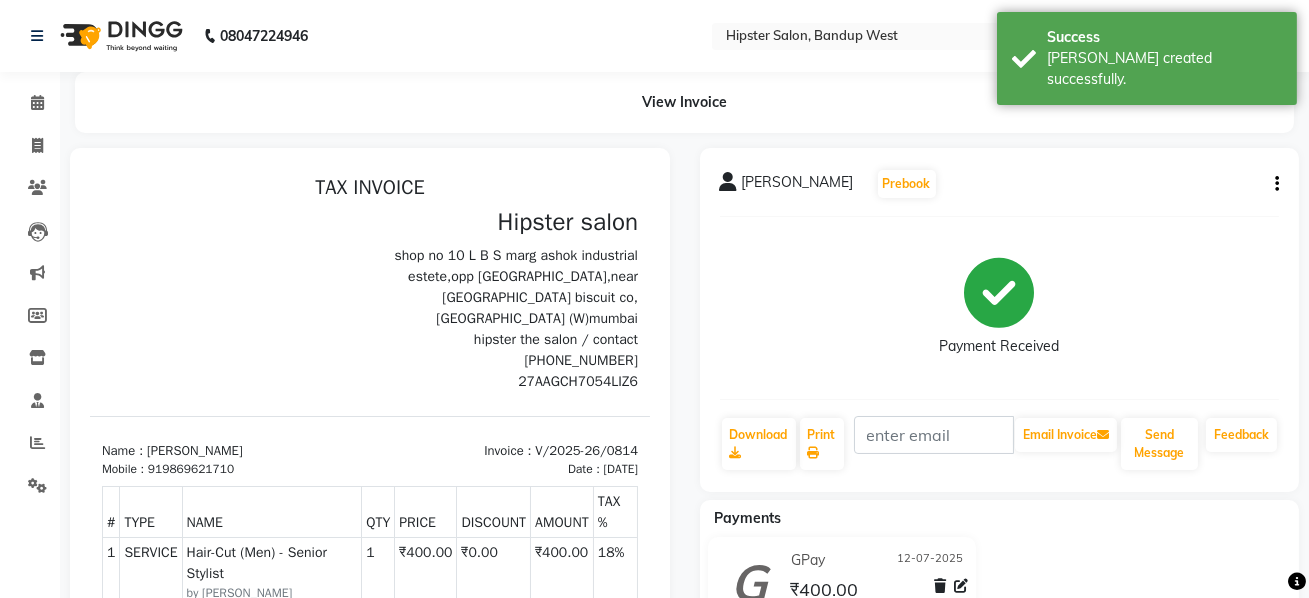 scroll, scrollTop: 0, scrollLeft: 0, axis: both 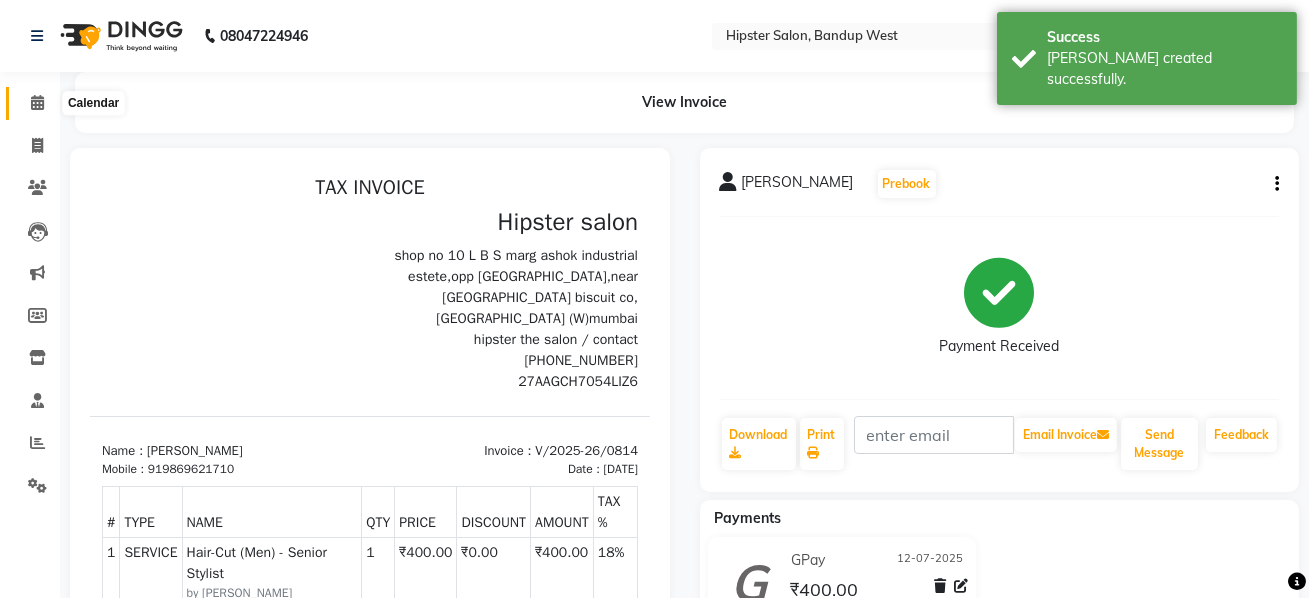 click 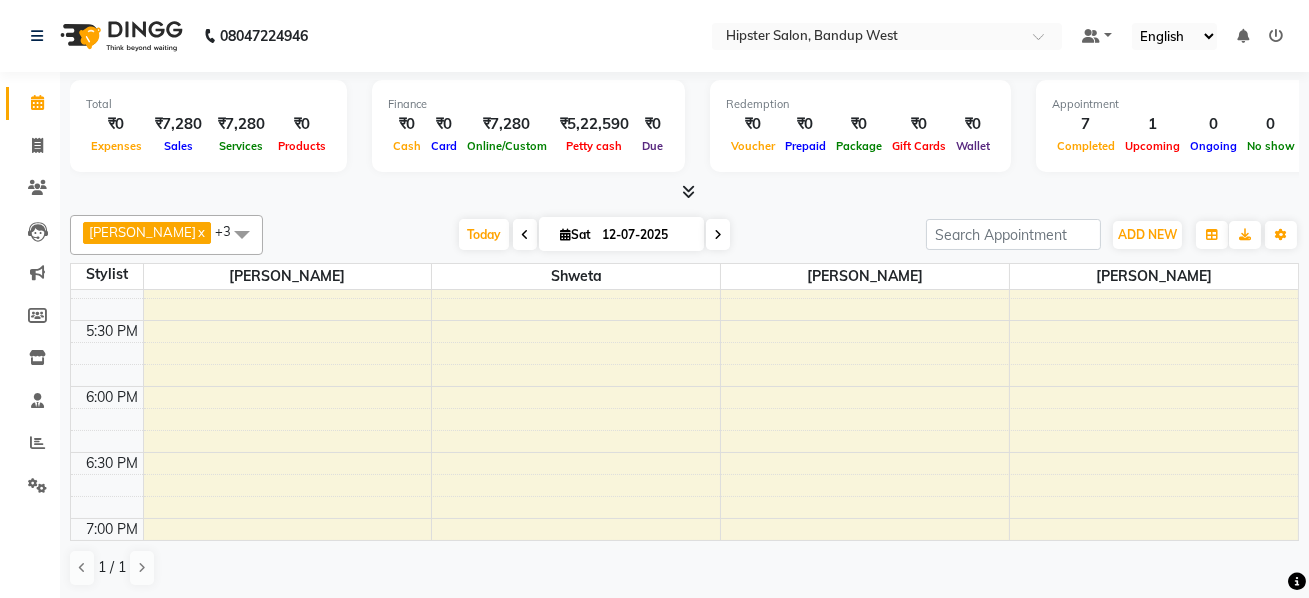 scroll, scrollTop: 1110, scrollLeft: 0, axis: vertical 